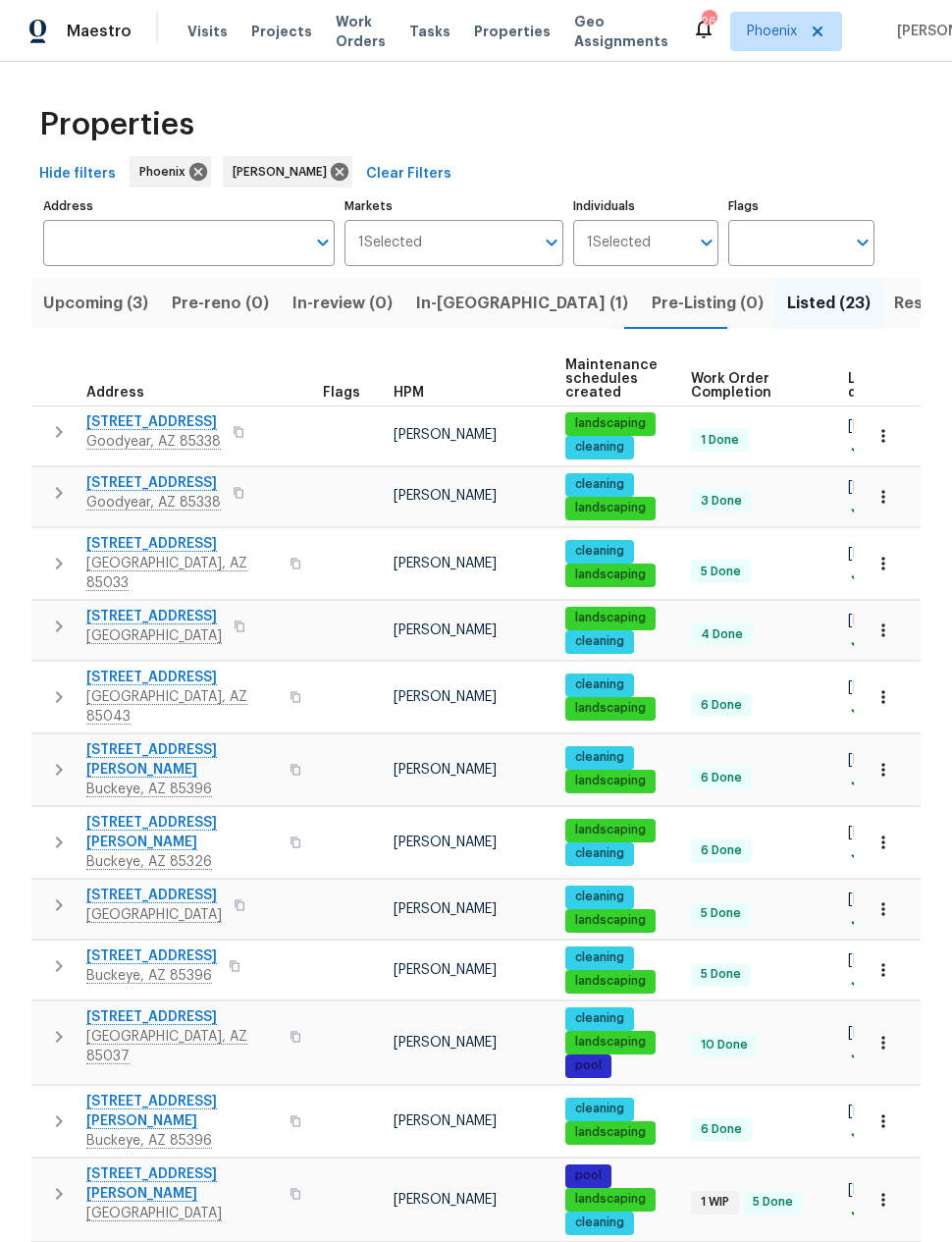 scroll, scrollTop: 0, scrollLeft: 0, axis: both 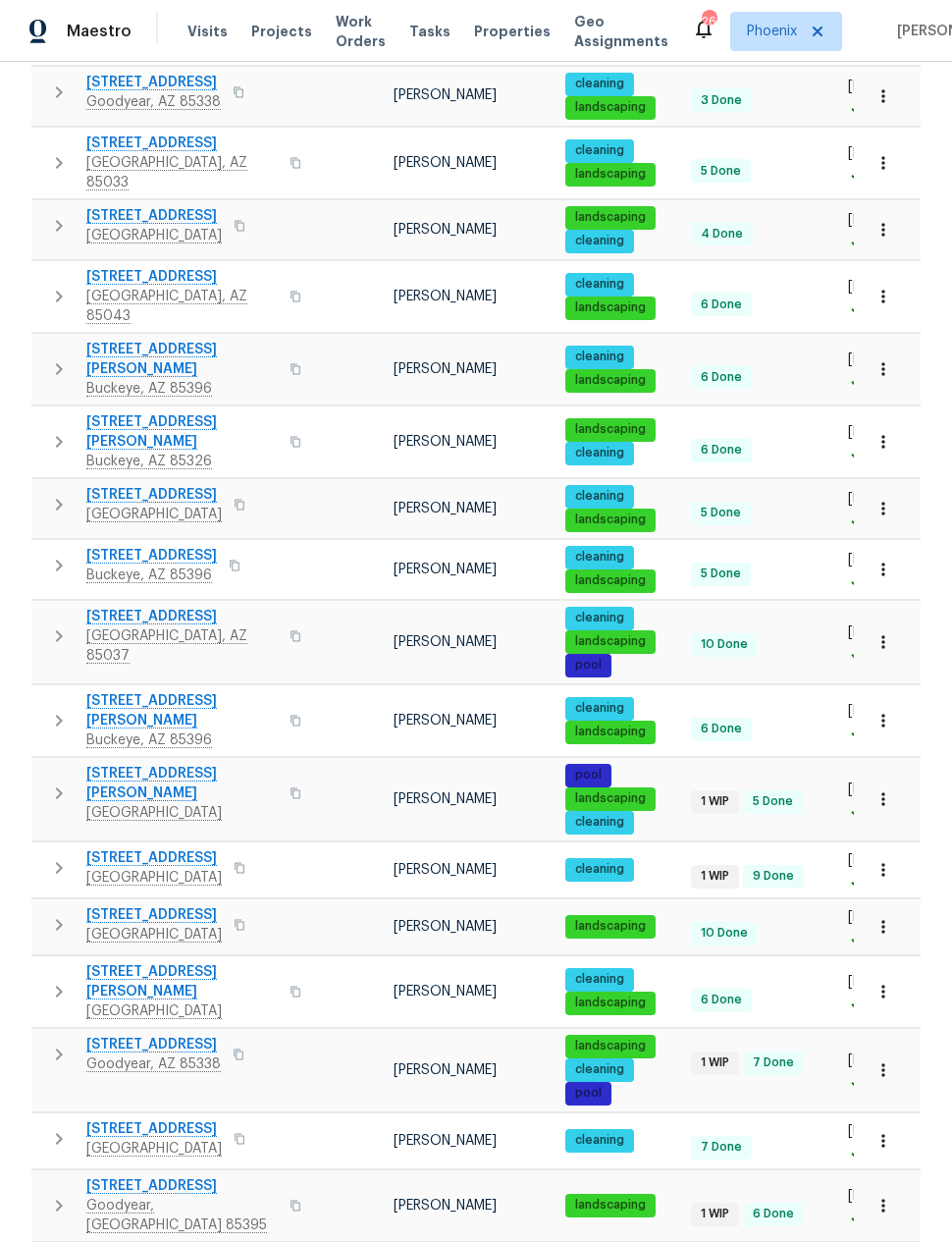 click on "[STREET_ADDRESS]" at bounding box center [154, 858] 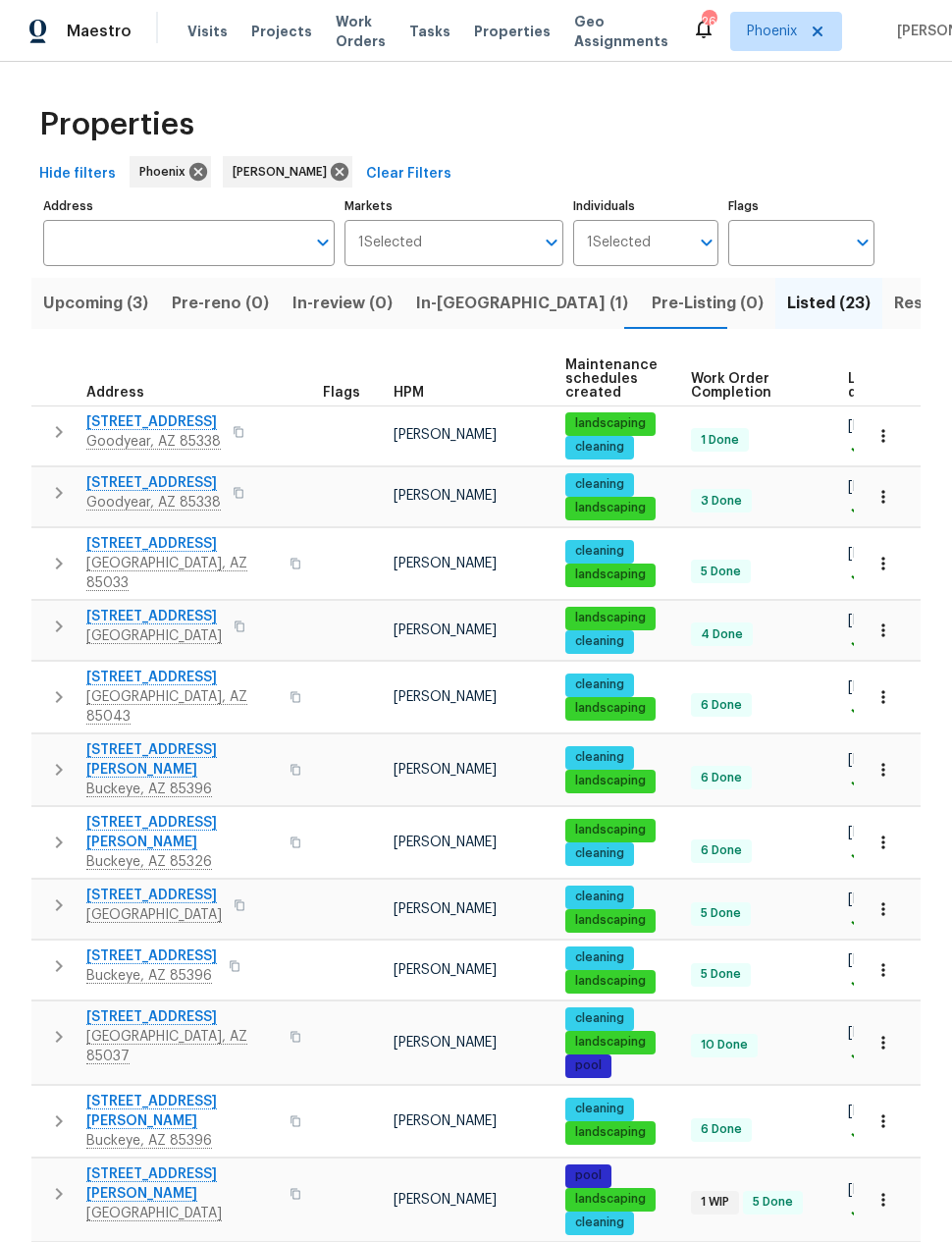 scroll, scrollTop: 0, scrollLeft: 0, axis: both 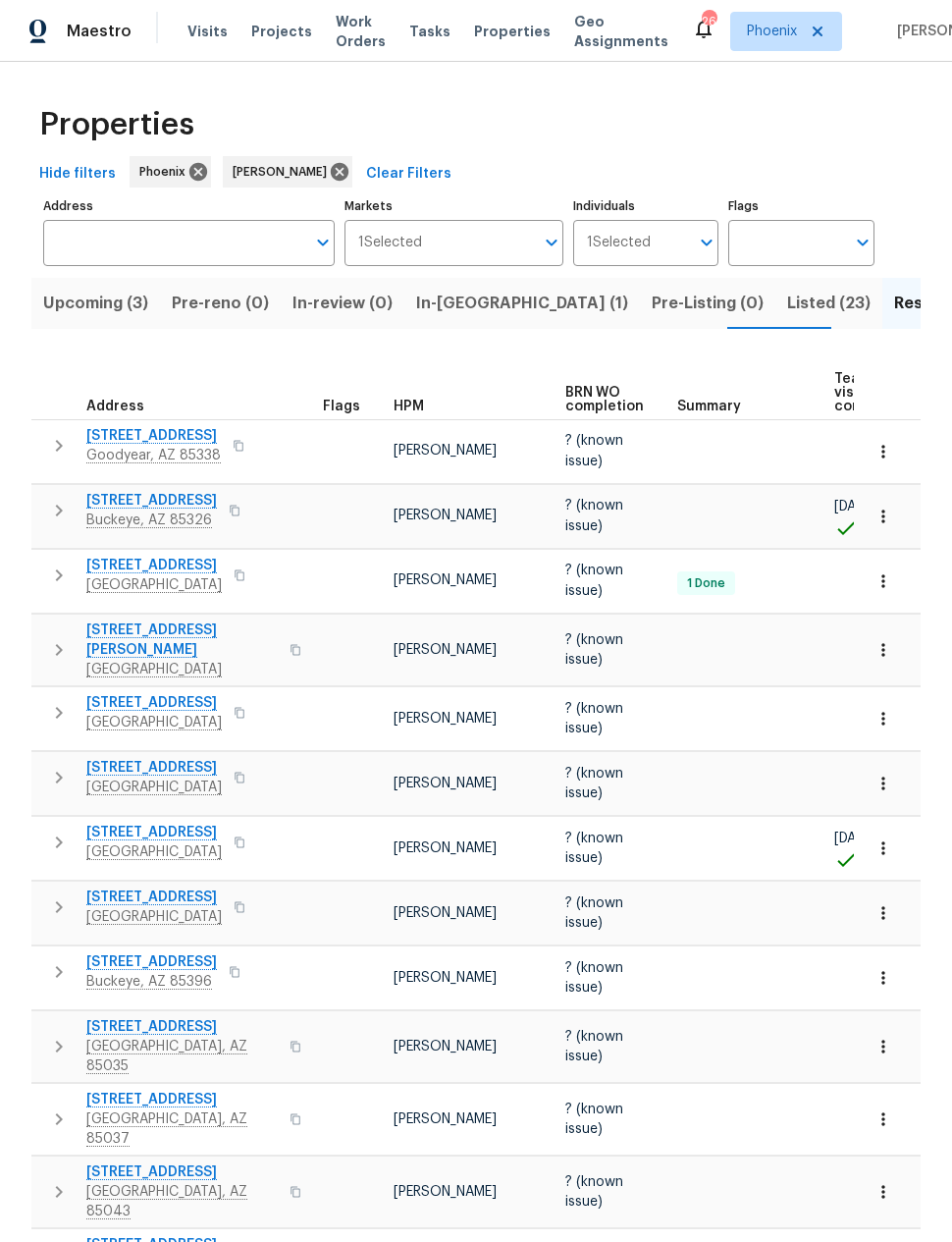 click on "Listed (23)" at bounding box center (828, 303) 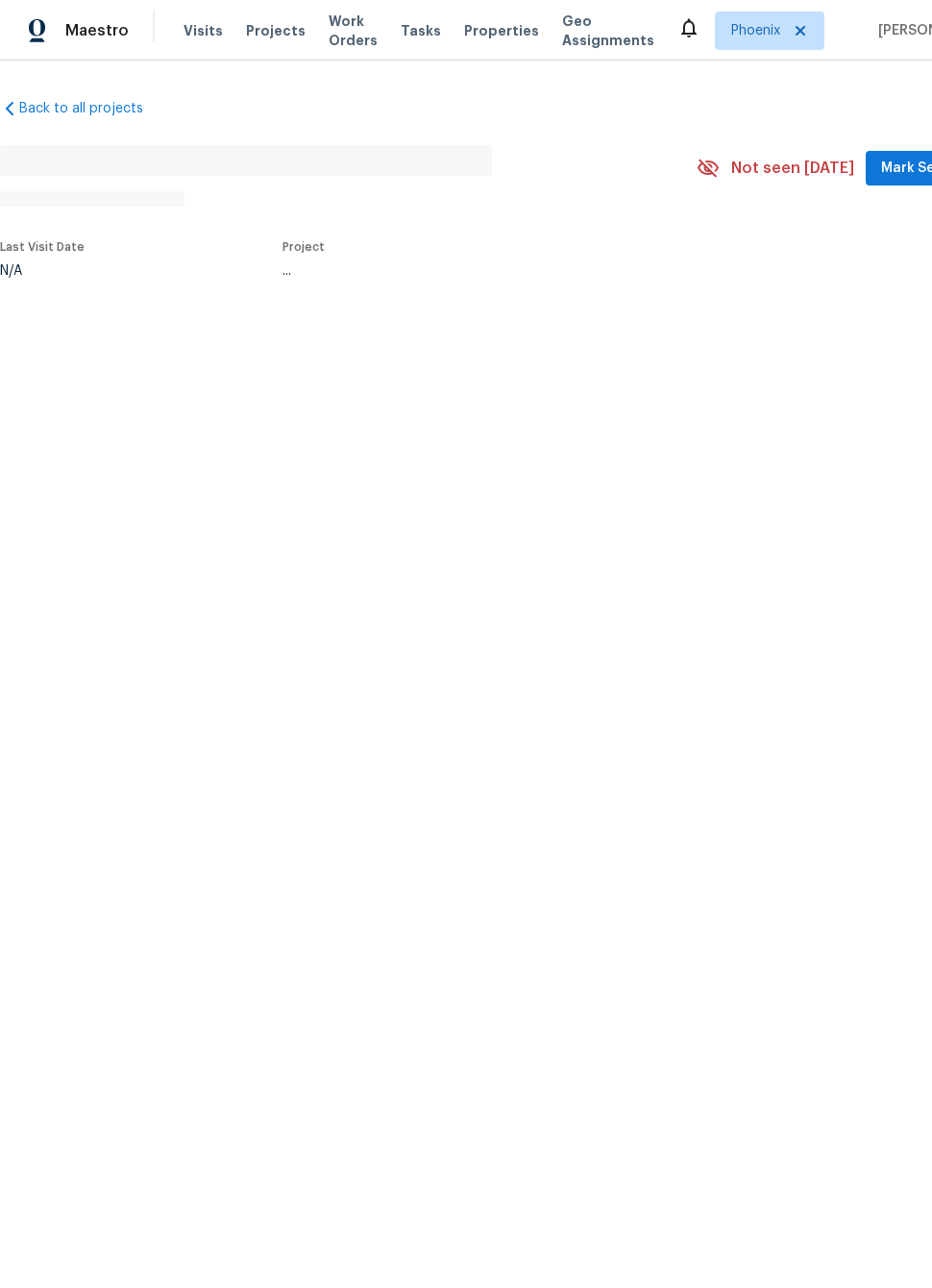 scroll, scrollTop: 0, scrollLeft: 0, axis: both 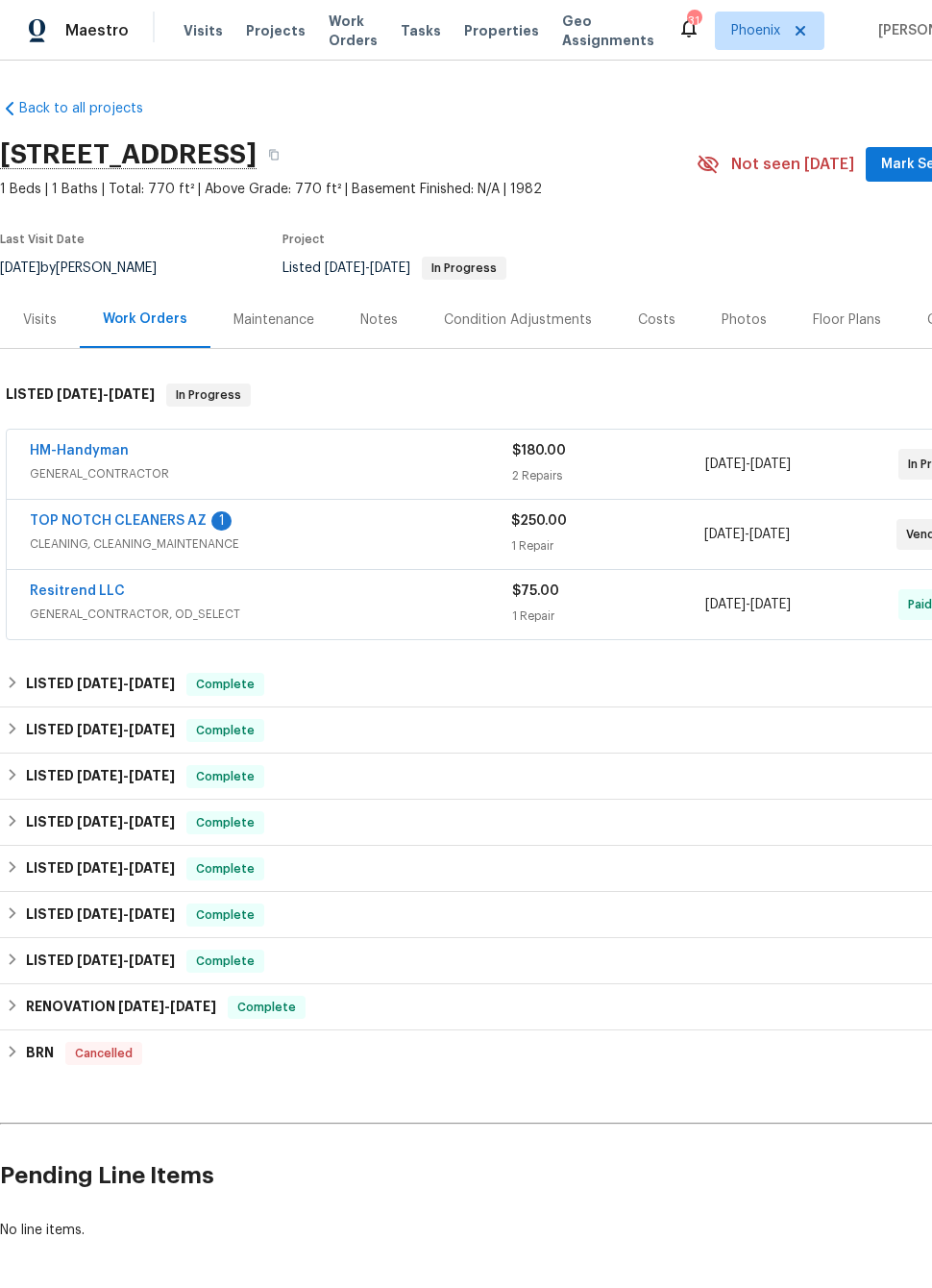 click on "TOP NOTCH CLEANERS AZ" at bounding box center [118, 521] 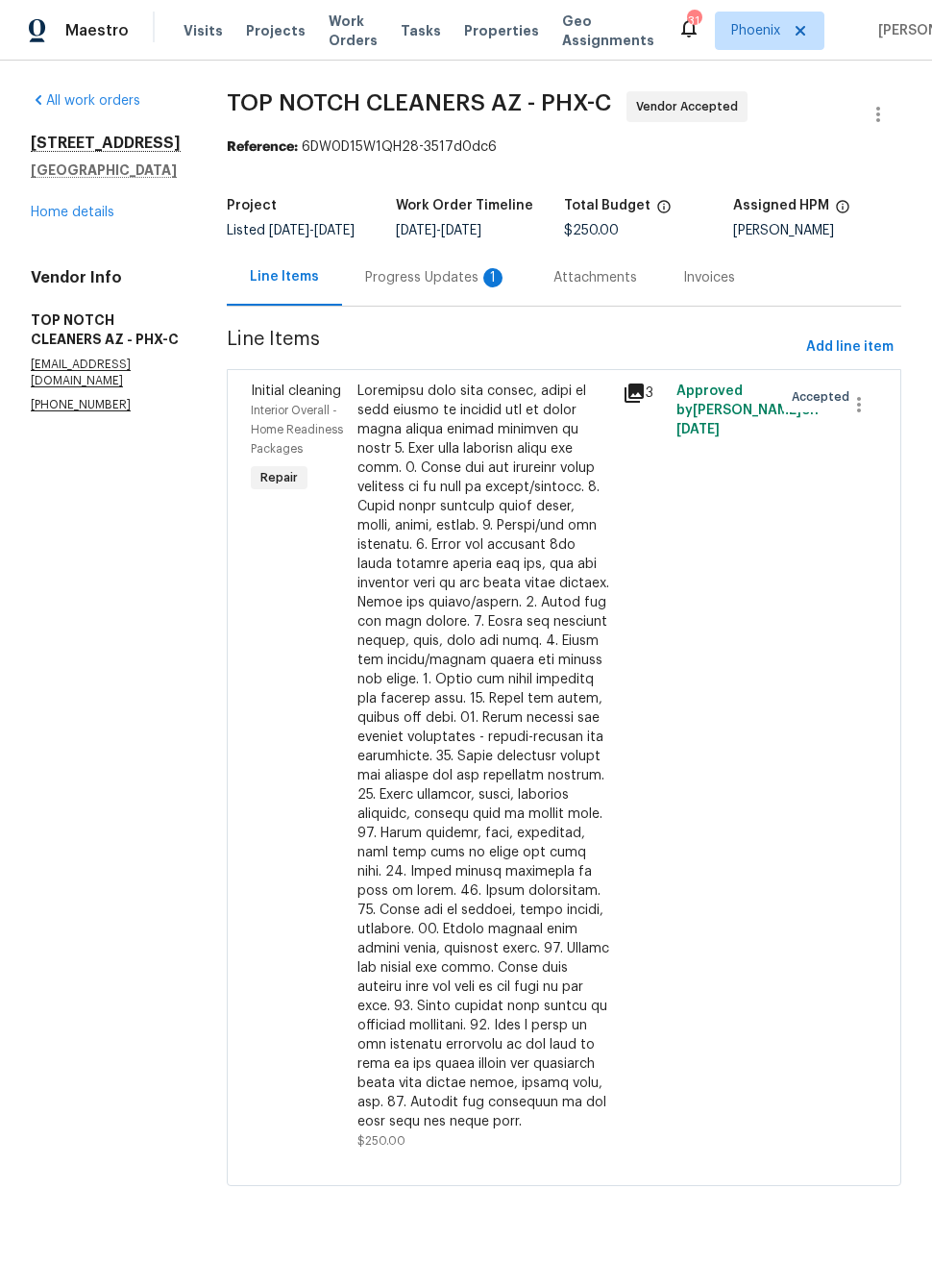 click on "Progress Updates 1" at bounding box center [436, 278] 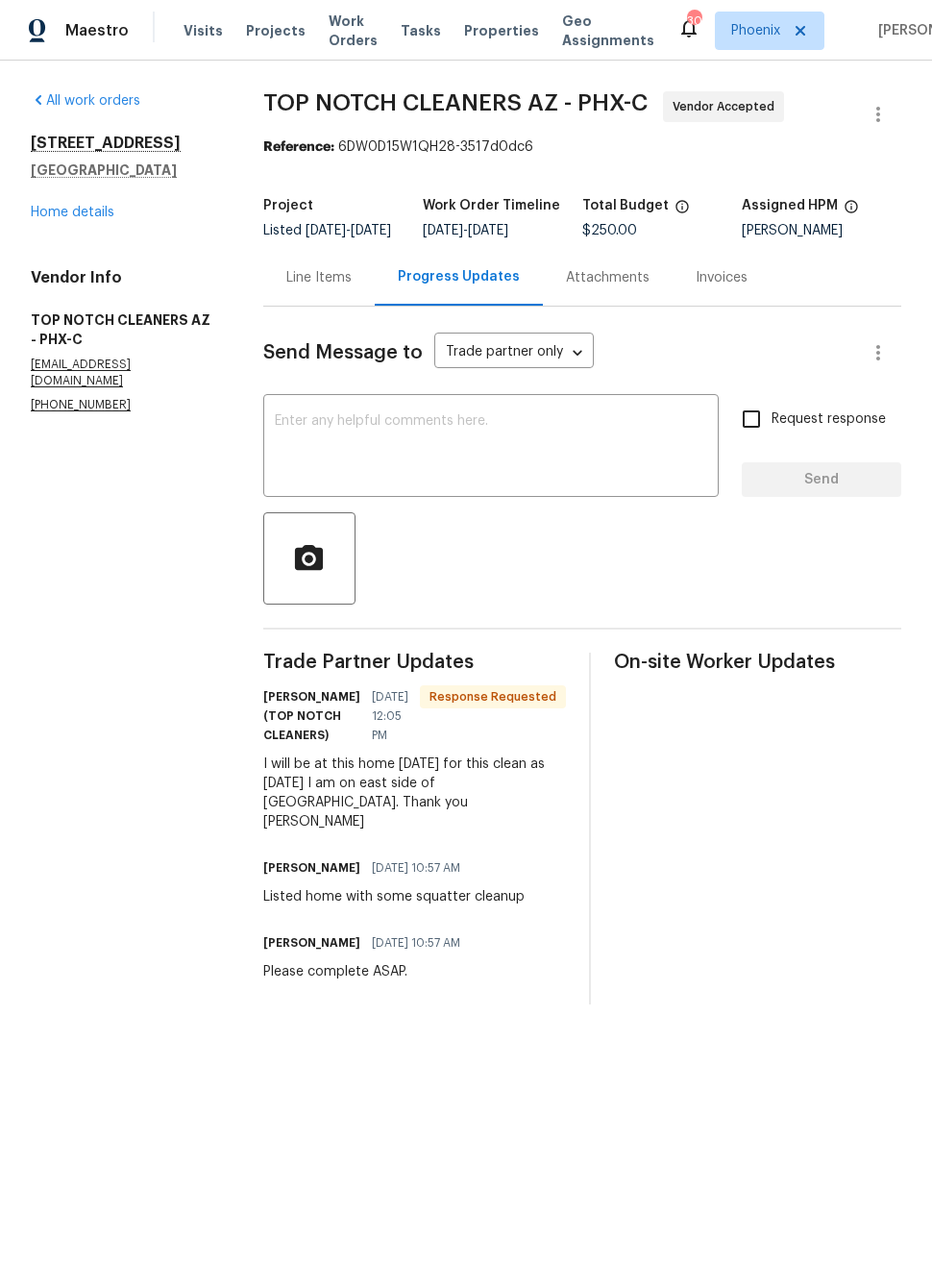 click at bounding box center [491, 448] 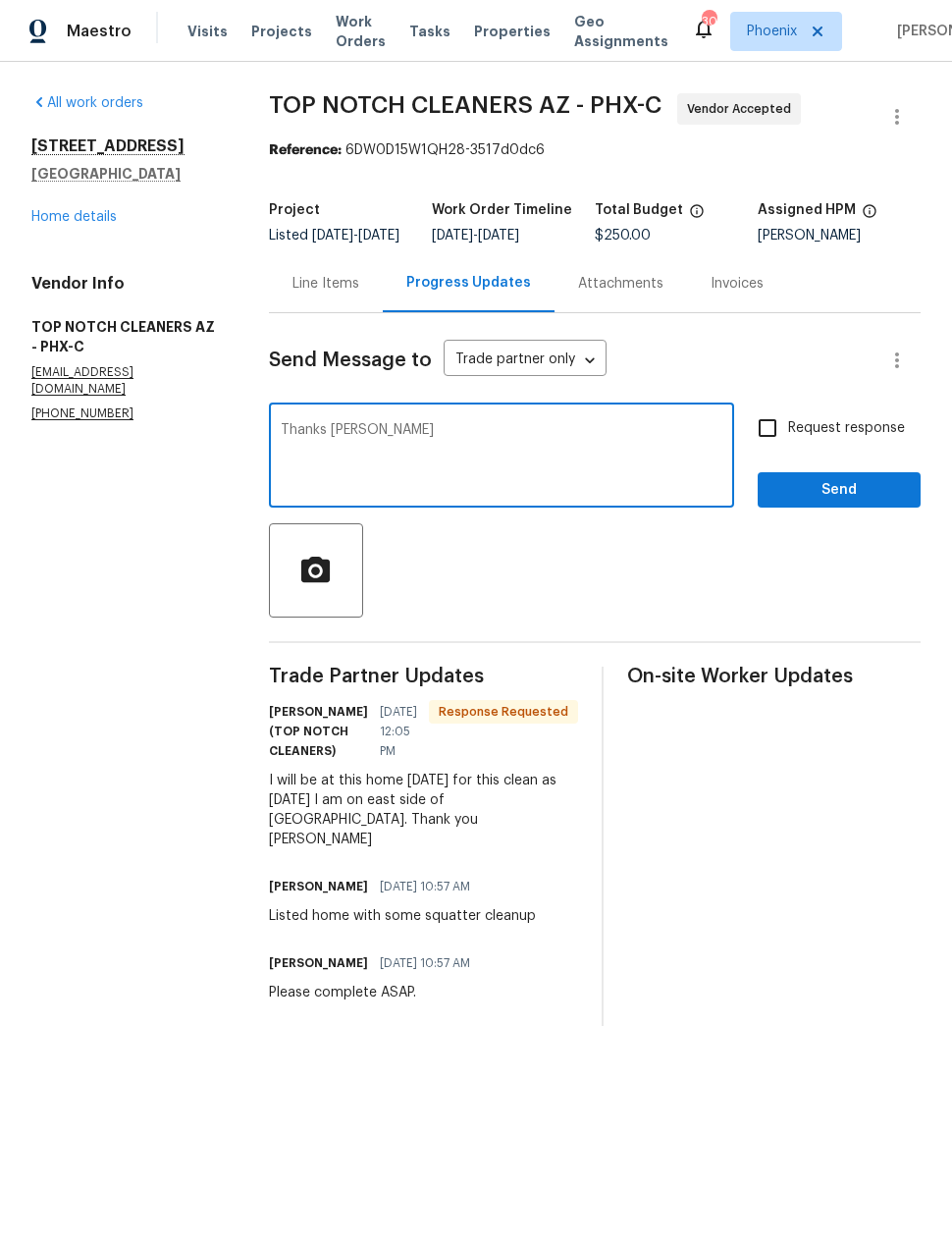 type on "Thanks Lisa" 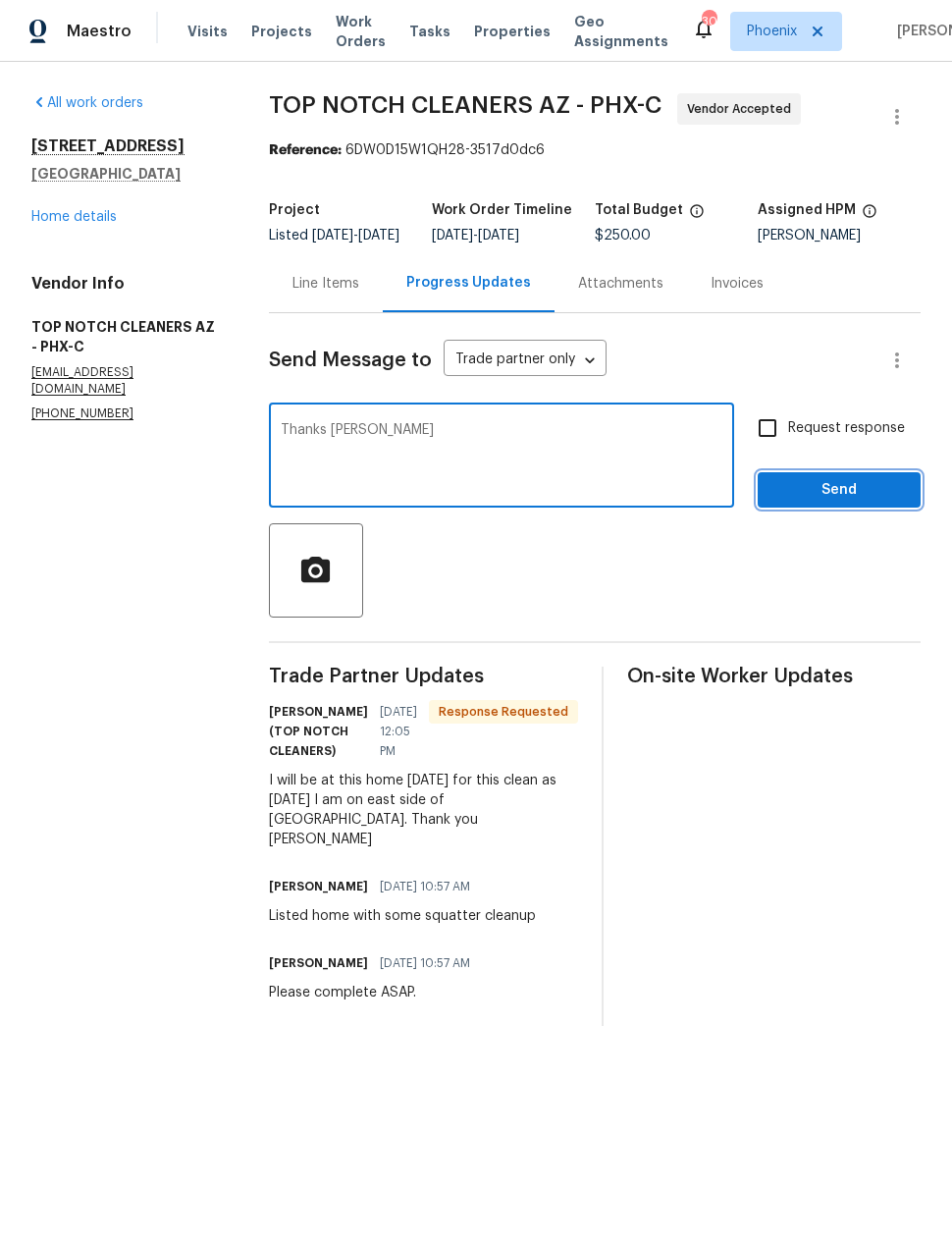 click on "Send" at bounding box center [839, 490] 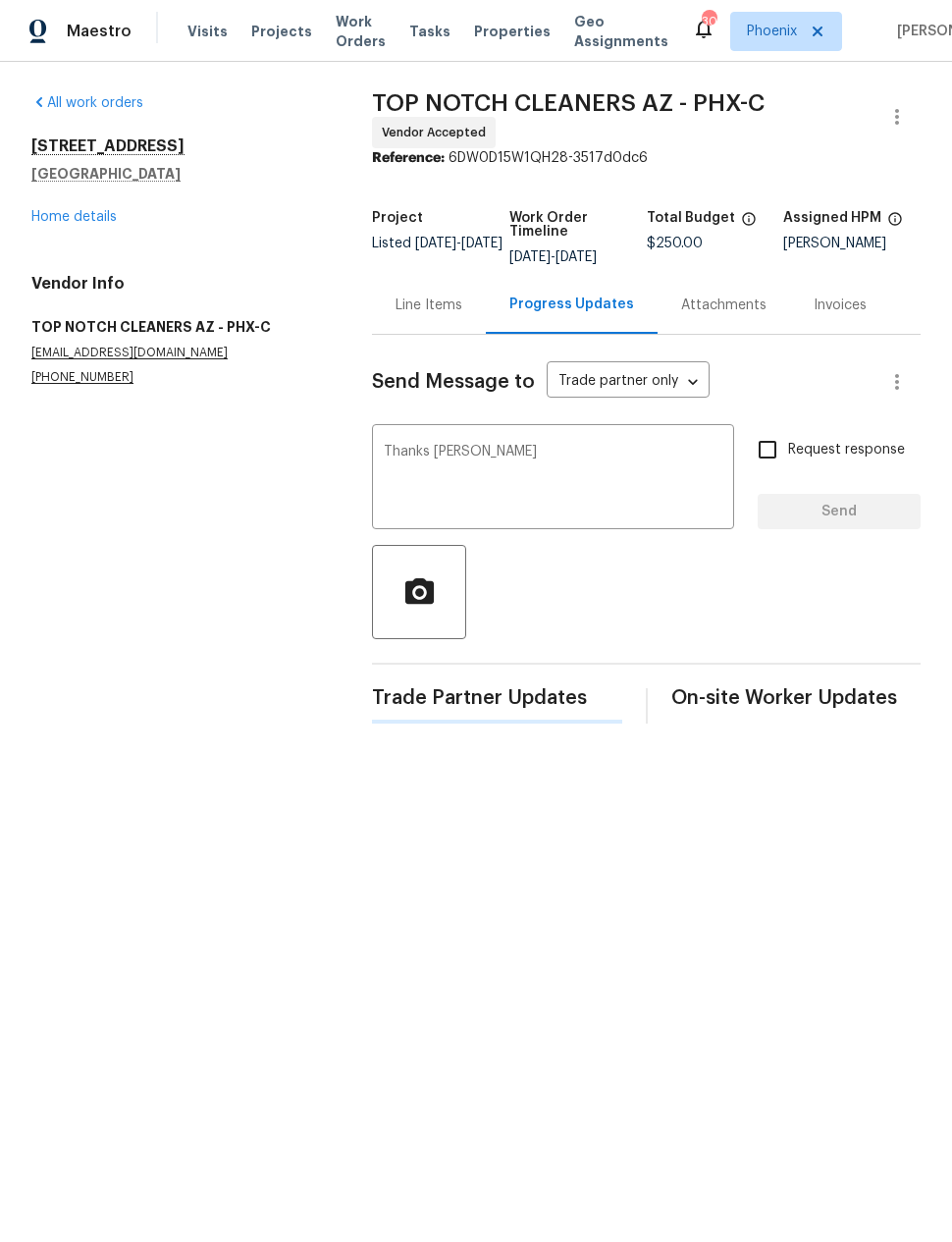 type 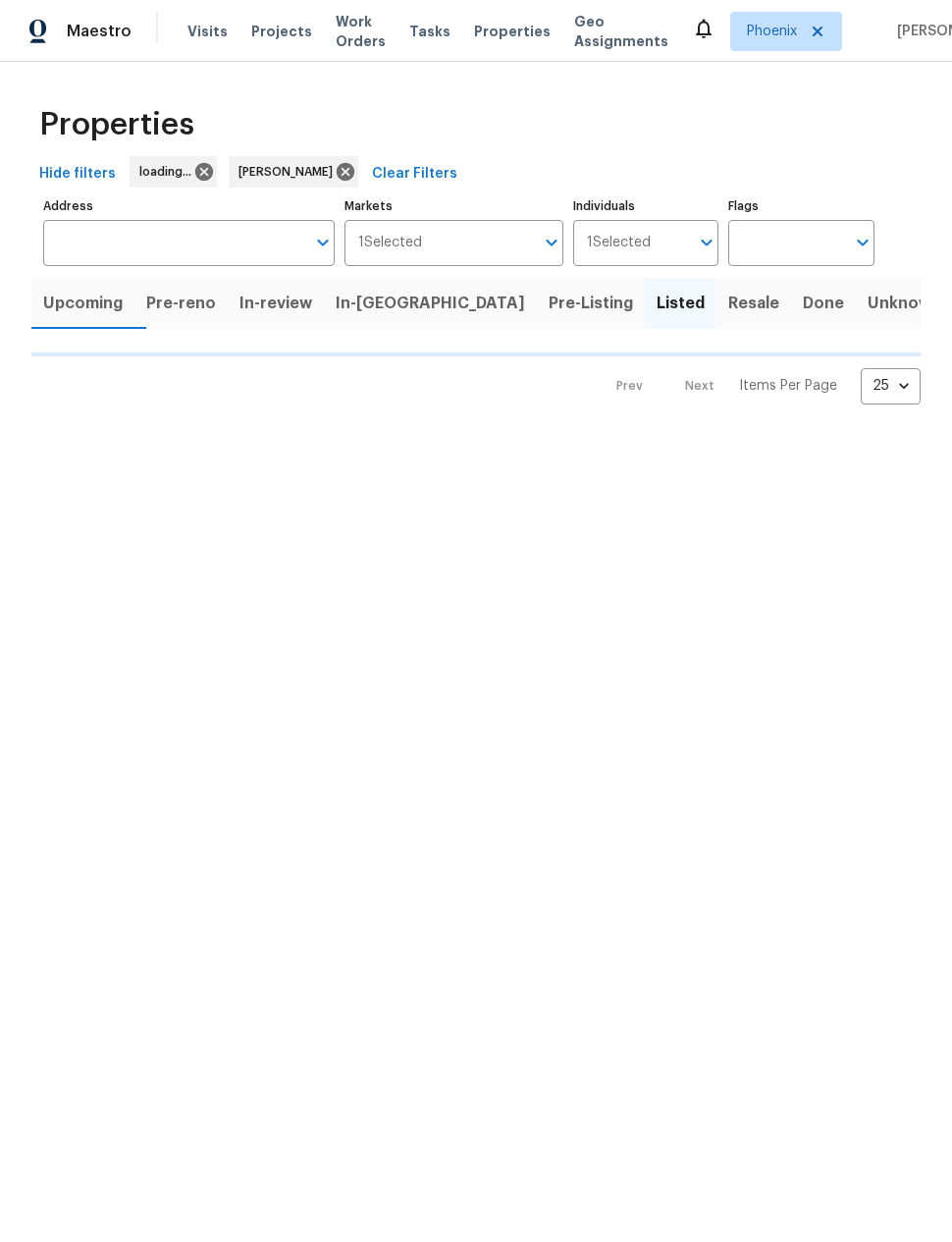 scroll, scrollTop: 0, scrollLeft: 0, axis: both 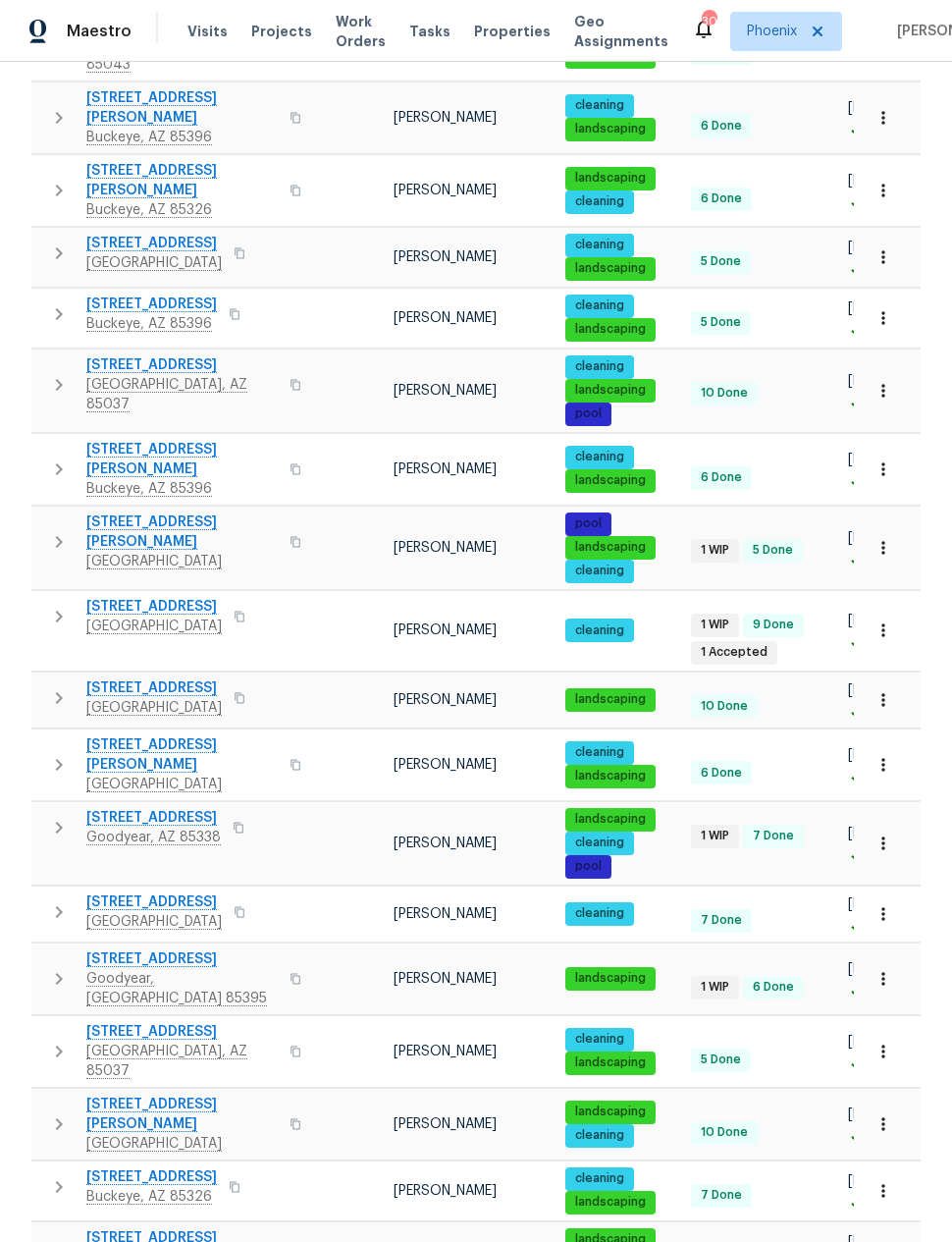 click on "2088 N 164th Ave" at bounding box center (182, 959) 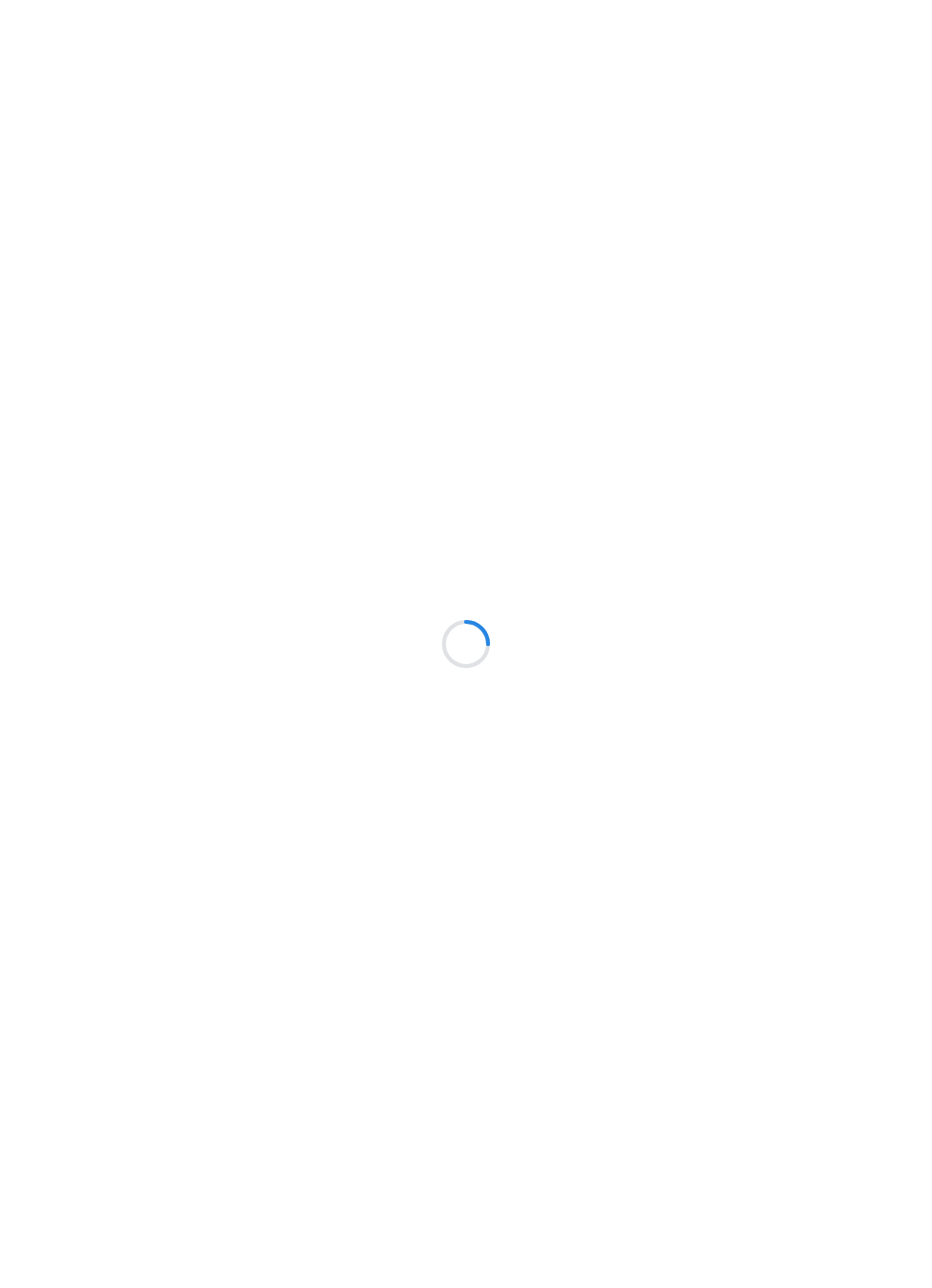 scroll, scrollTop: 0, scrollLeft: 0, axis: both 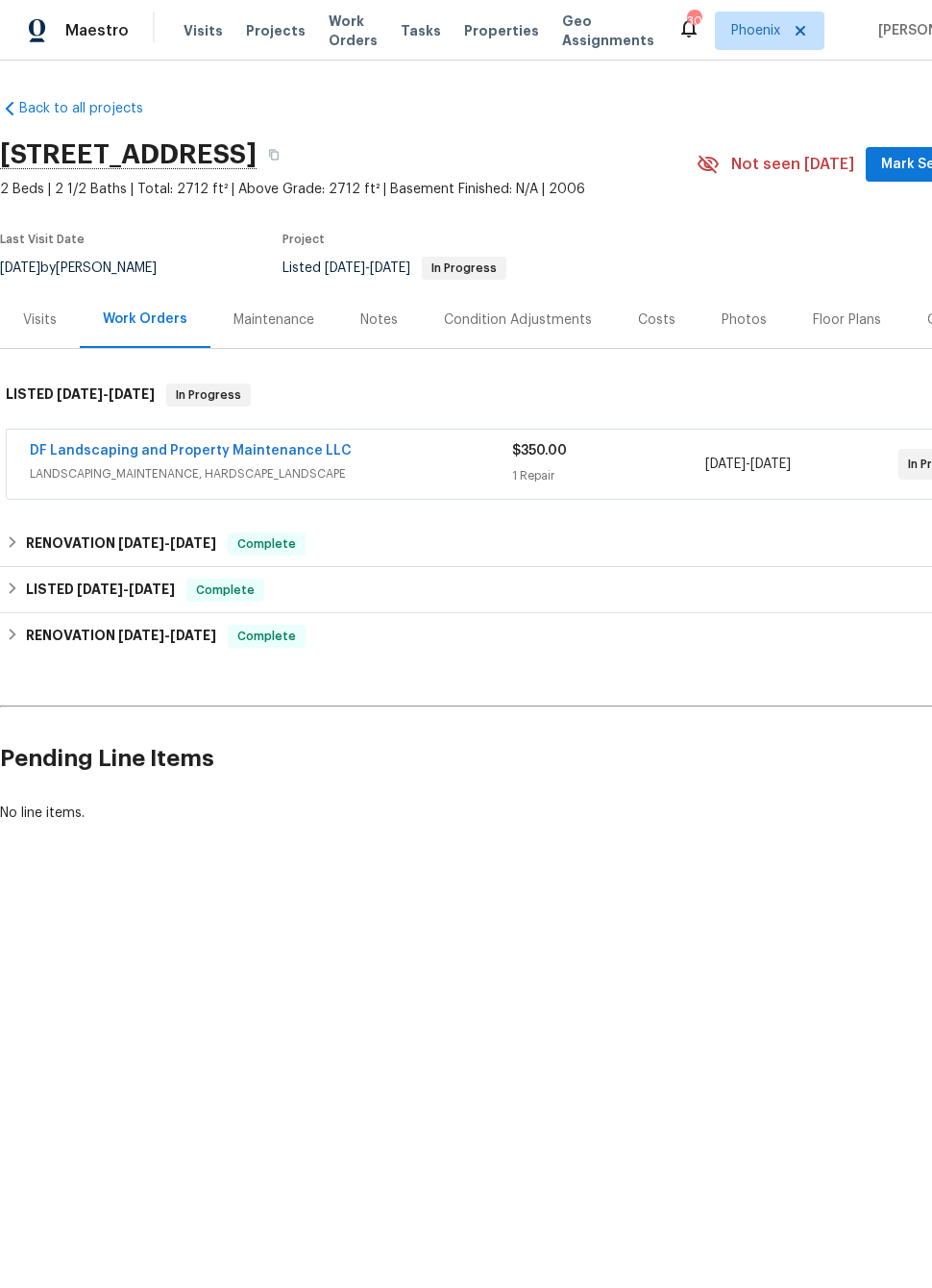 click on "DF Landscaping and Property Maintenance LLC" at bounding box center (190, 451) 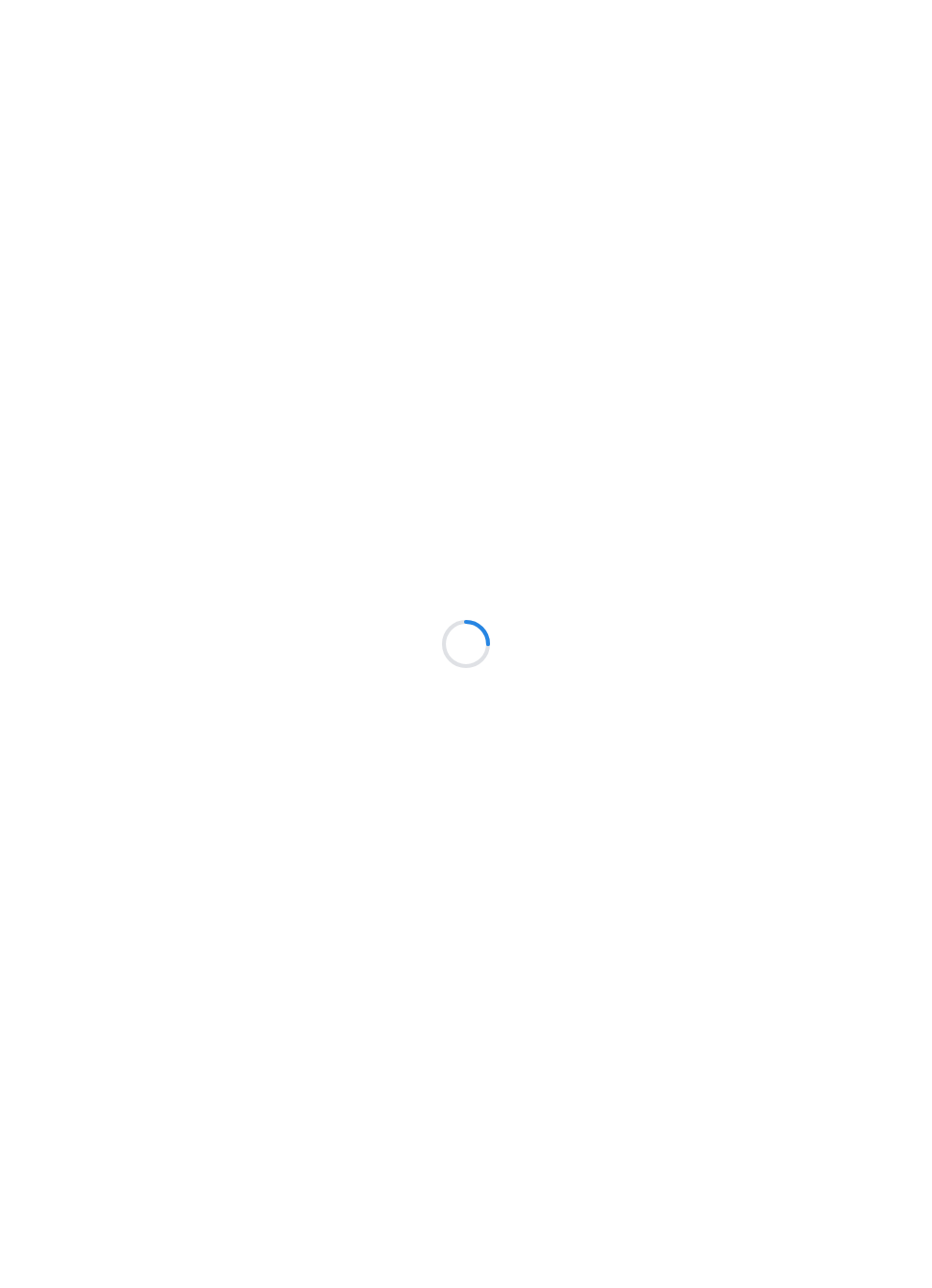 scroll, scrollTop: 0, scrollLeft: 0, axis: both 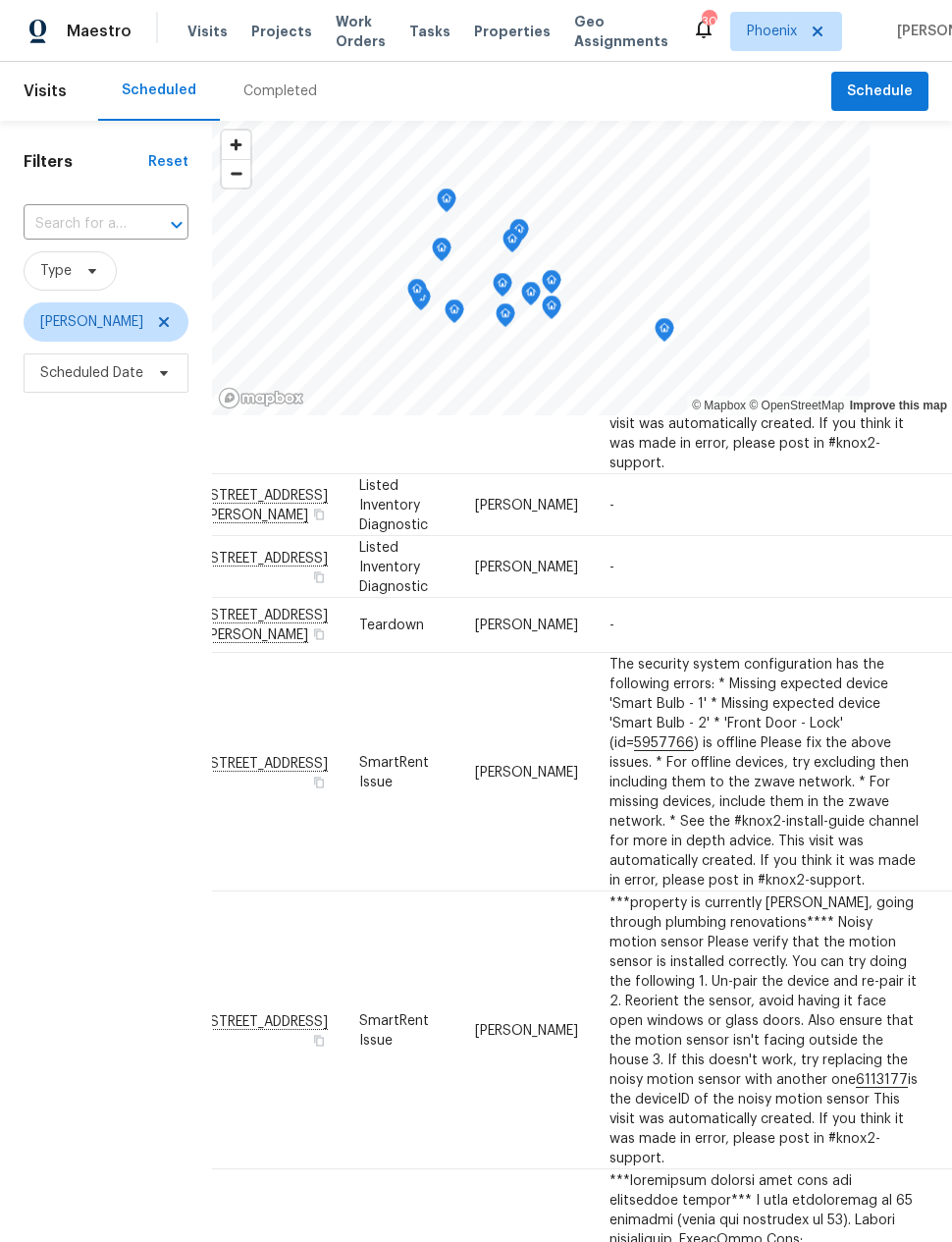 click on "Filters Reset ​ Type [PERSON_NAME] Scheduled Date" at bounding box center [106, 765] 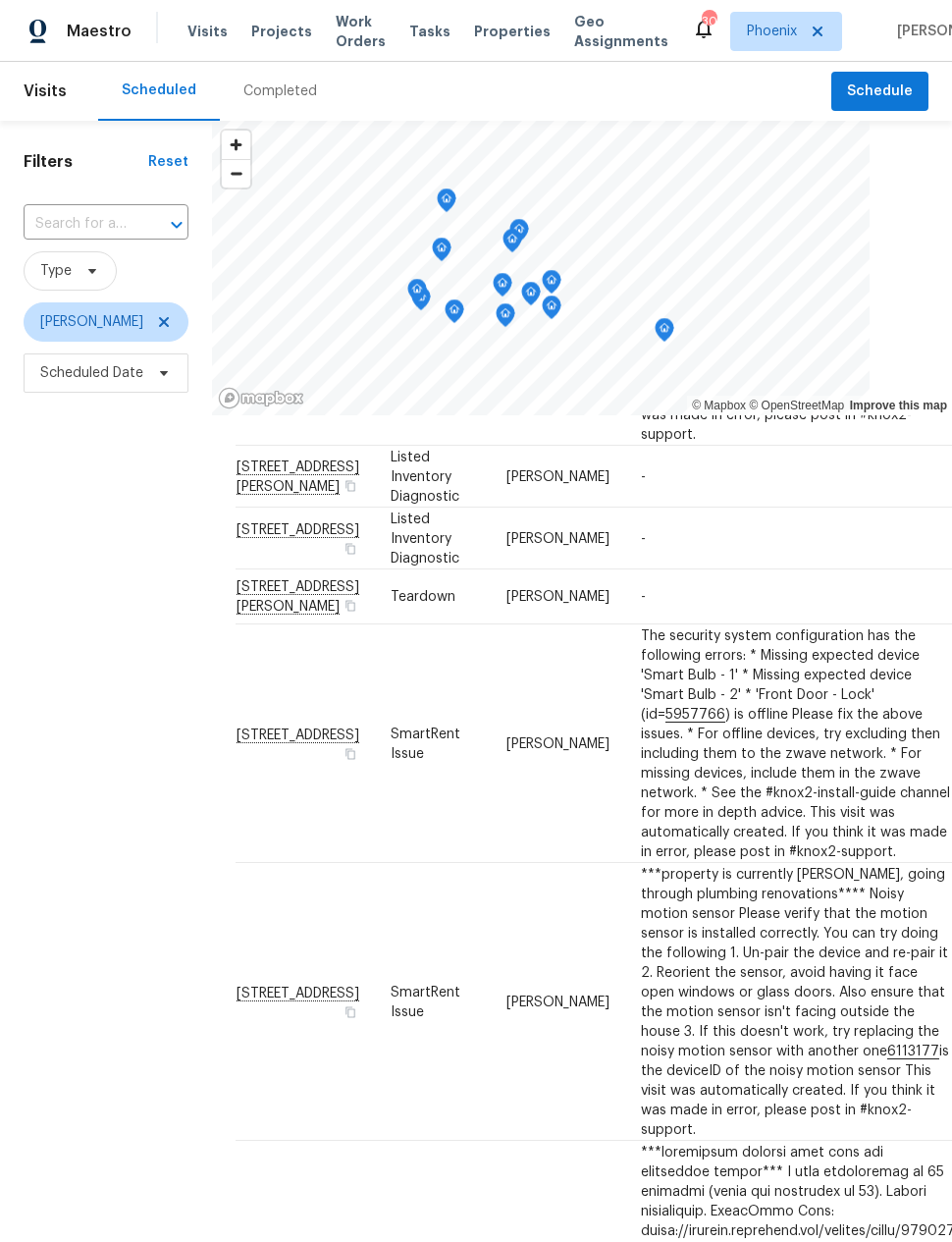 scroll, scrollTop: 399, scrollLeft: 0, axis: vertical 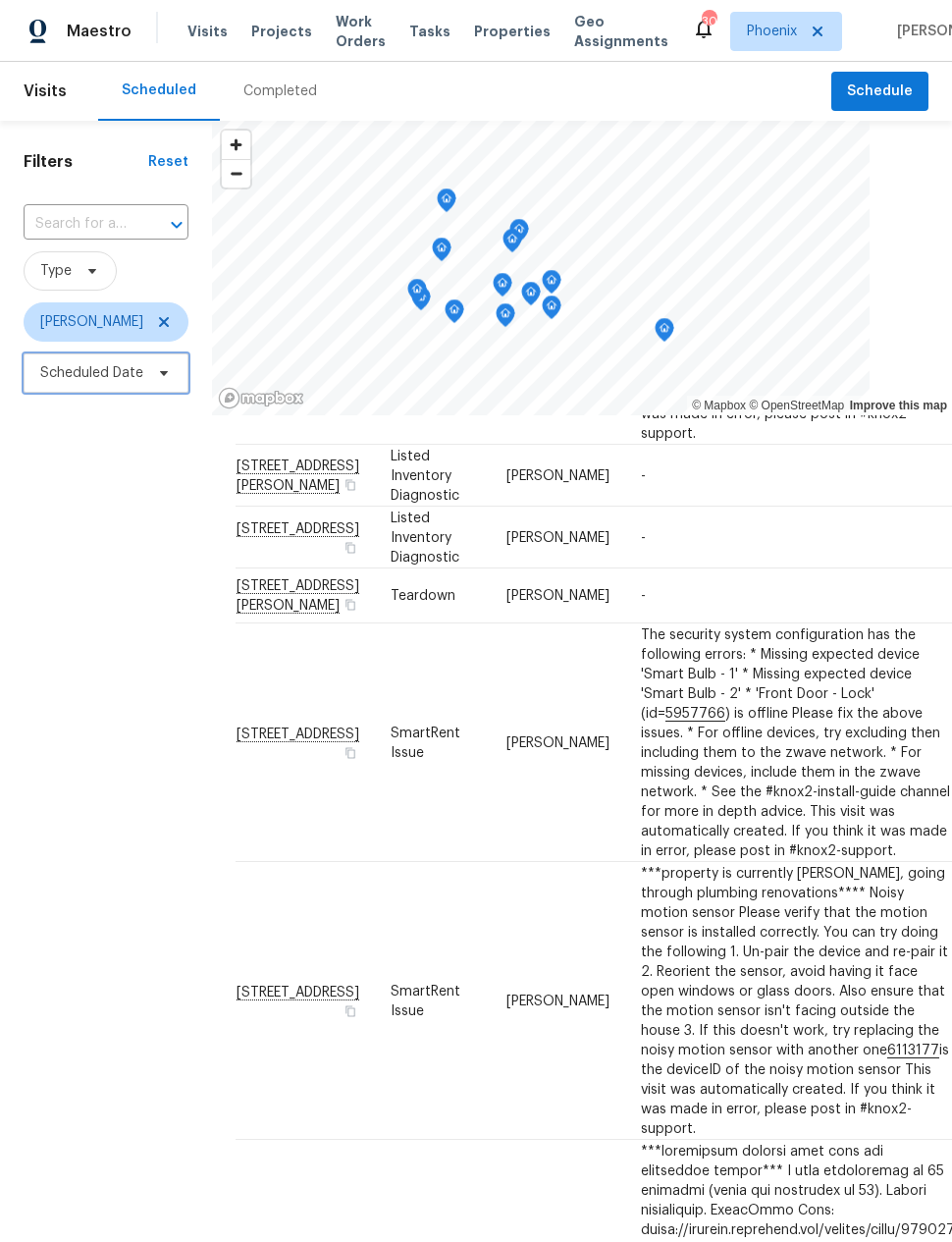 click on "Scheduled Date" at bounding box center [91, 373] 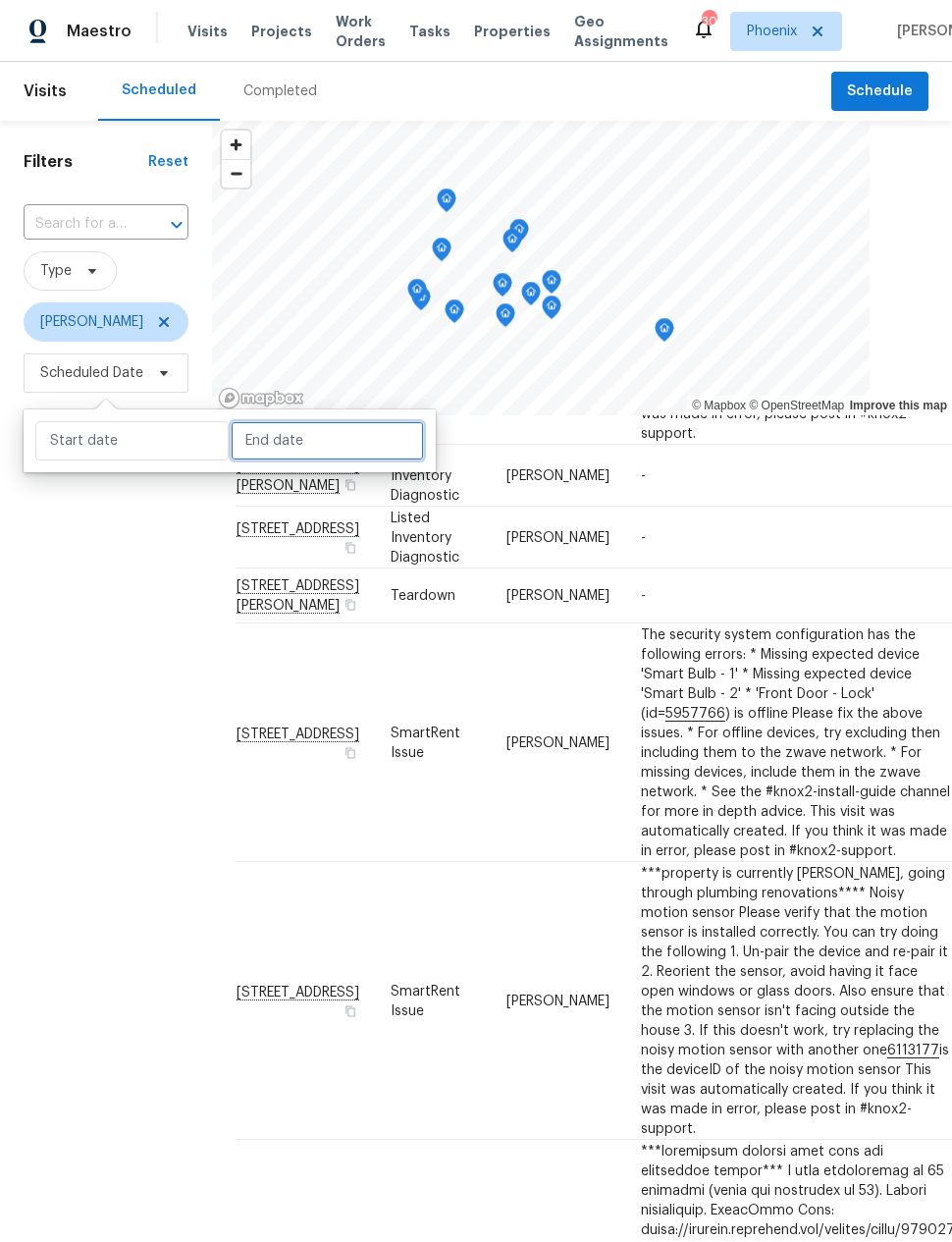 click at bounding box center (327, 441) 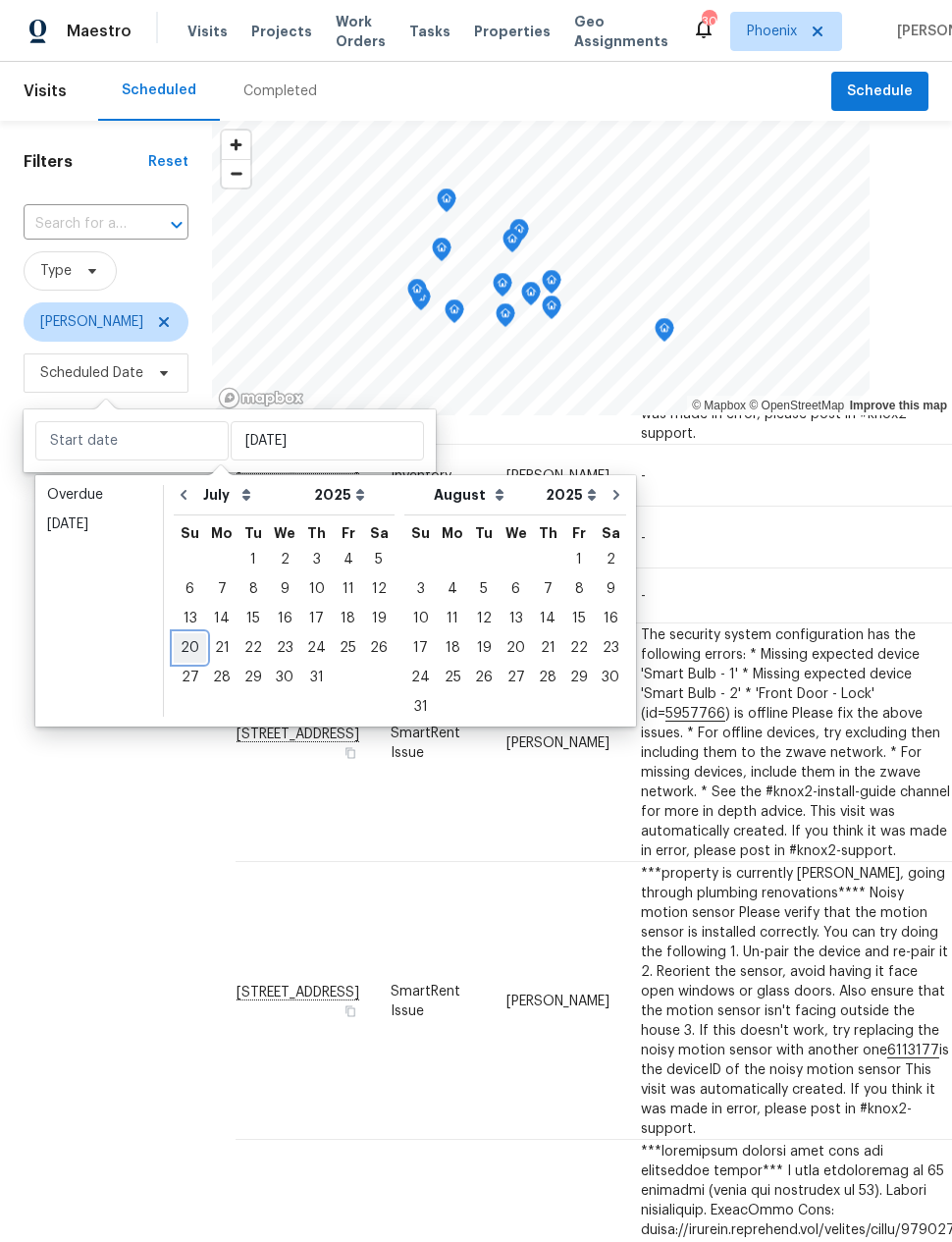 click on "20" at bounding box center [189, 648] 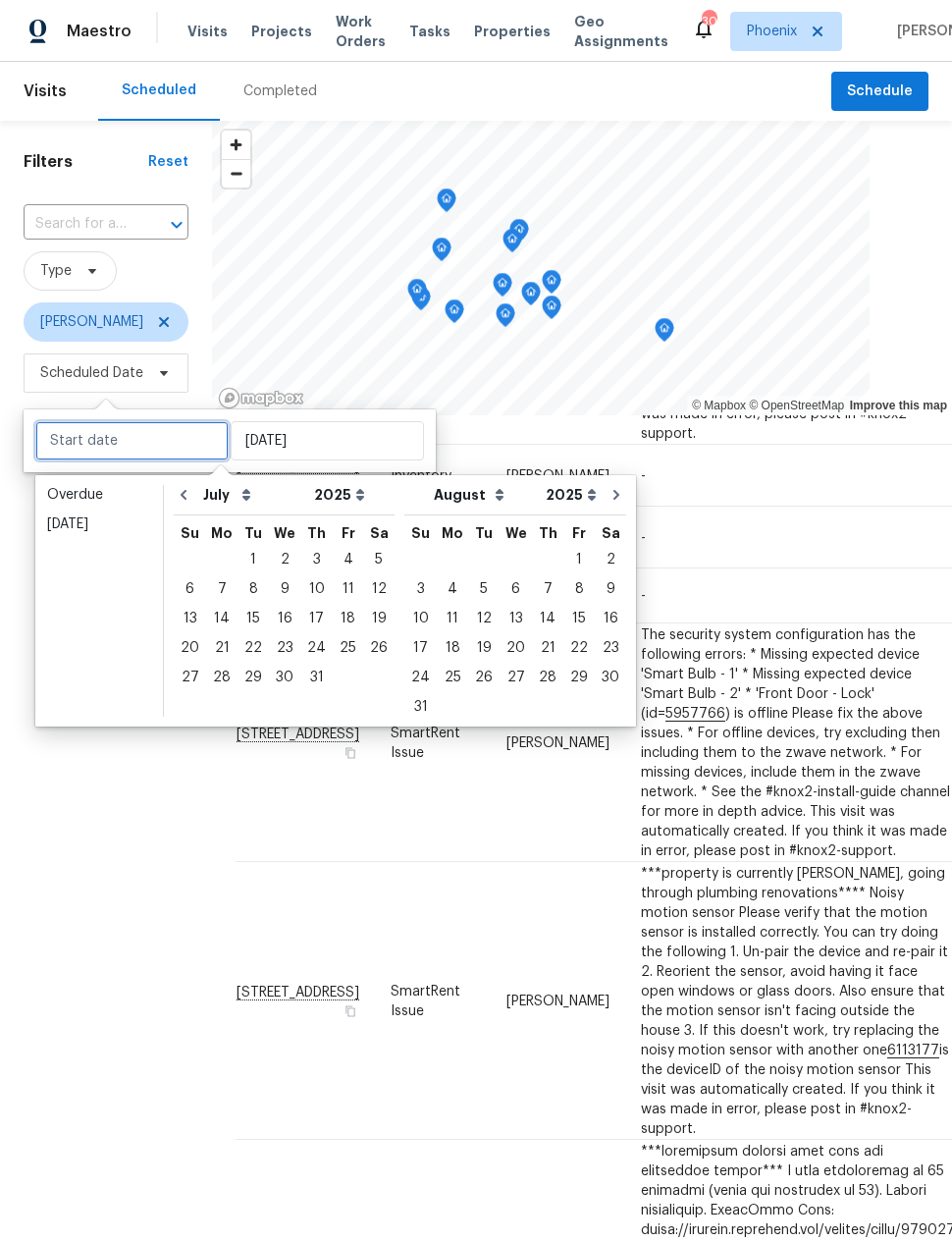 type on "Sun, Jul 20" 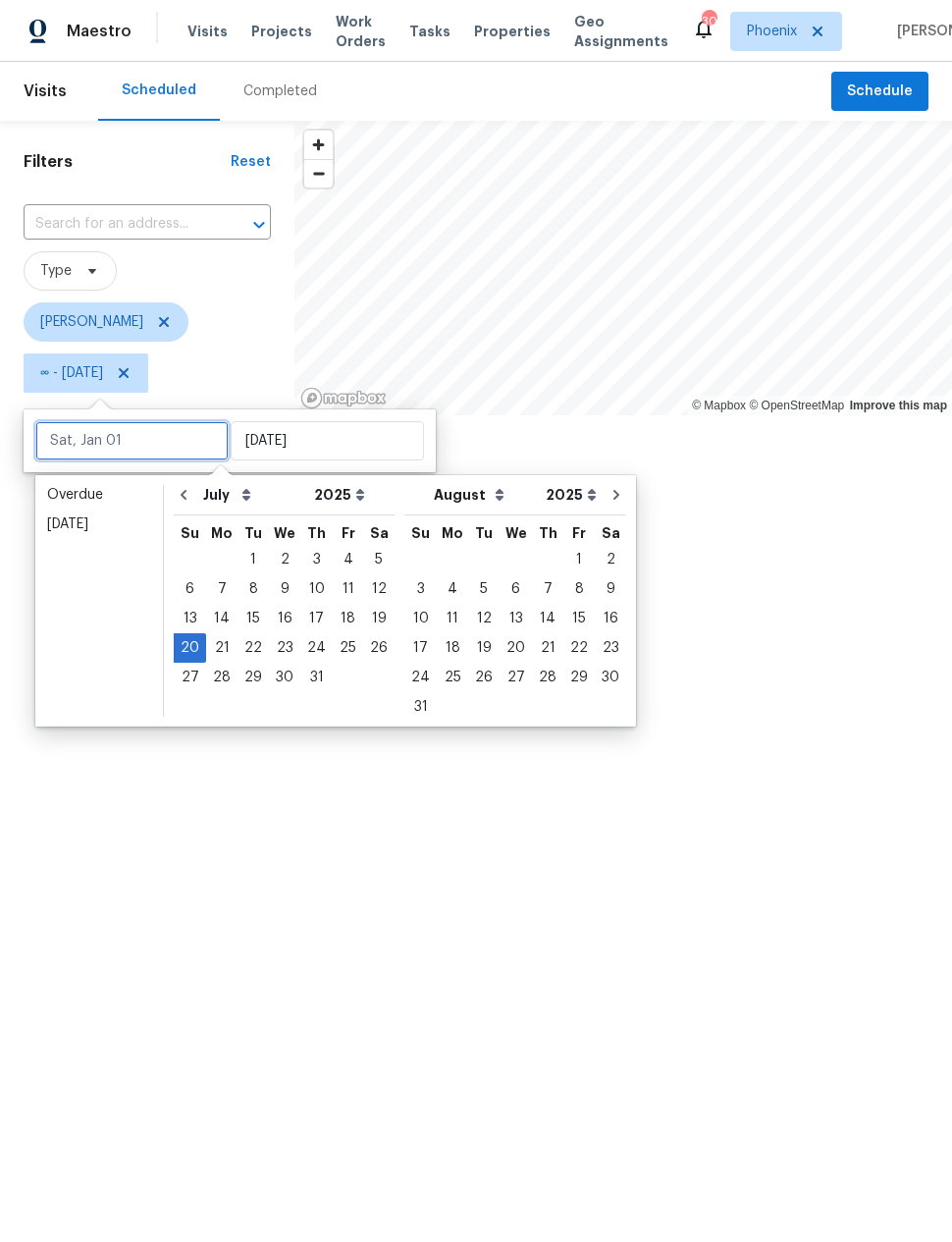 scroll, scrollTop: 296, scrollLeft: 0, axis: vertical 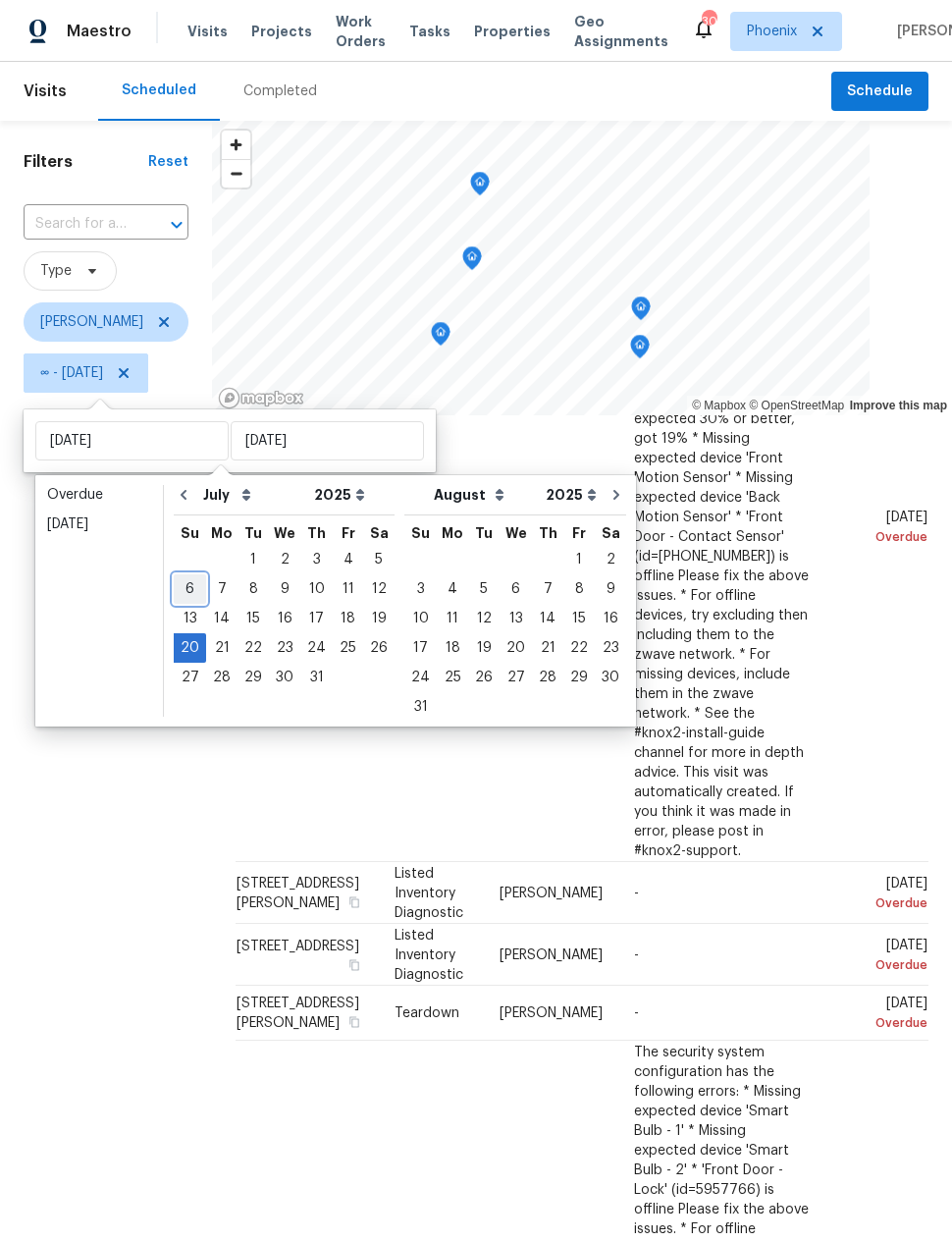 click on "6" at bounding box center [189, 589] 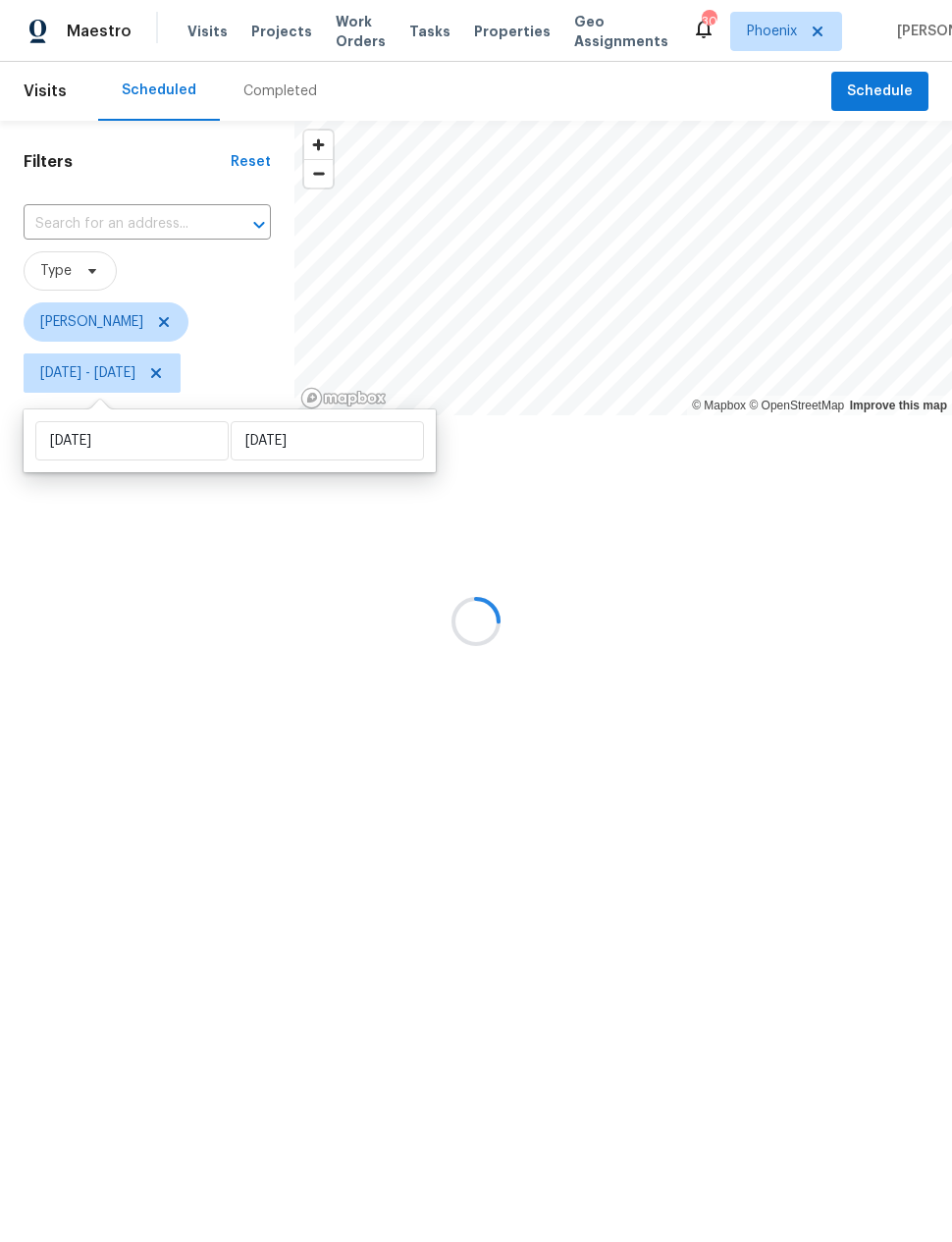 type on "Sun, Jul 06" 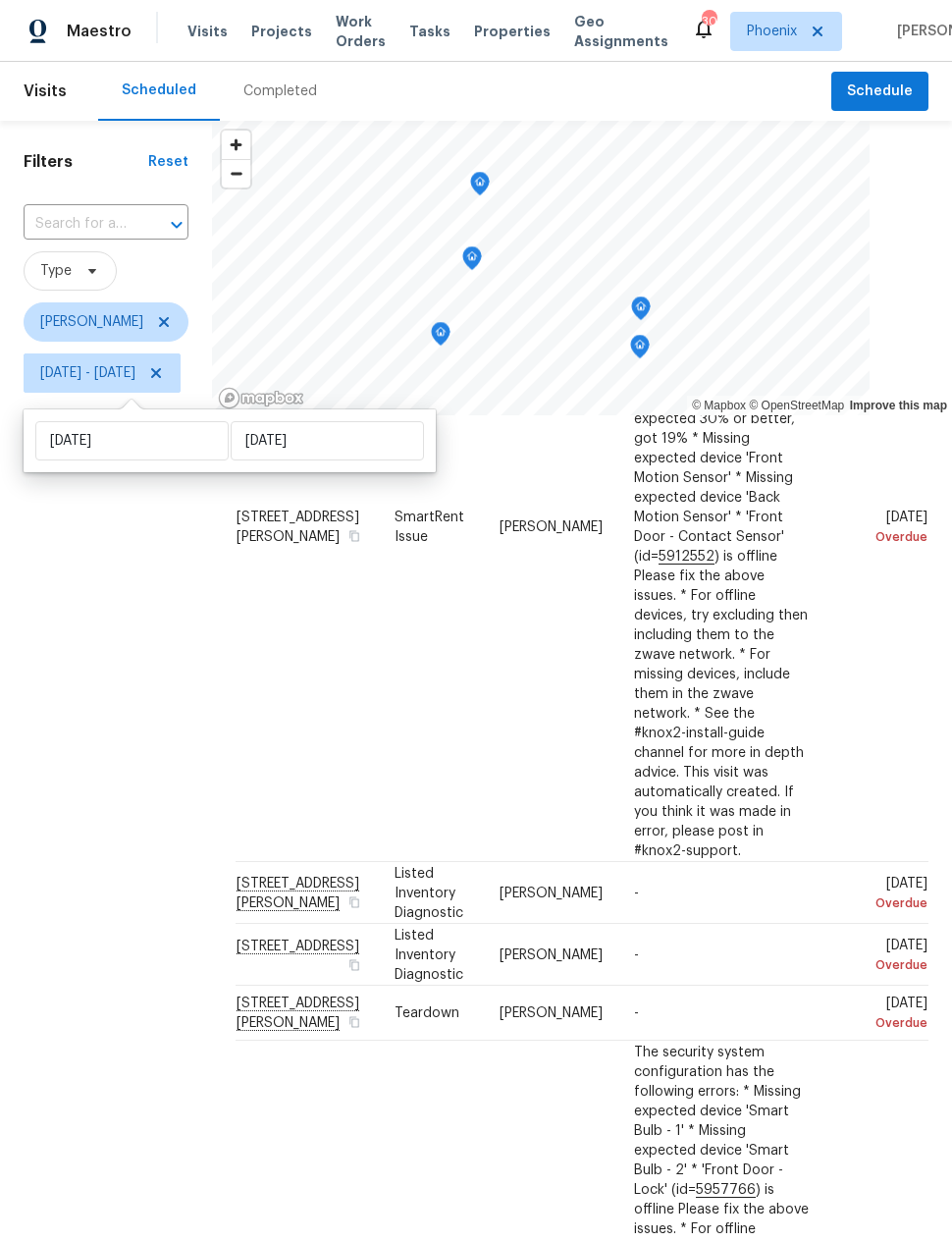 click on "Filters Reset ​ Type Brian Borntrager Sun, Jul 06 - Sun, Jul 20" at bounding box center [106, 765] 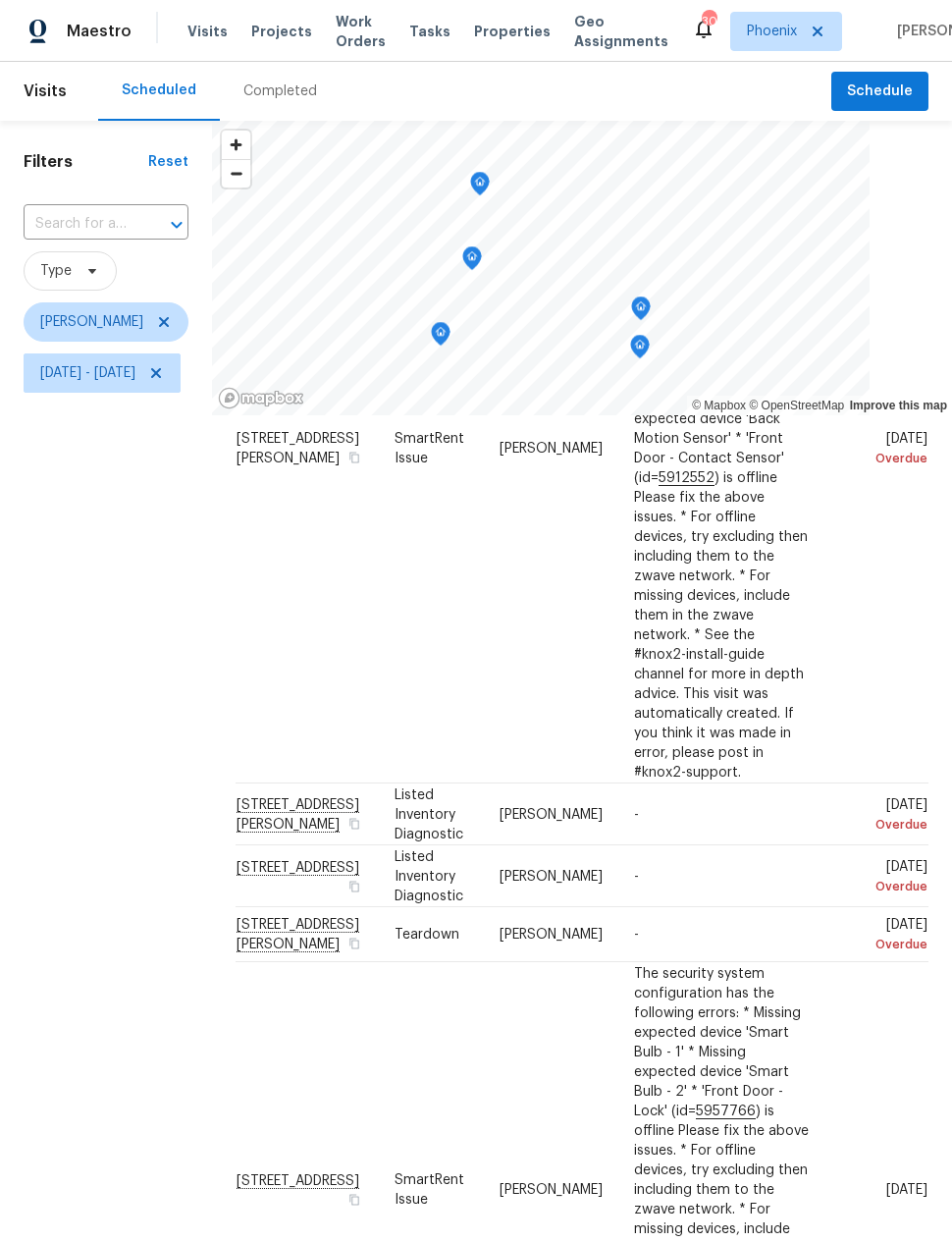 scroll, scrollTop: 374, scrollLeft: 0, axis: vertical 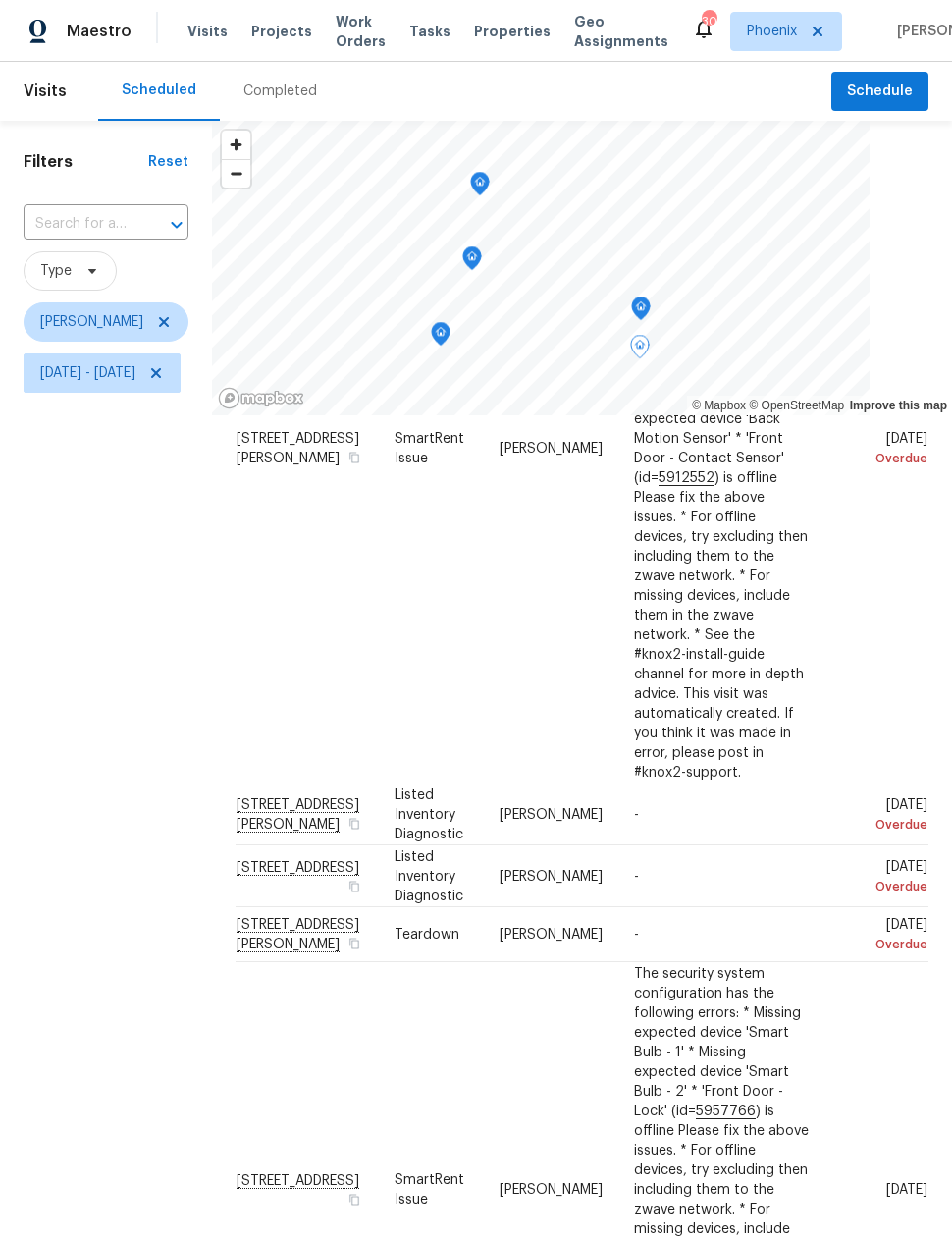 click 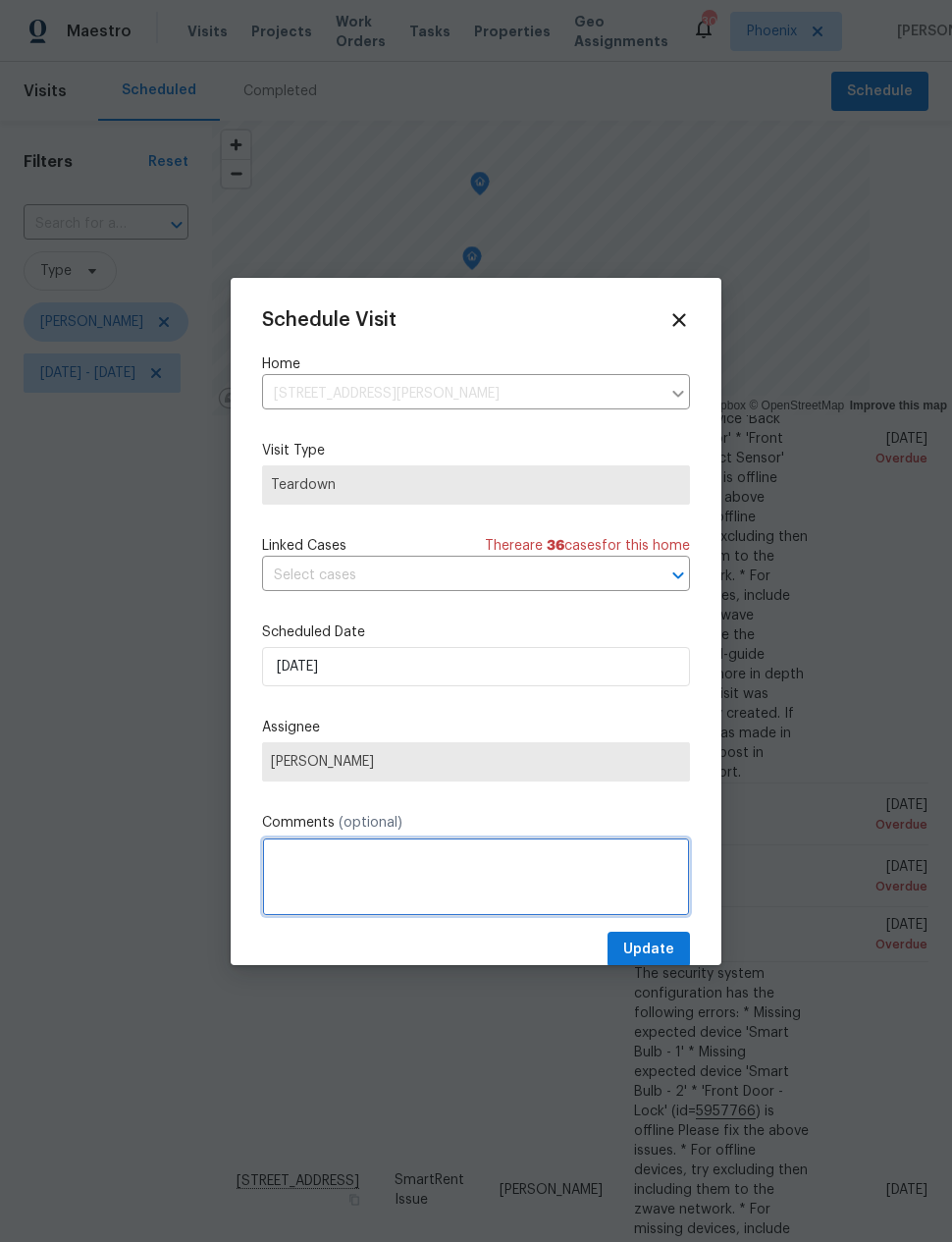 click at bounding box center (476, 877) 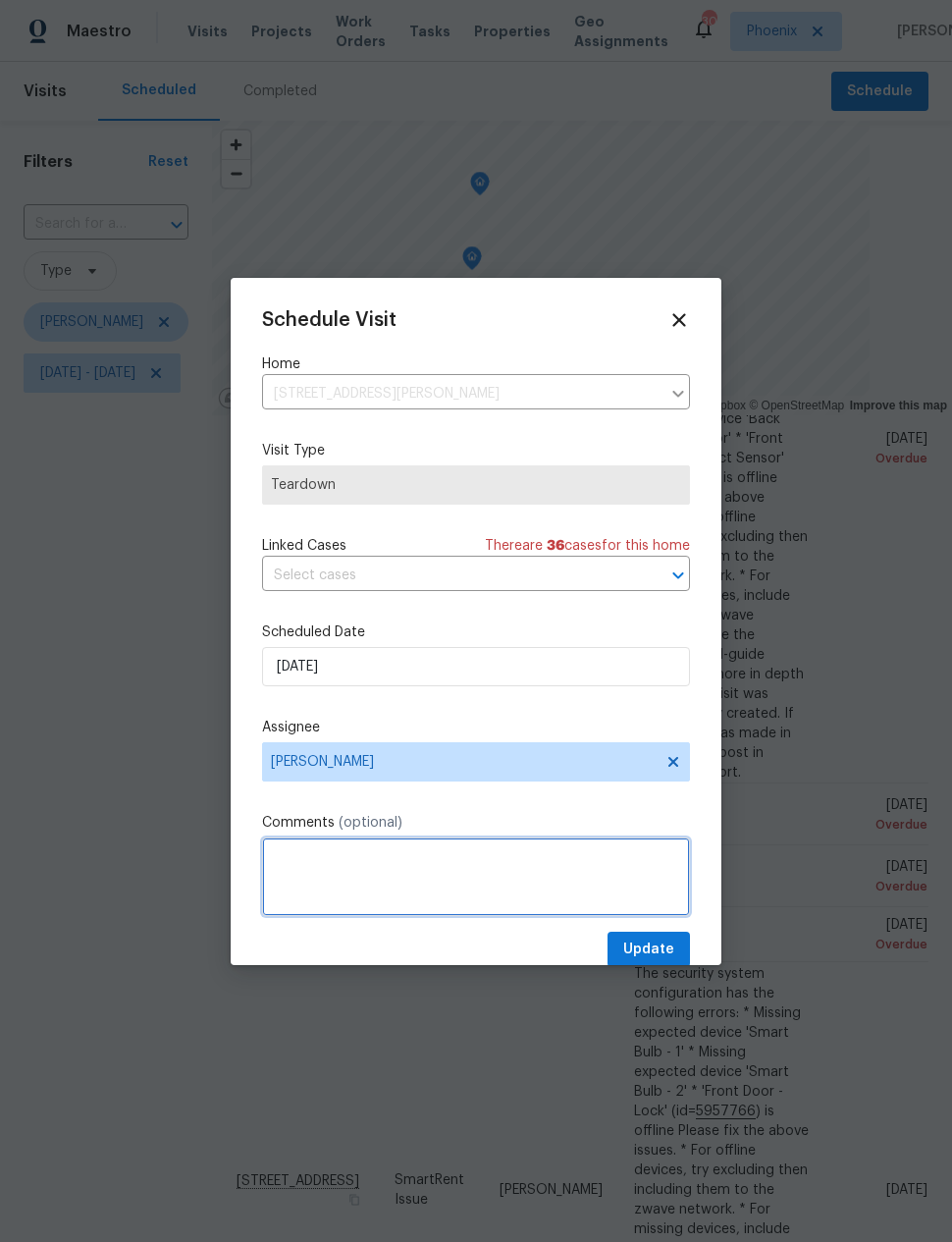 scroll, scrollTop: 53, scrollLeft: 0, axis: vertical 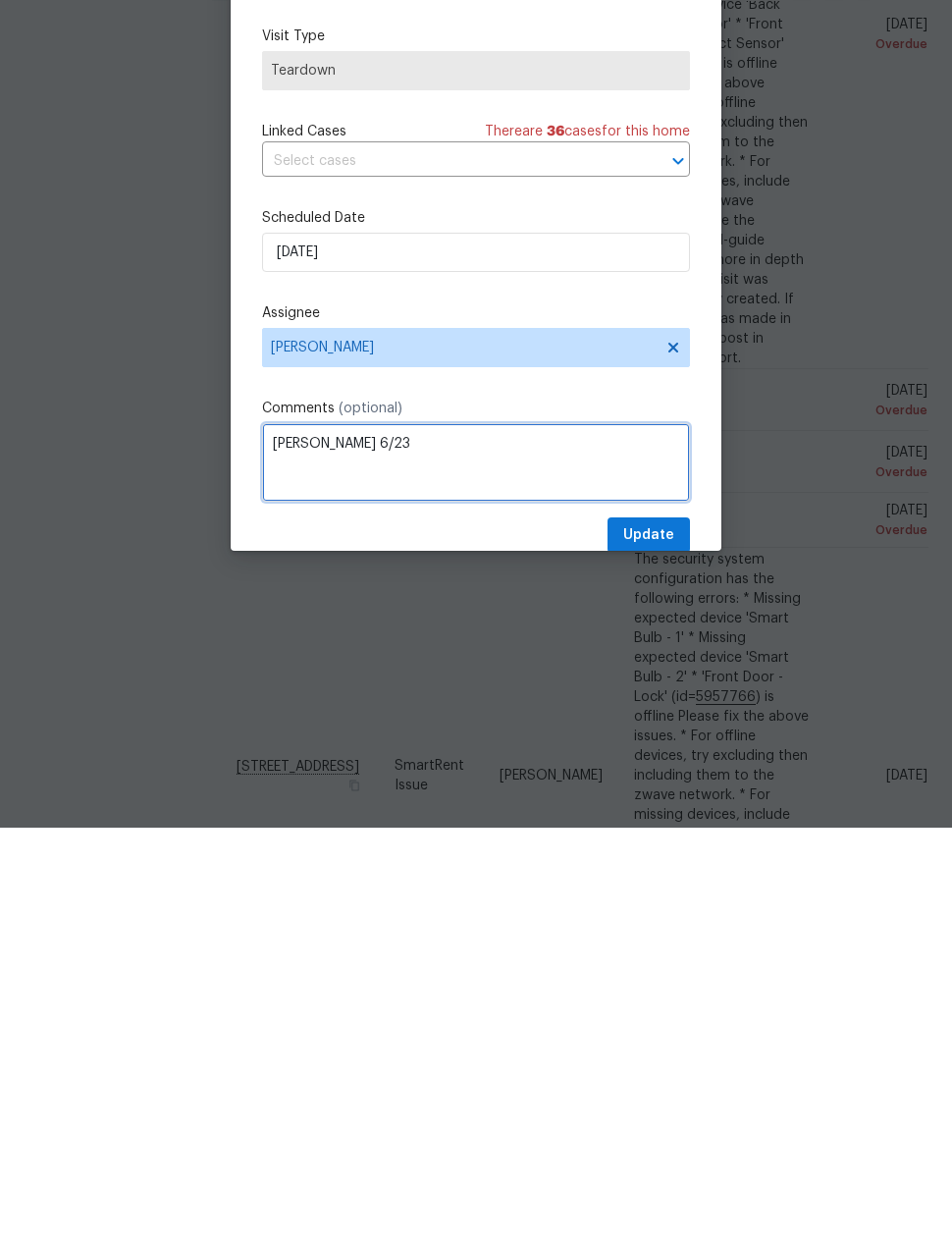 type on "COE 6/23" 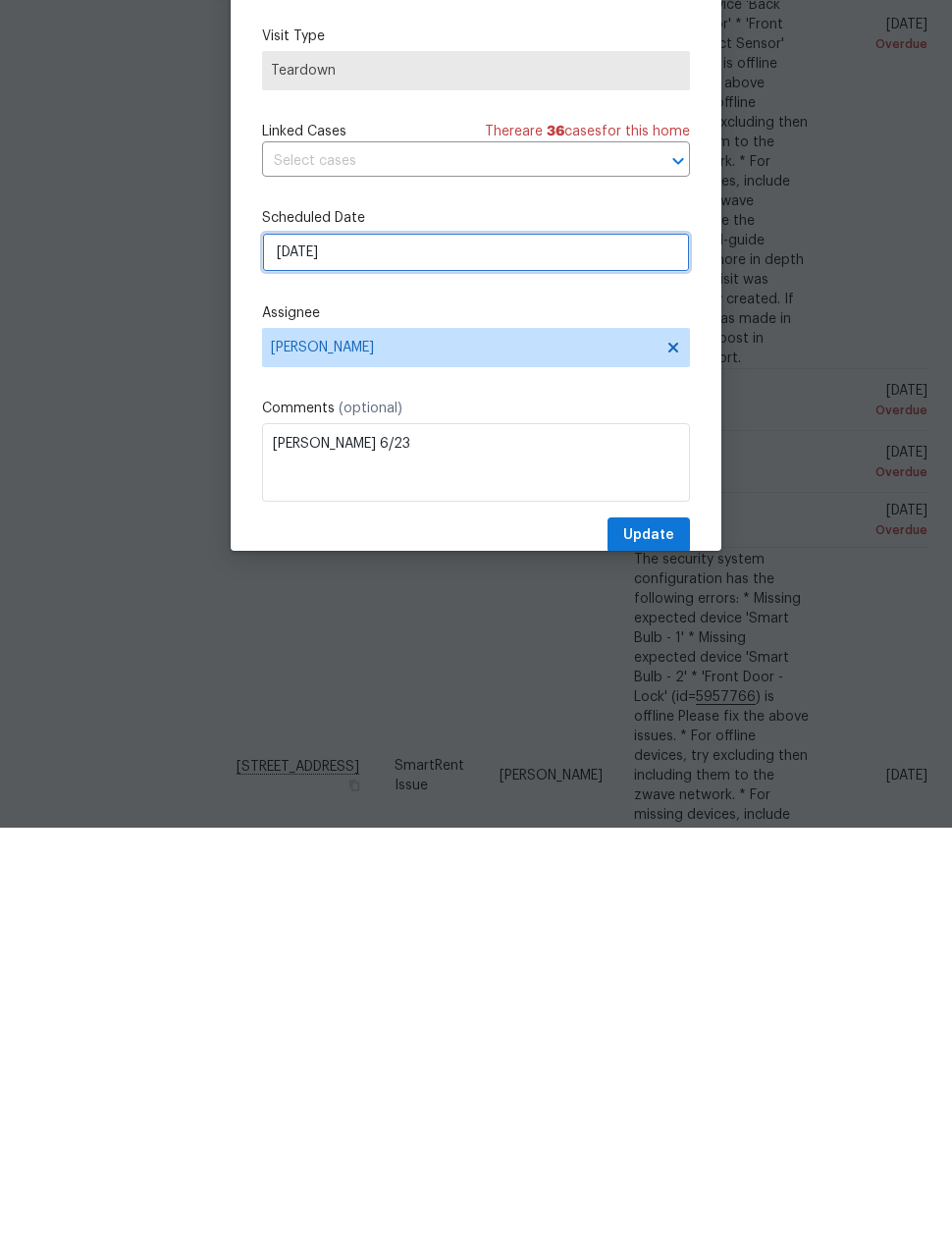 click on "7/17/2025" at bounding box center [476, 667] 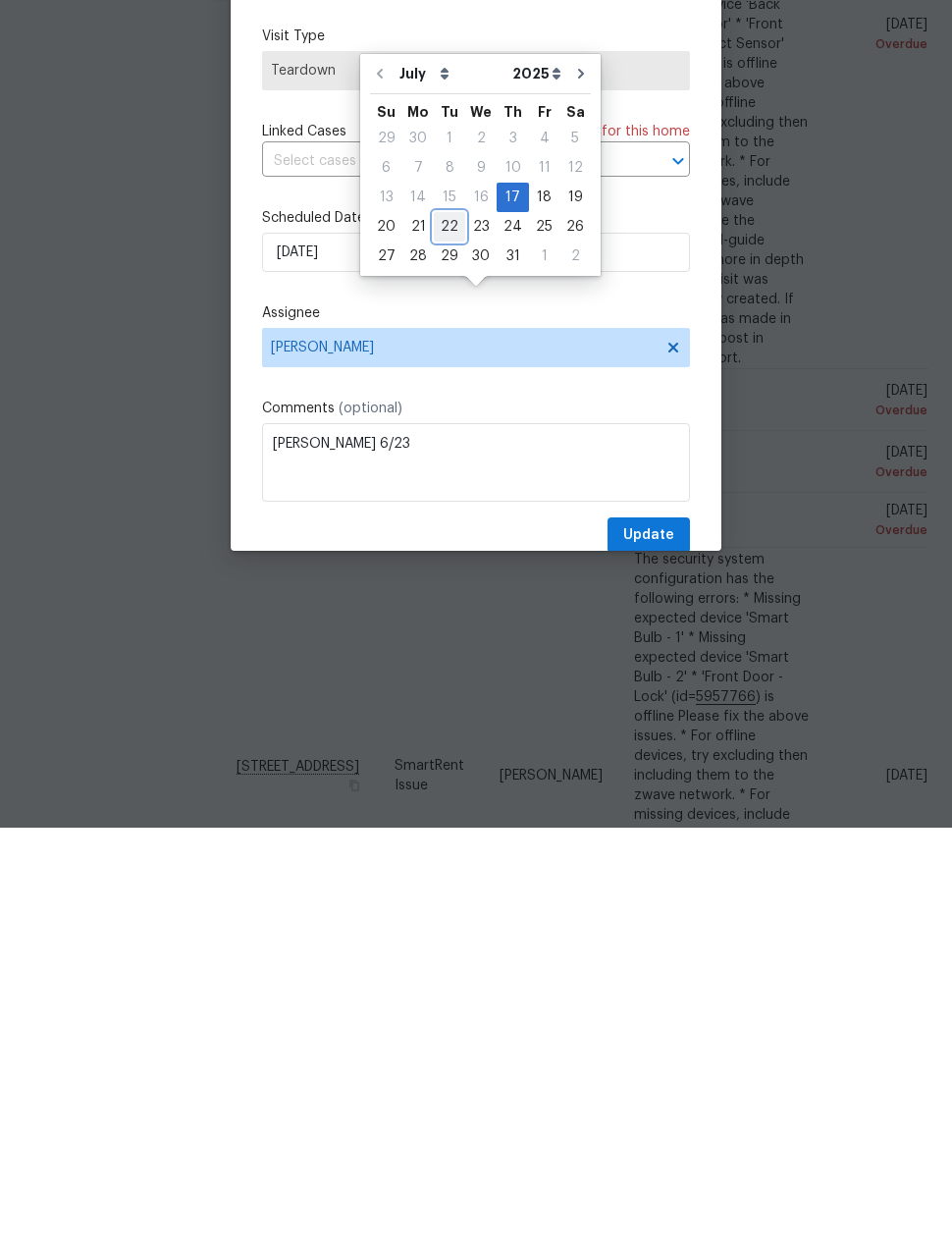 click on "22" at bounding box center [450, 641] 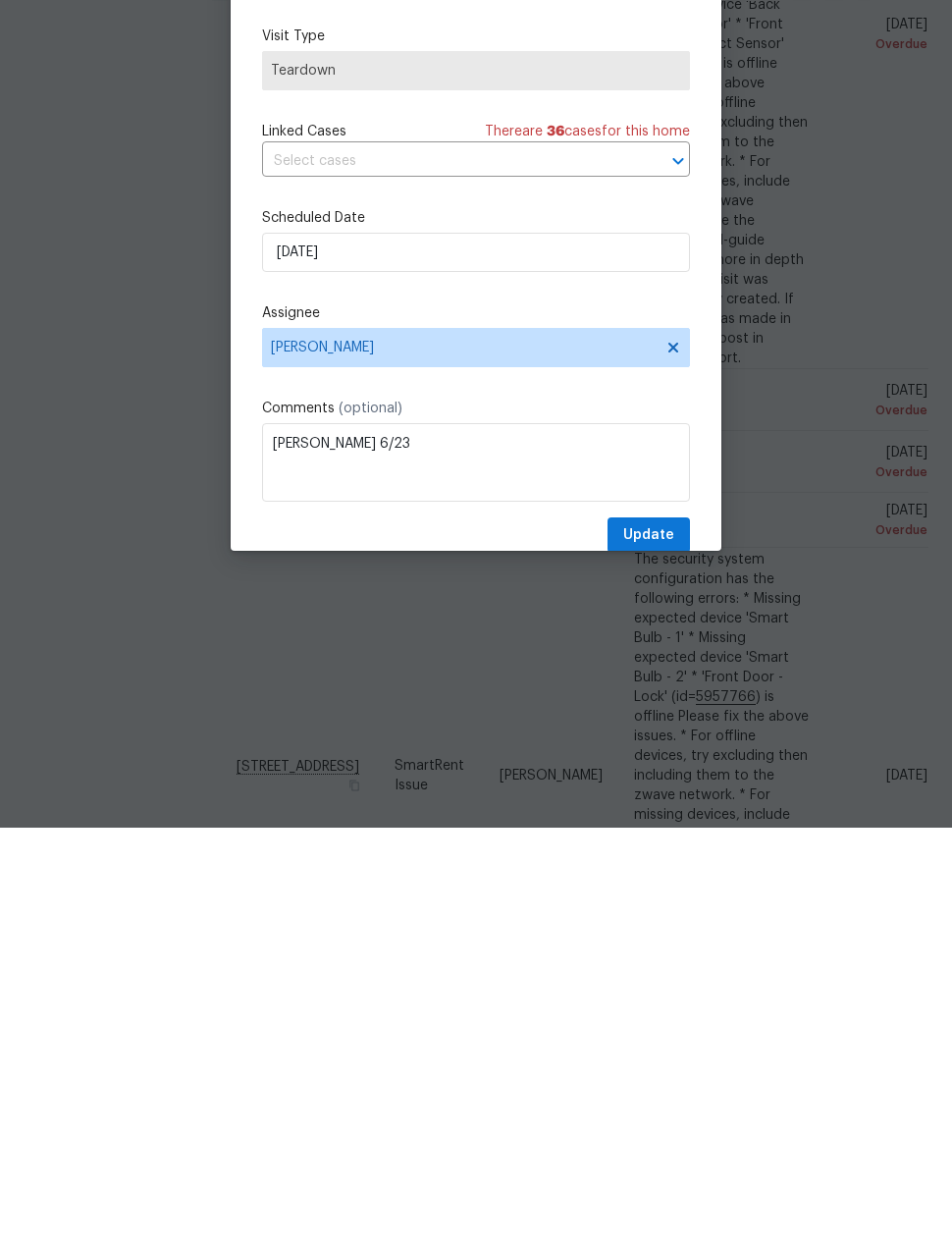 scroll, scrollTop: 79, scrollLeft: 0, axis: vertical 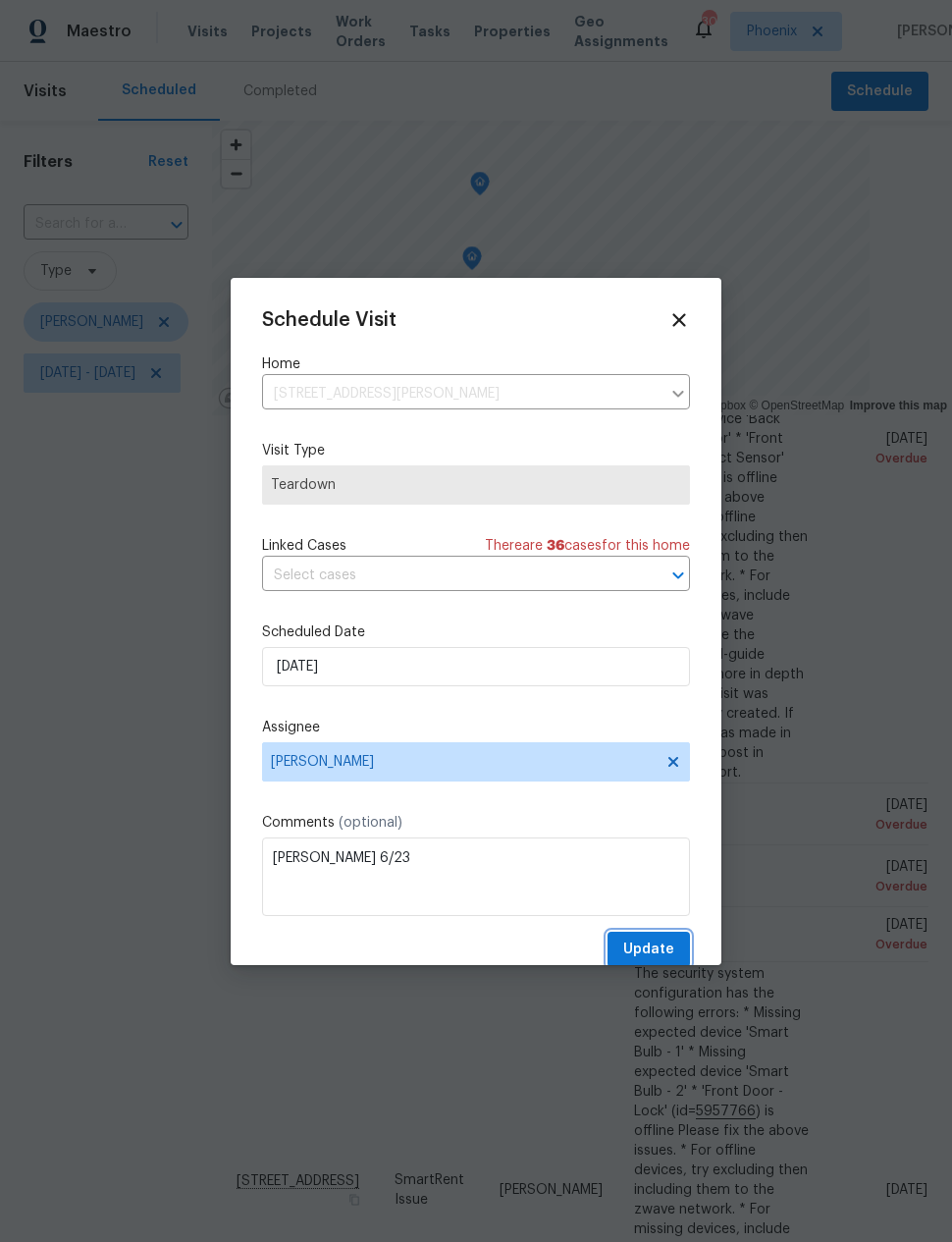 click on "Update" at bounding box center [649, 949] 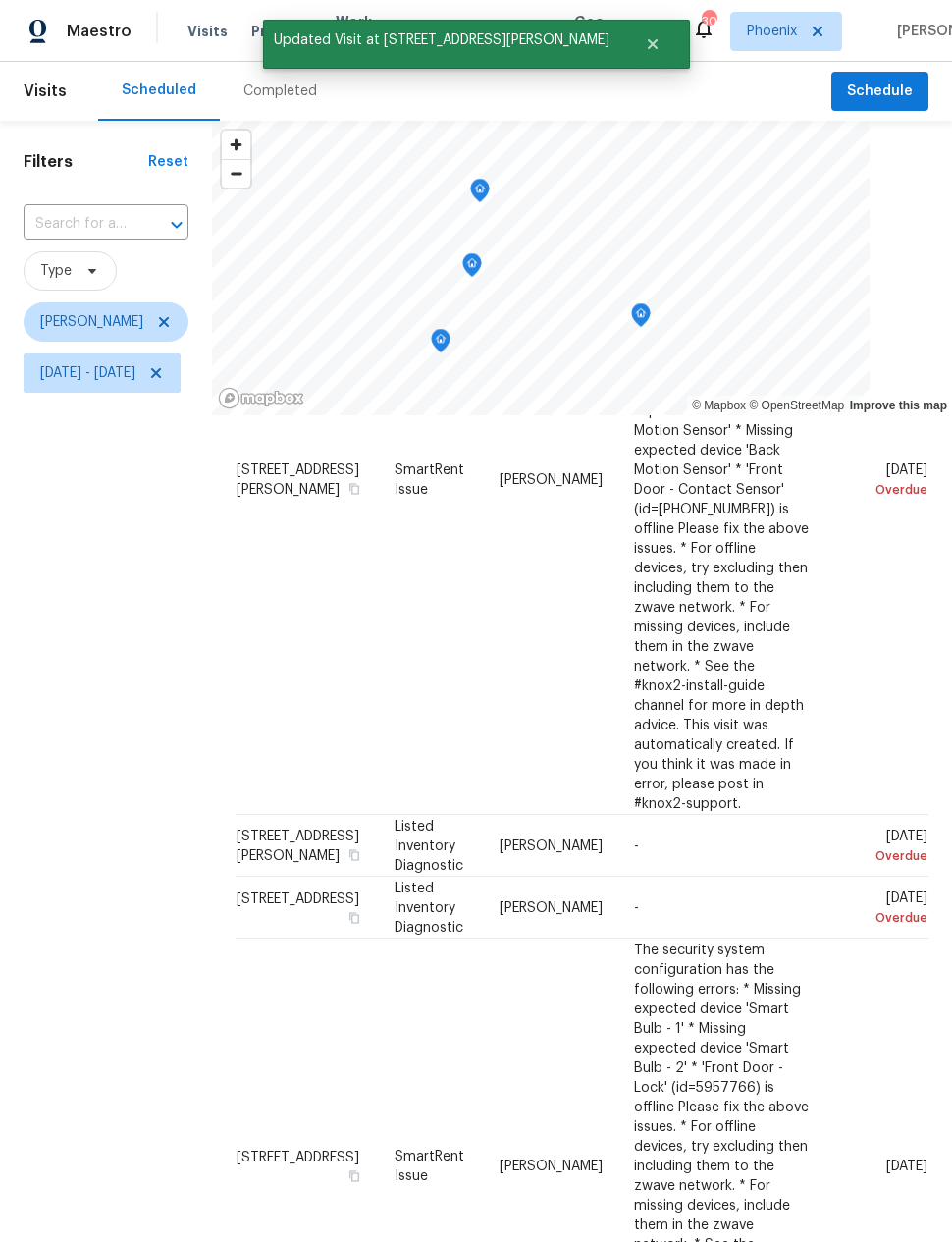 scroll, scrollTop: 319, scrollLeft: 0, axis: vertical 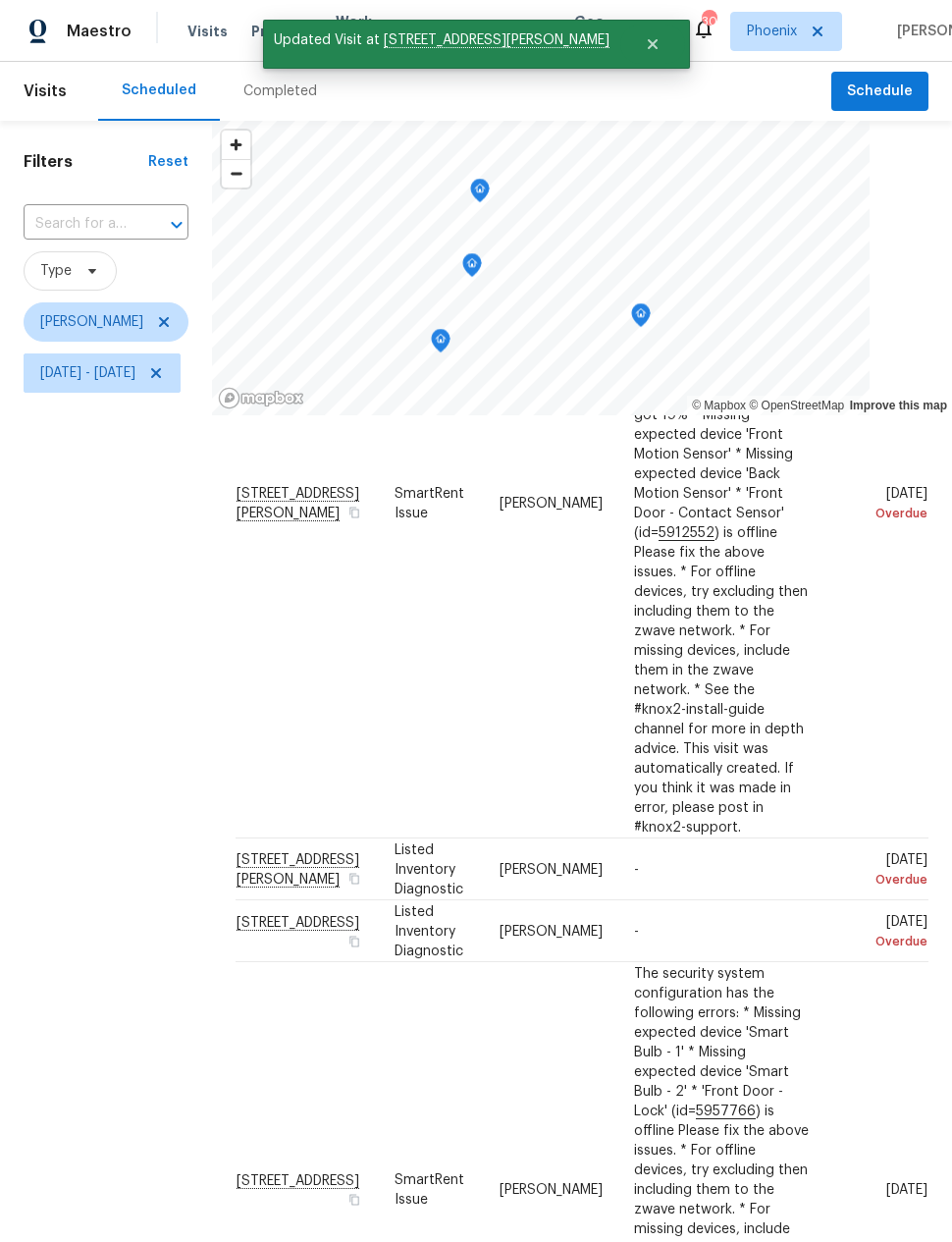 click on "Filters Reset ​ Type Brian Borntrager Sun, Jul 06 - Sun, Jul 20" at bounding box center [106, 765] 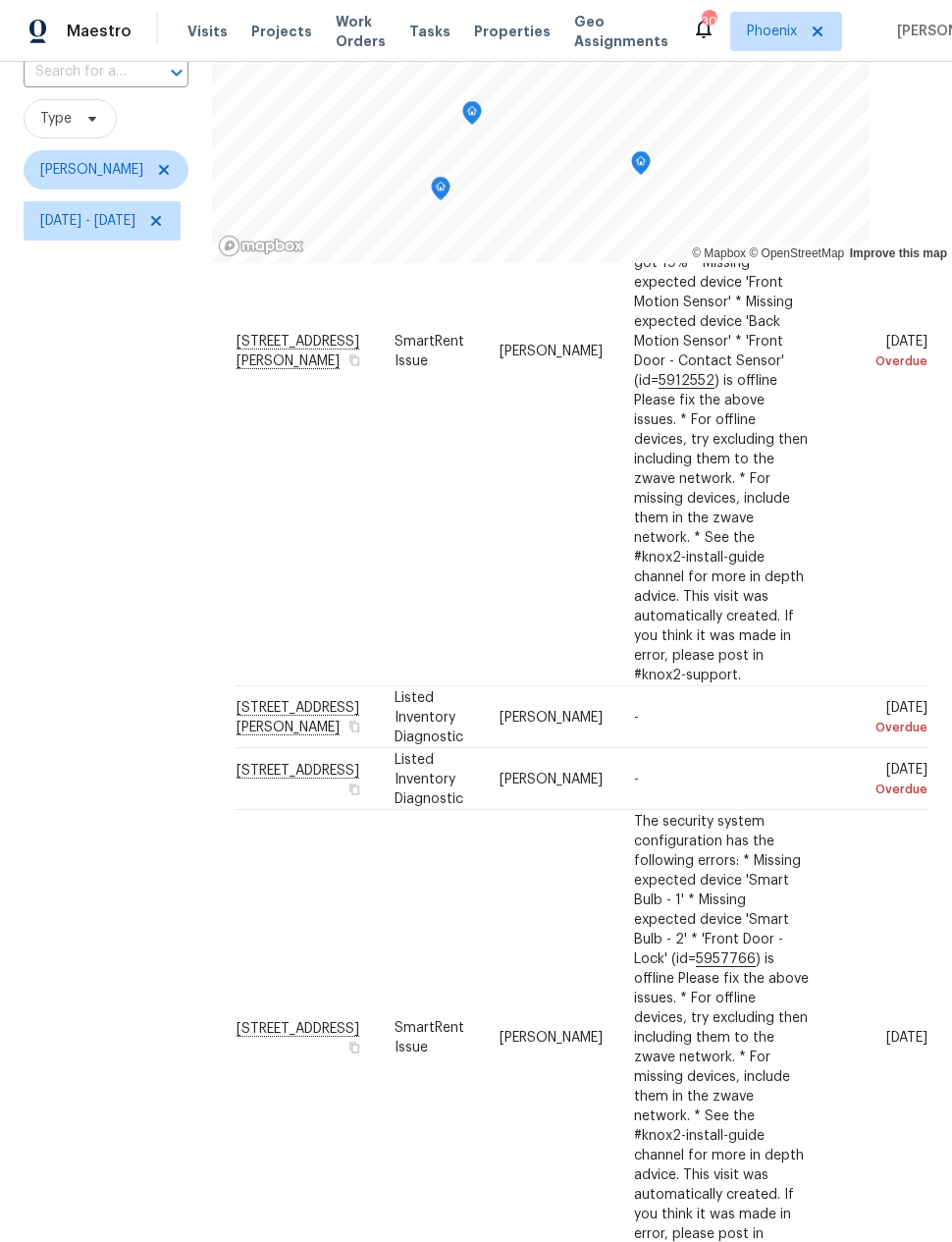 scroll, scrollTop: 151, scrollLeft: 0, axis: vertical 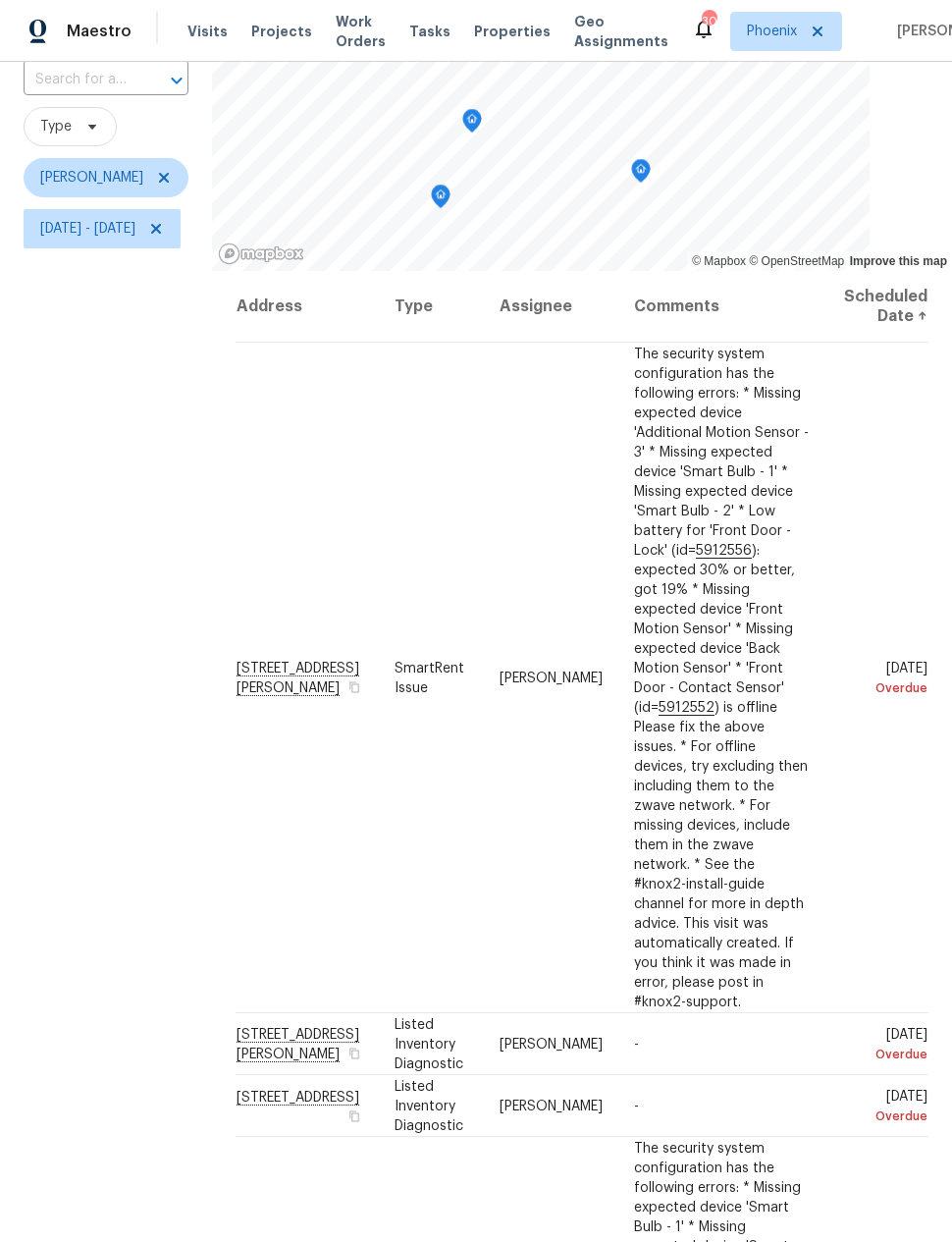 click on "Filters Reset ​ Type Brian Borntrager Sun, Jul 06 - Sun, Jul 20" at bounding box center [106, 621] 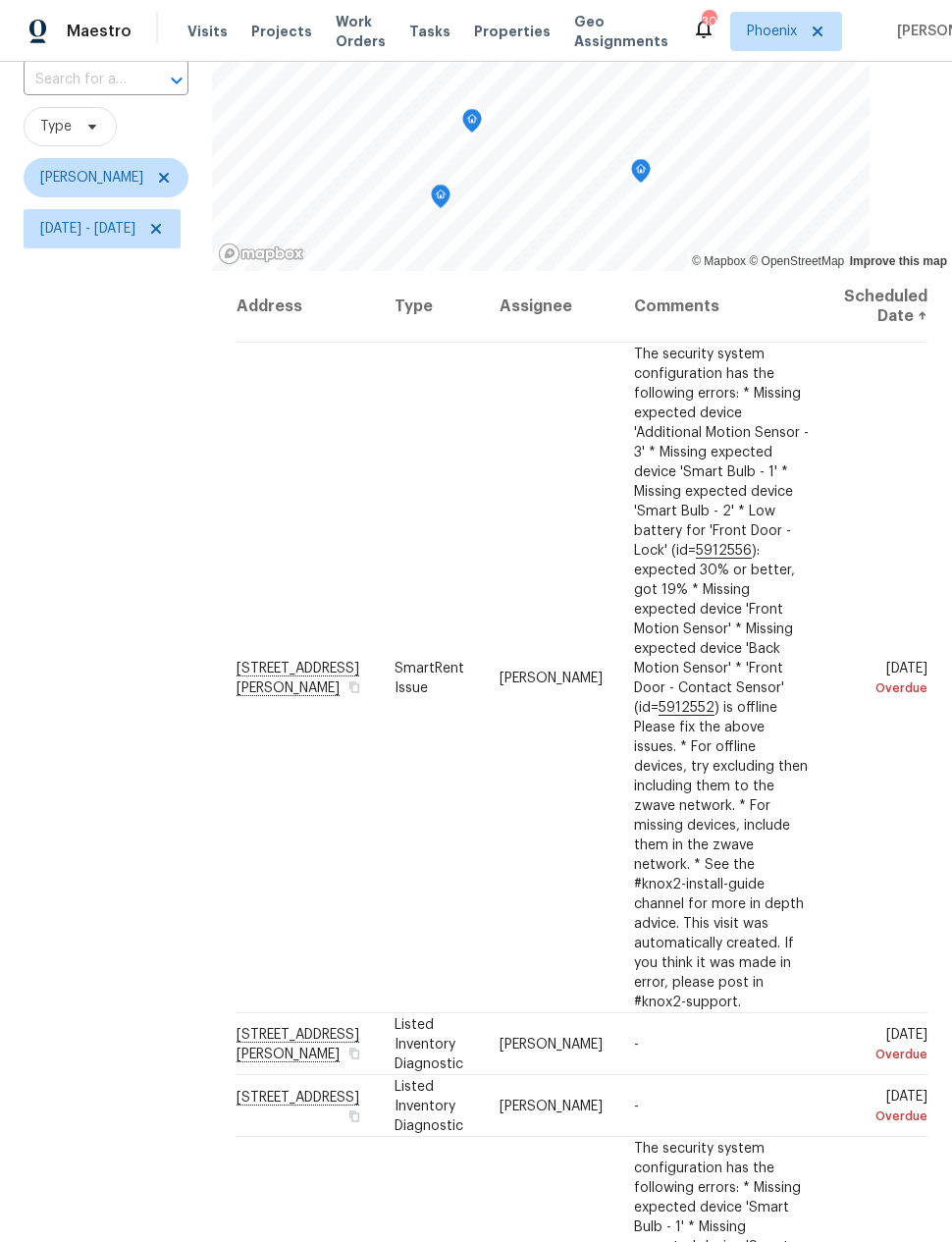 scroll, scrollTop: 0, scrollLeft: 0, axis: both 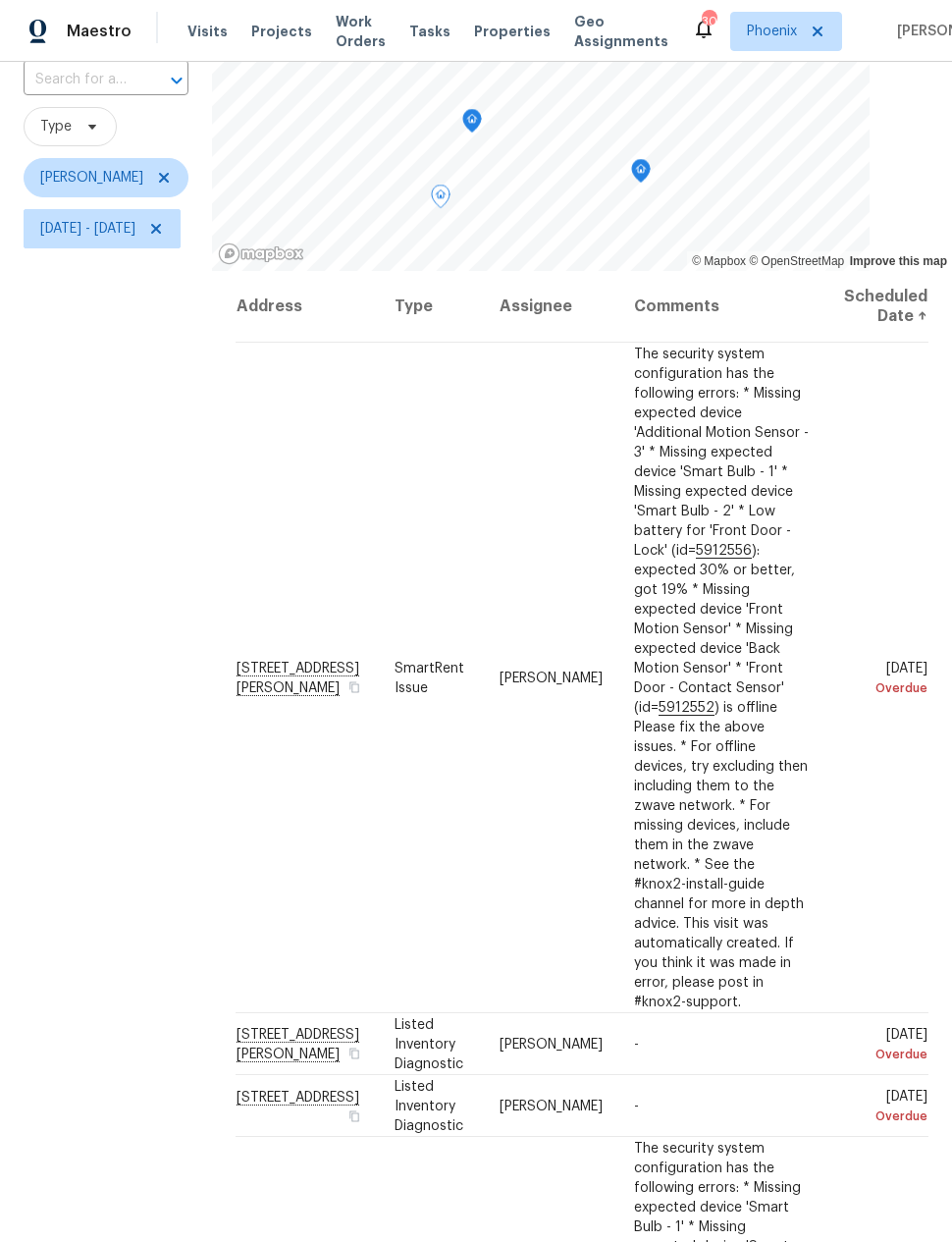 click 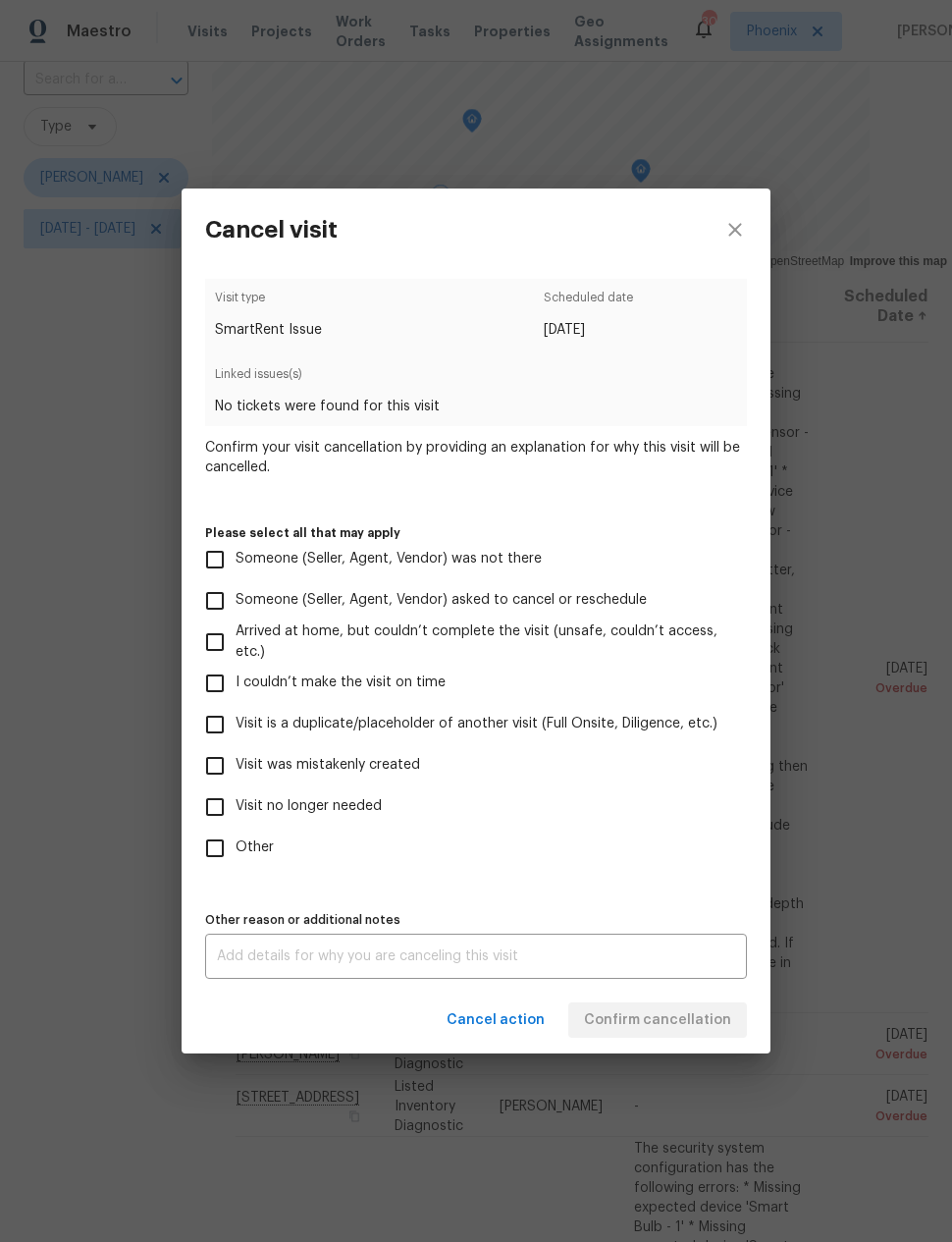 click on "Visit no longer needed" at bounding box center [215, 807] 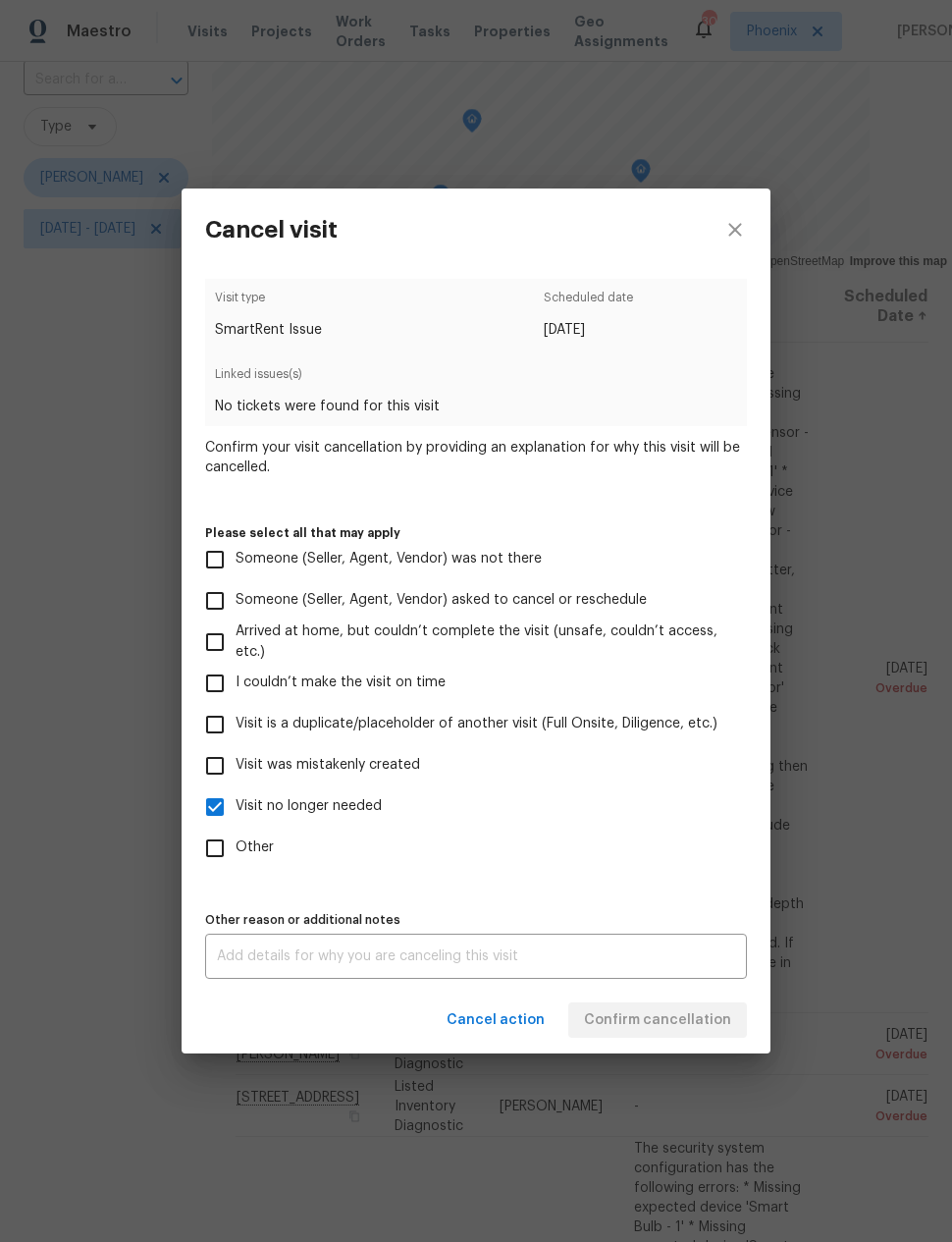 click at bounding box center (476, 956) 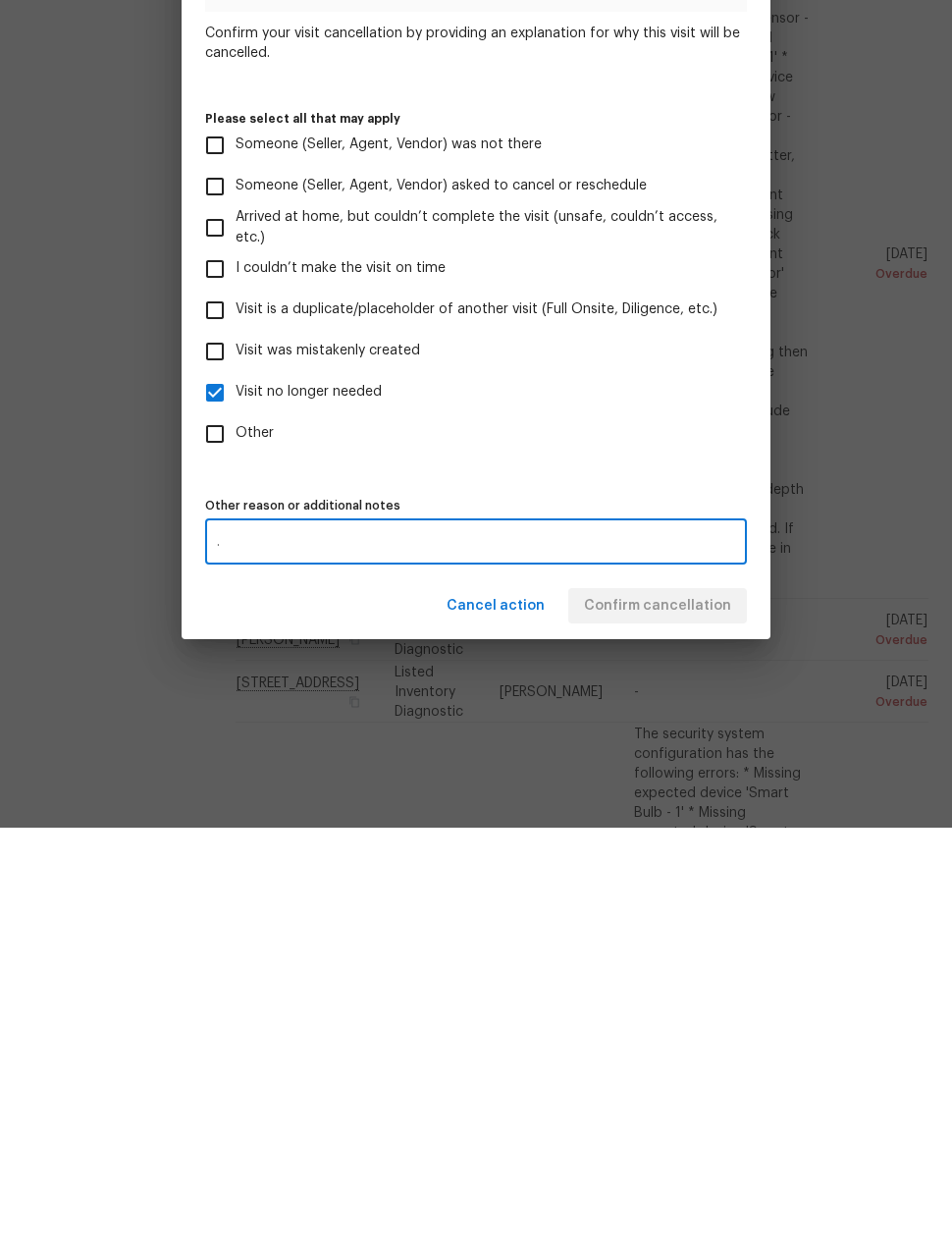 type on "." 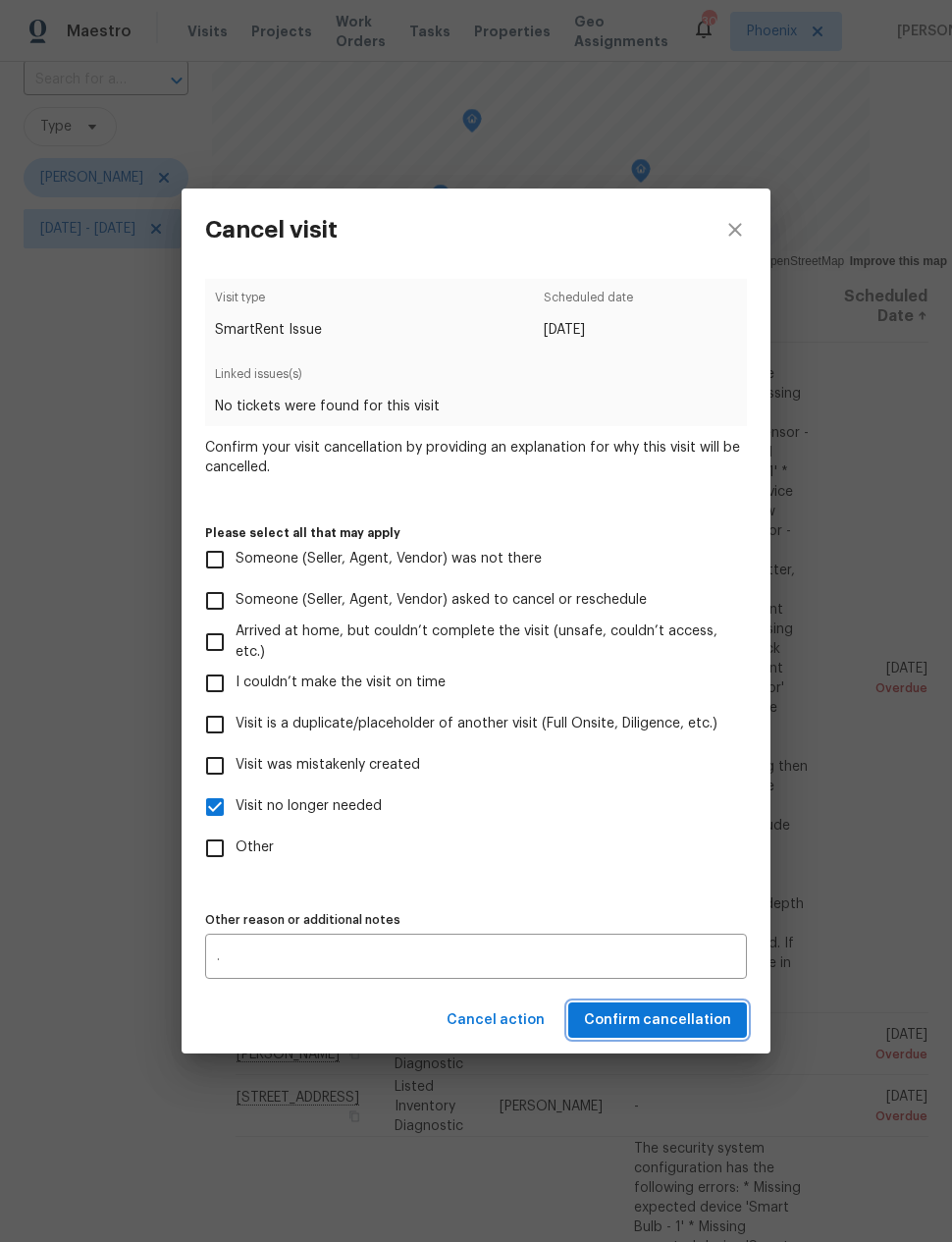 click on "Confirm cancellation" at bounding box center [658, 1020] 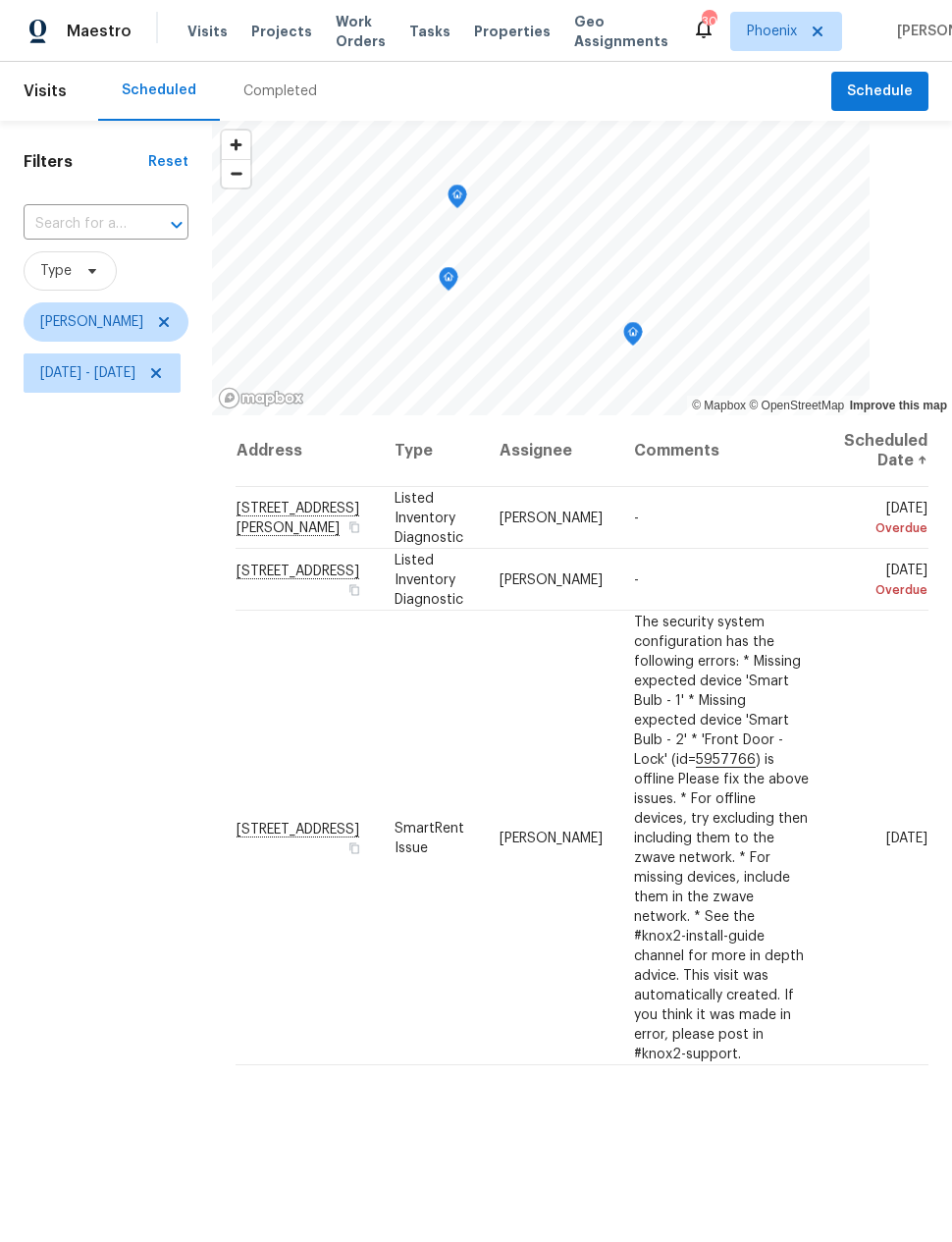scroll, scrollTop: 0, scrollLeft: 0, axis: both 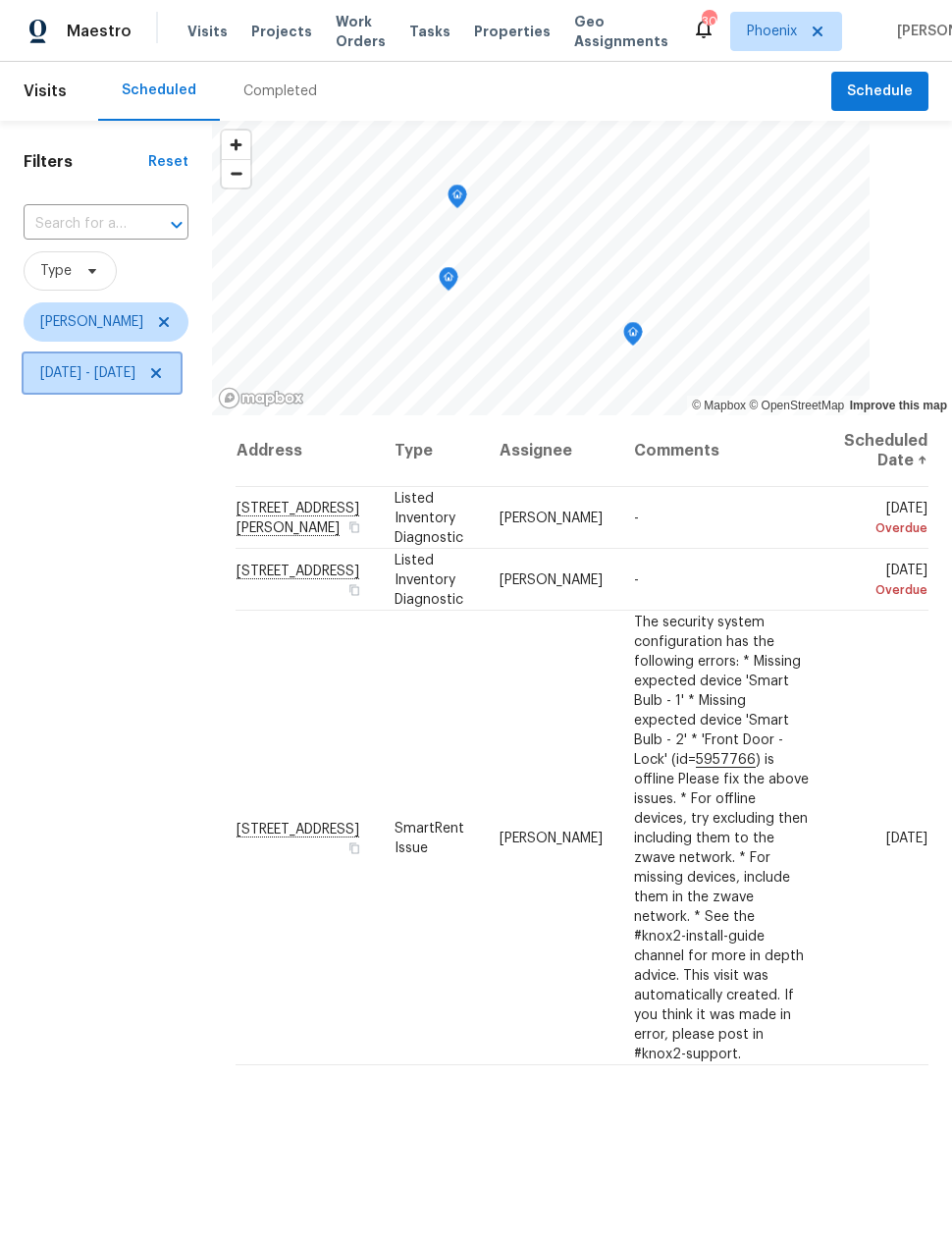 click on "Sun, Jul 06 - Sun, Jul 20" at bounding box center (87, 373) 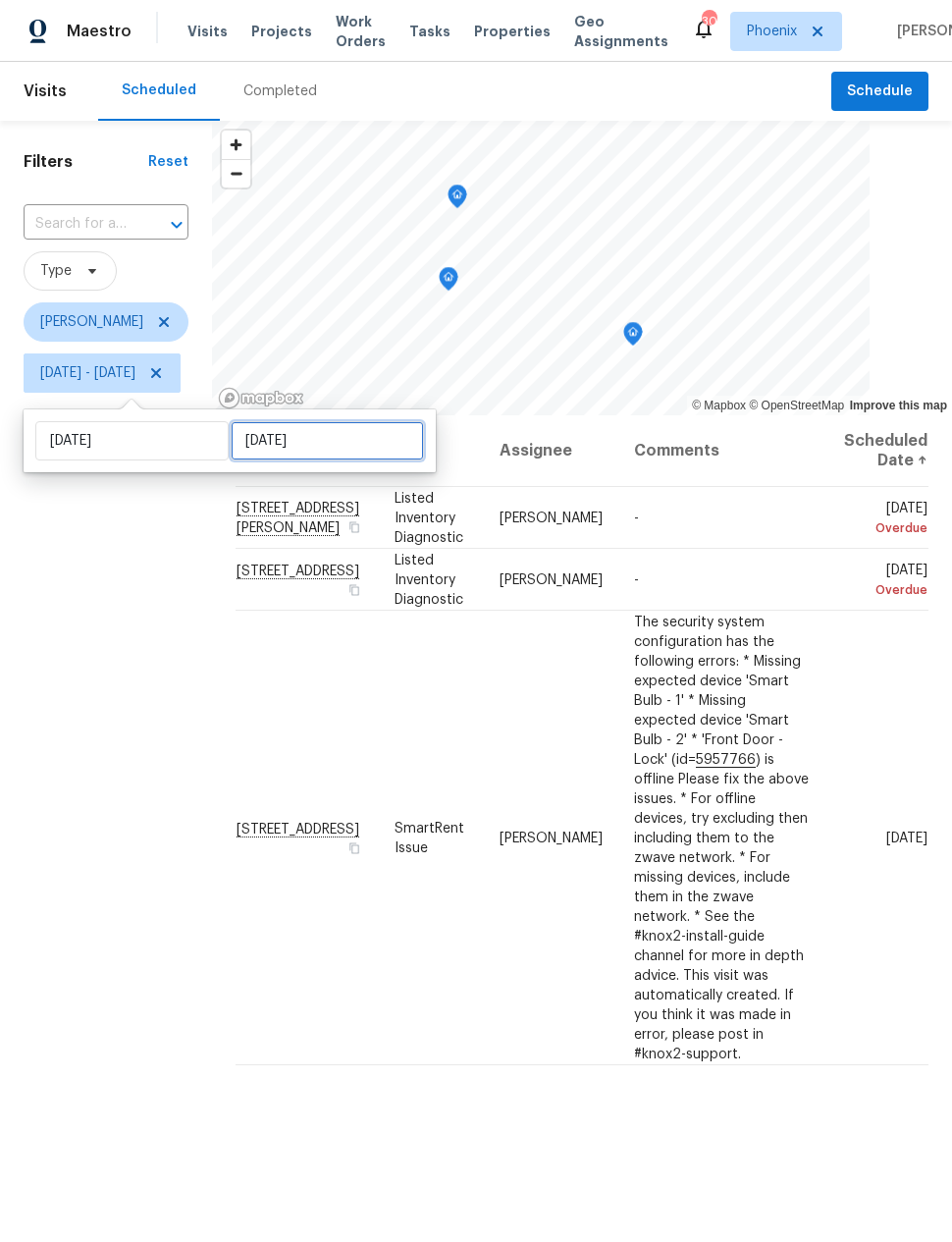 click on "[DATE]" at bounding box center [327, 441] 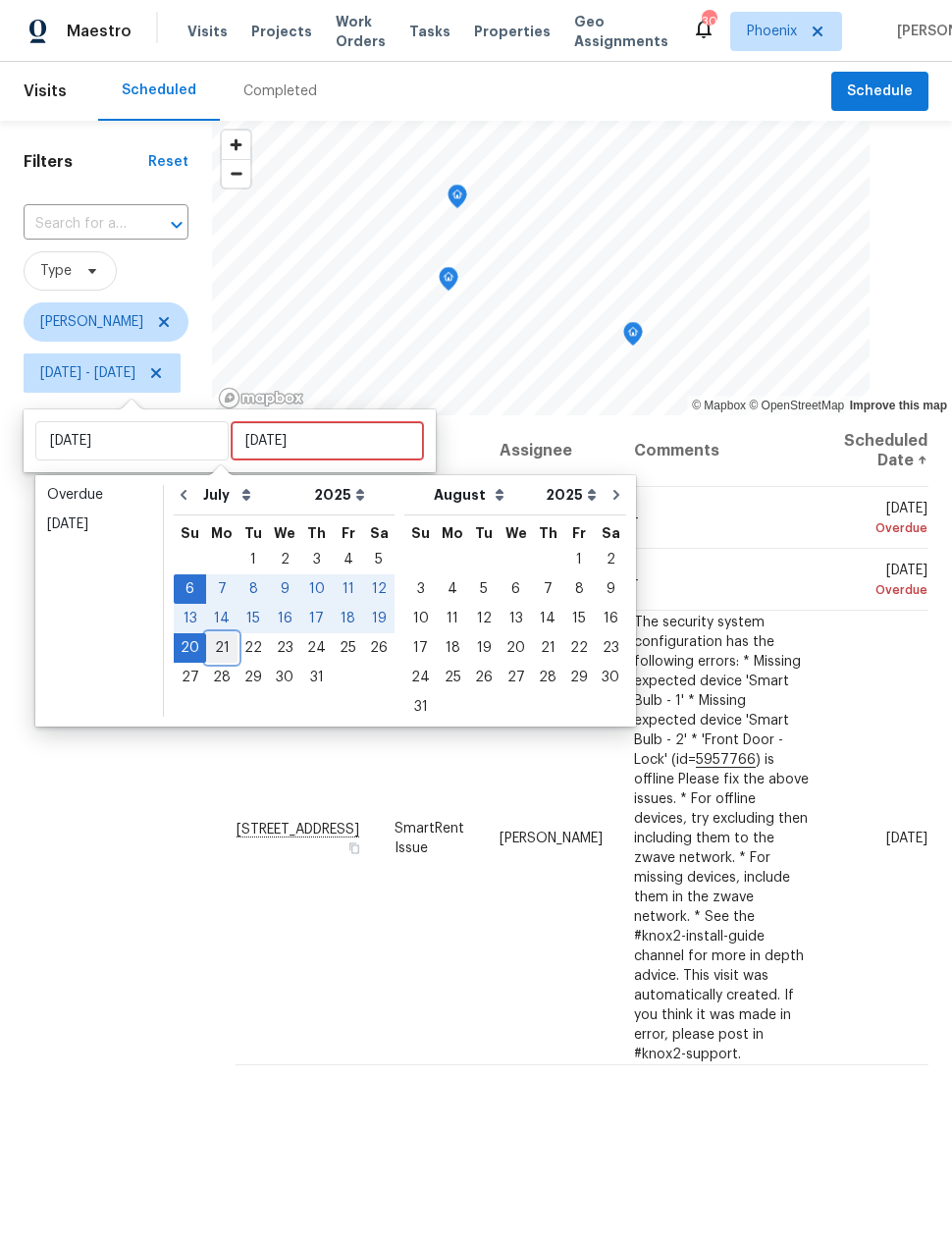 click on "21" at bounding box center (222, 648) 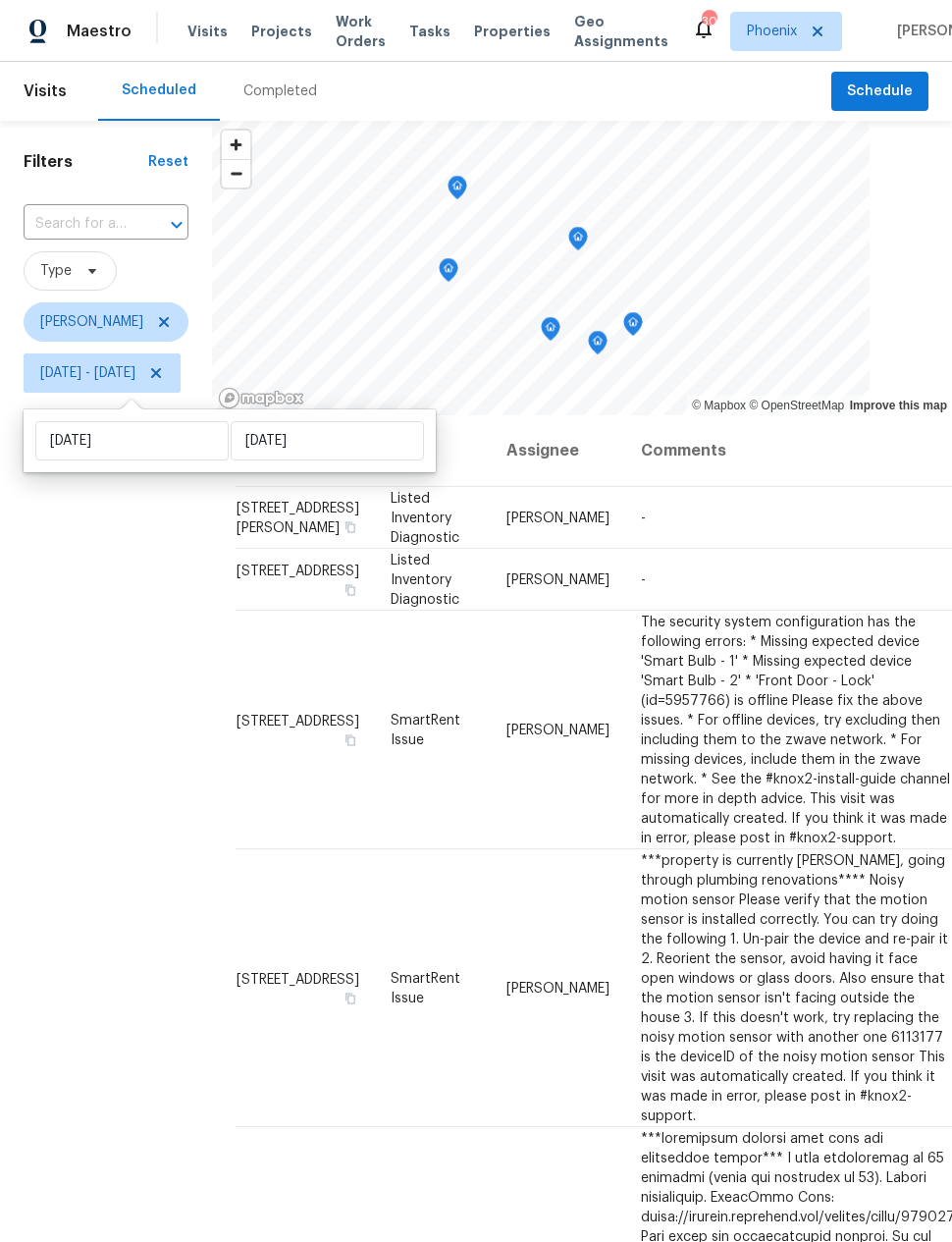click on "Filters Reset ​ Type Brian Borntrager Sun, Jul 06 - Mon, Jul 21" at bounding box center [106, 765] 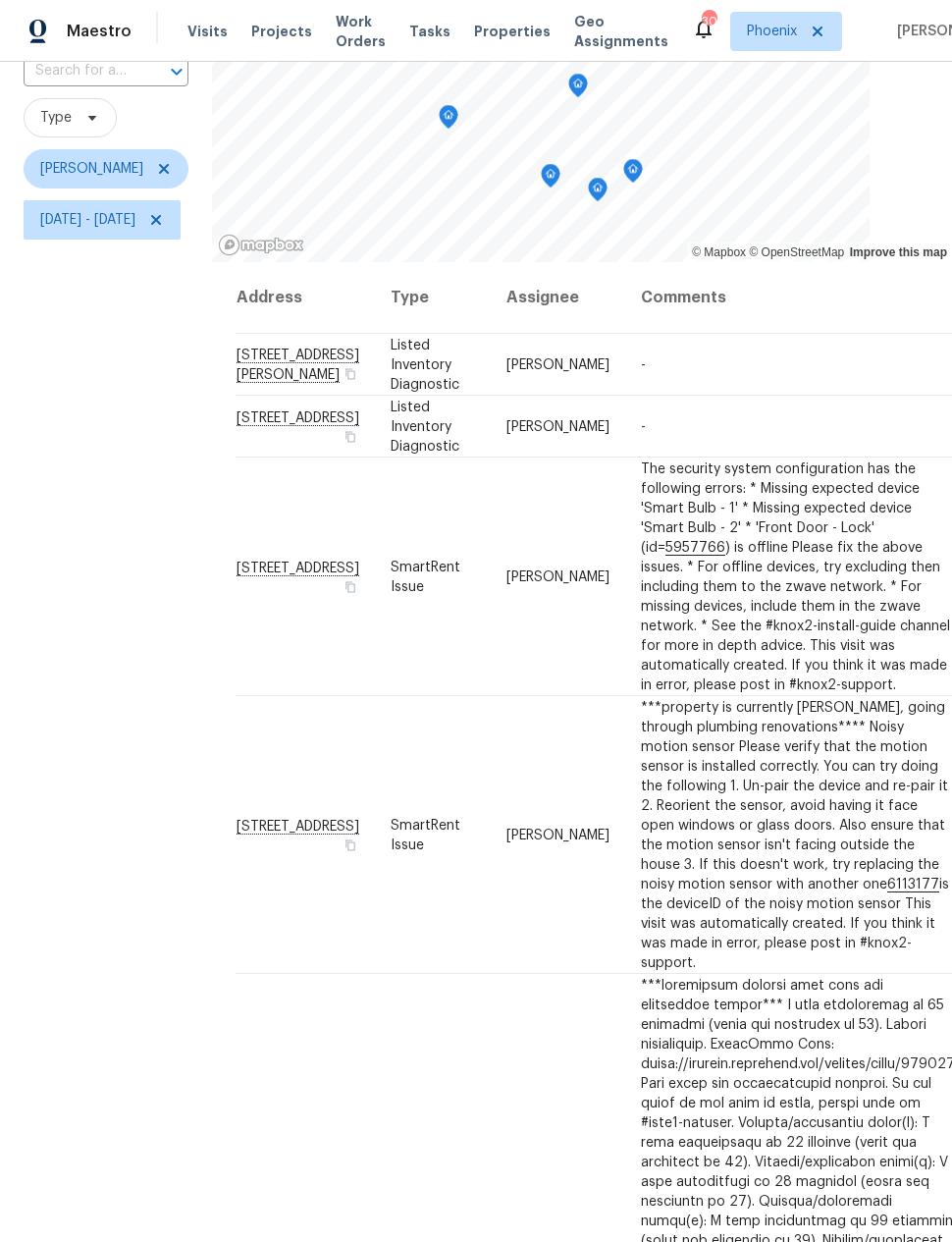 scroll, scrollTop: 151, scrollLeft: 0, axis: vertical 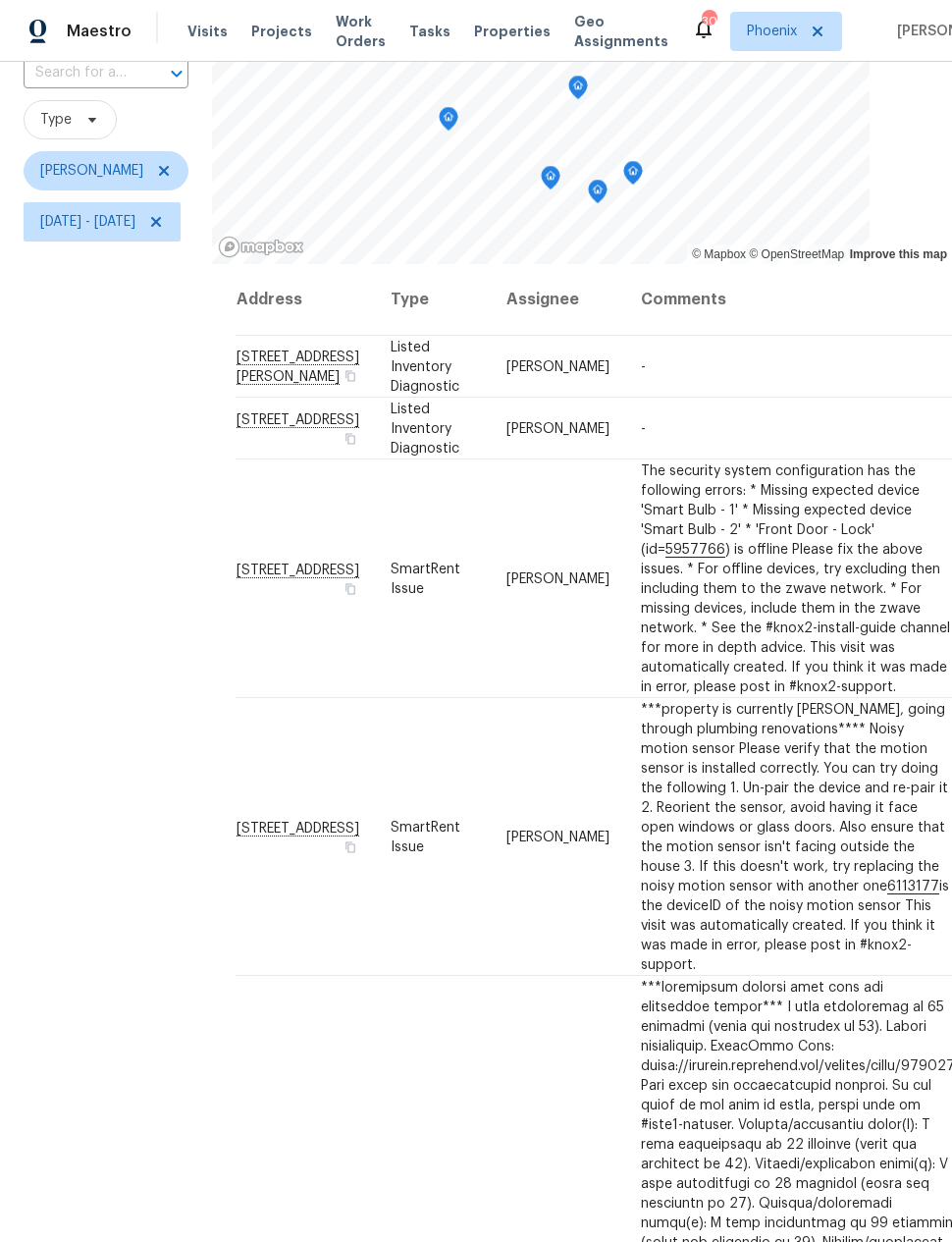 click on "Filters Reset ​ Type Brian Borntrager Sun, Jul 06 - Mon, Jul 21" at bounding box center (106, 614) 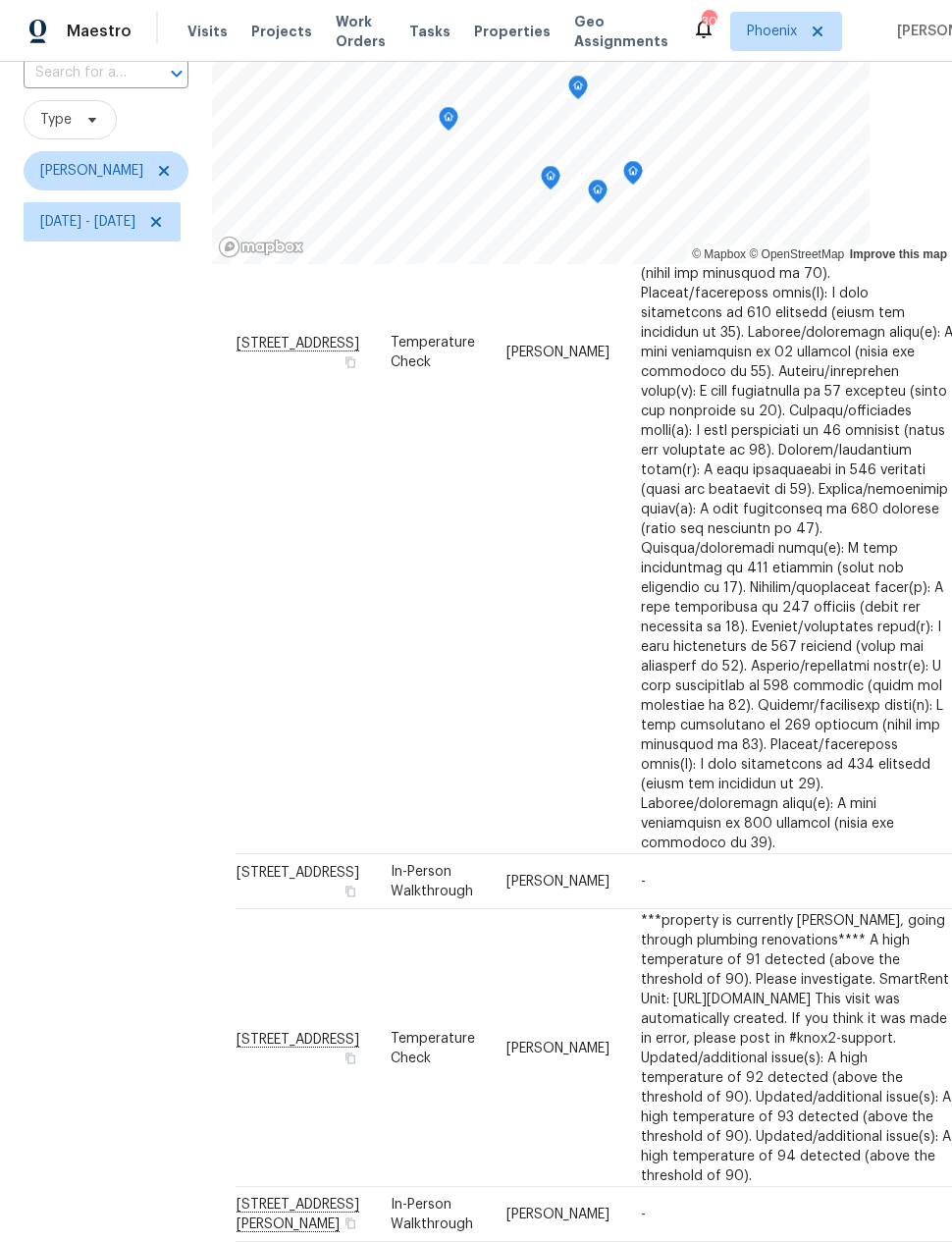 scroll, scrollTop: 1130, scrollLeft: 0, axis: vertical 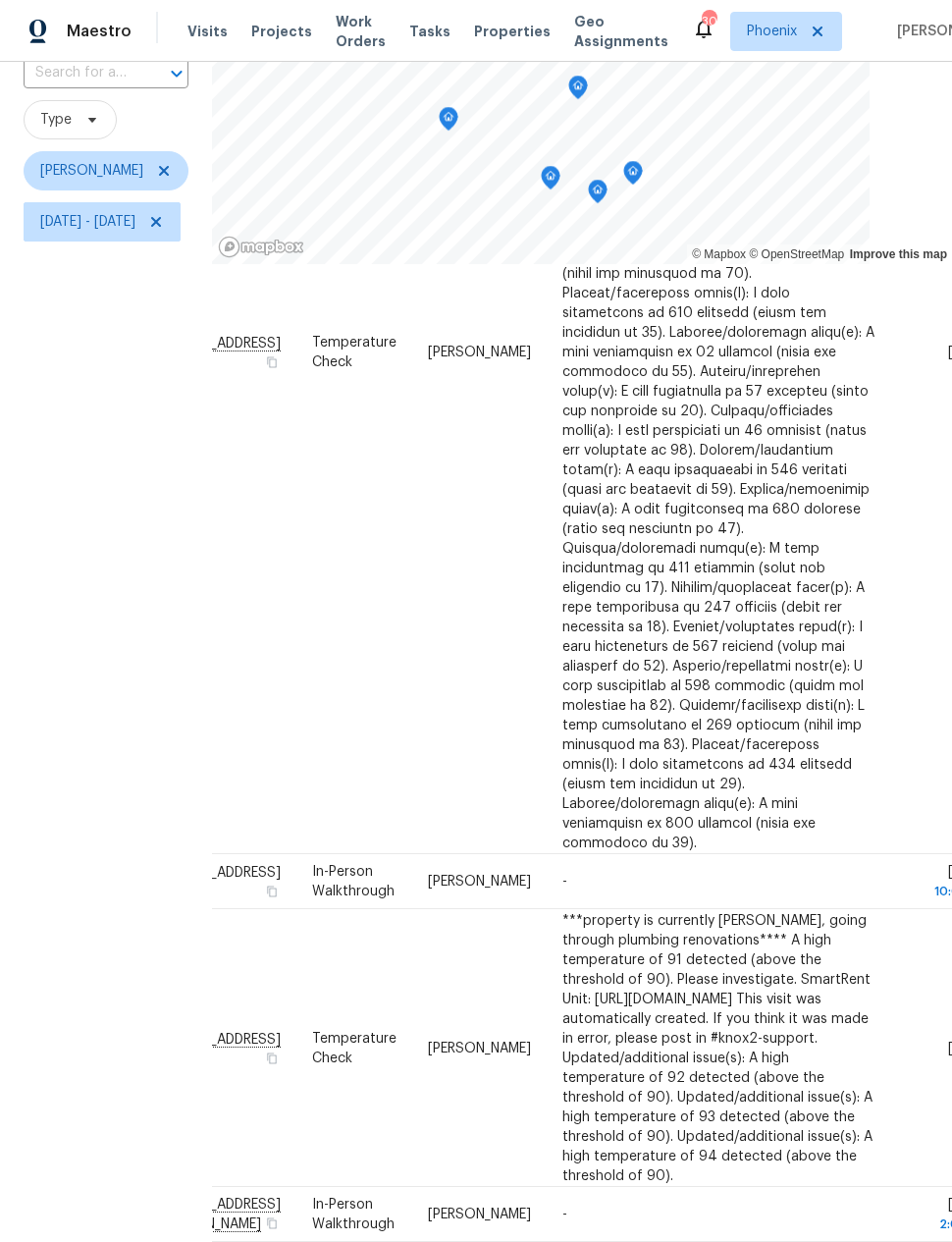 click on "Filters Reset ​ Type Brian Borntrager Sun, Jul 06 - Mon, Jul 21" at bounding box center [106, 614] 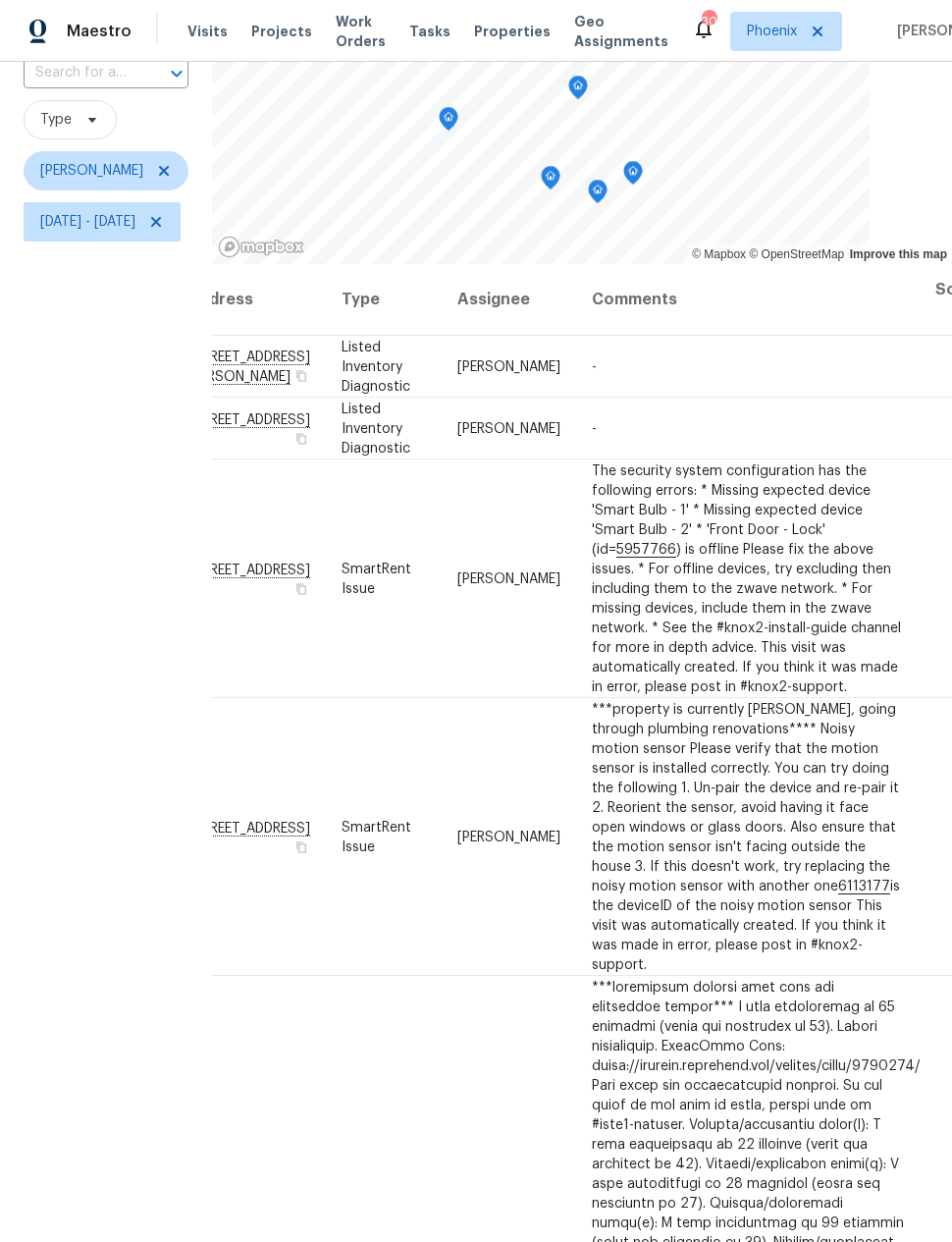 scroll, scrollTop: -1, scrollLeft: 60, axis: both 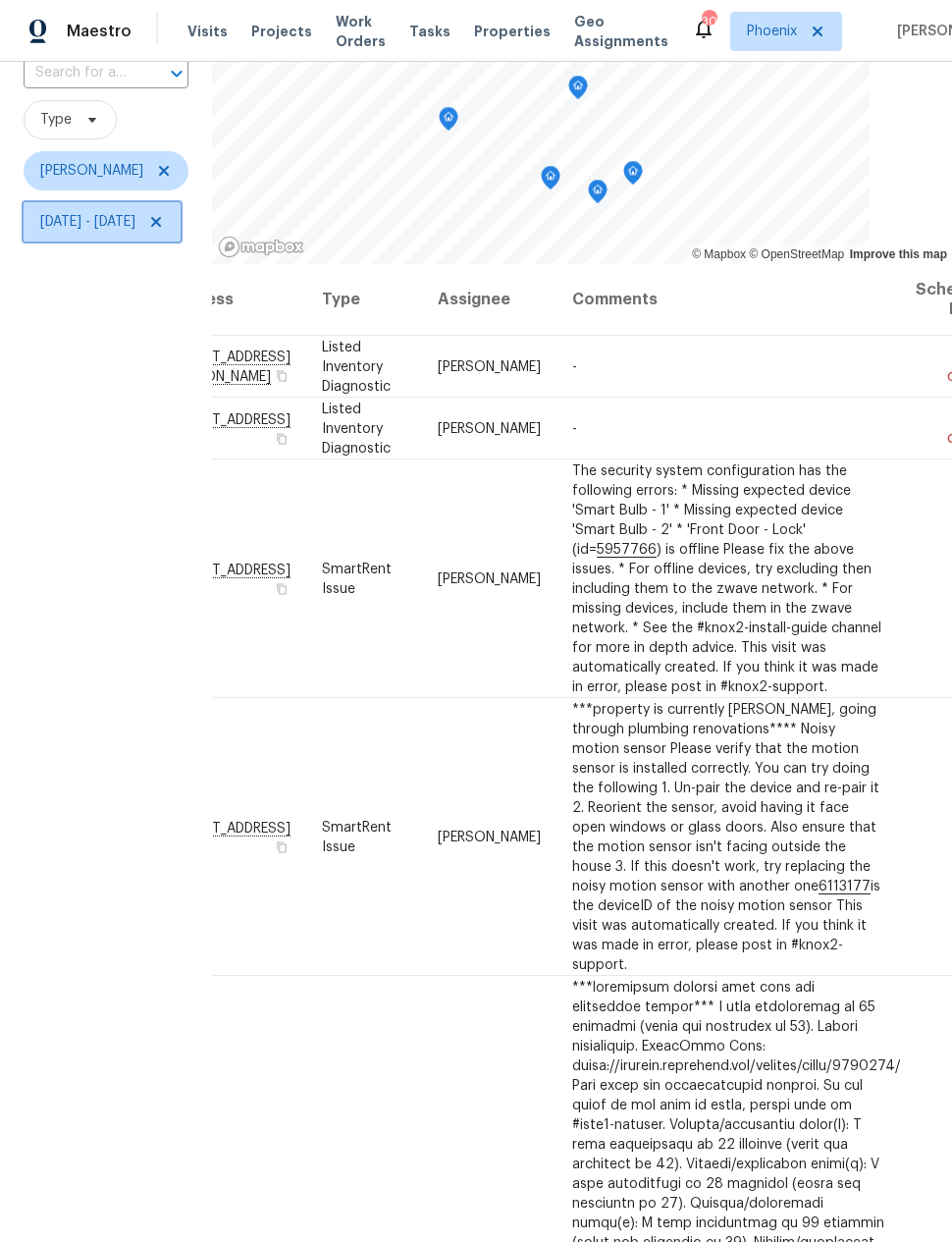 click on "Sun, Jul 06 - Mon, Jul 21" at bounding box center (87, 222) 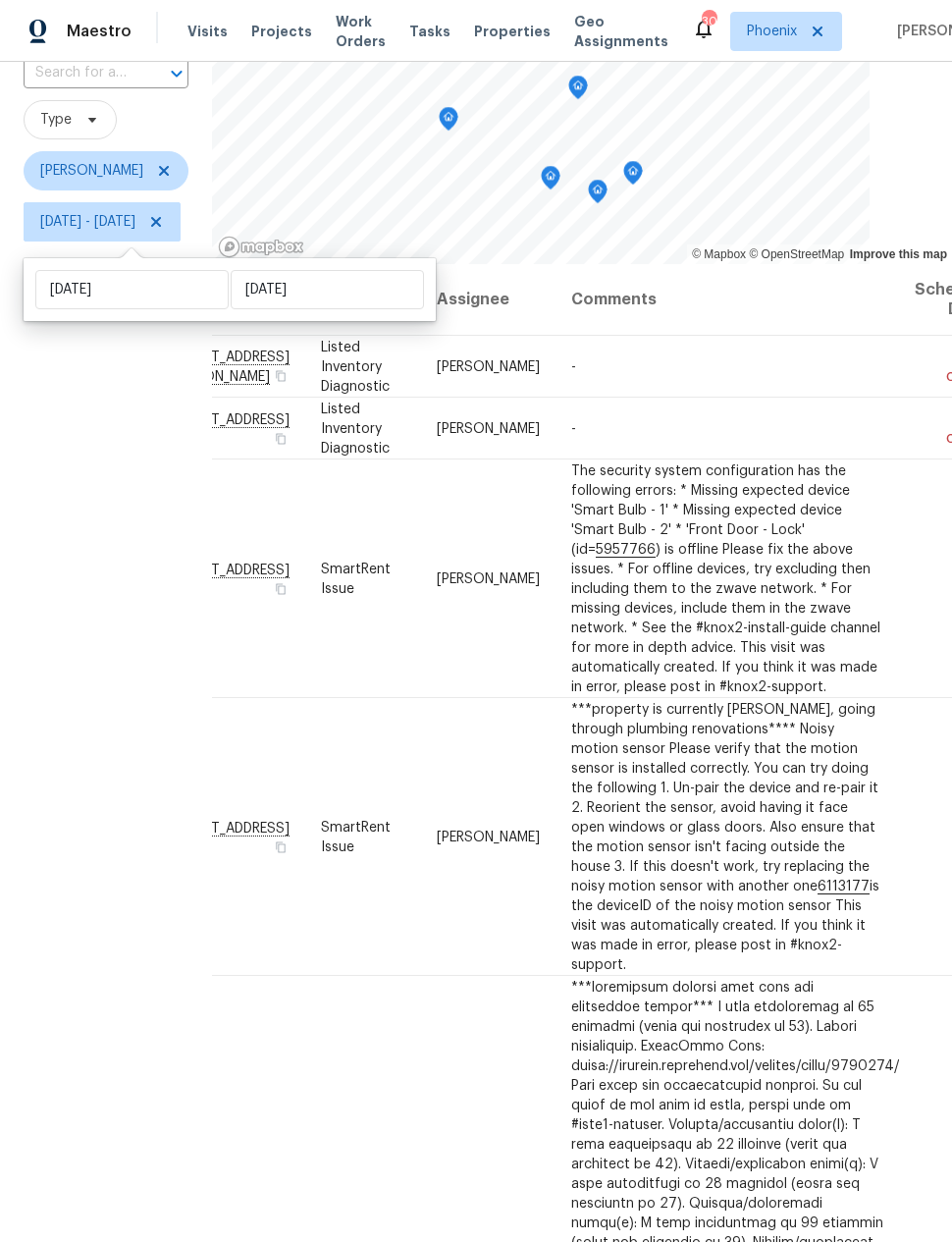scroll, scrollTop: 0, scrollLeft: 72, axis: horizontal 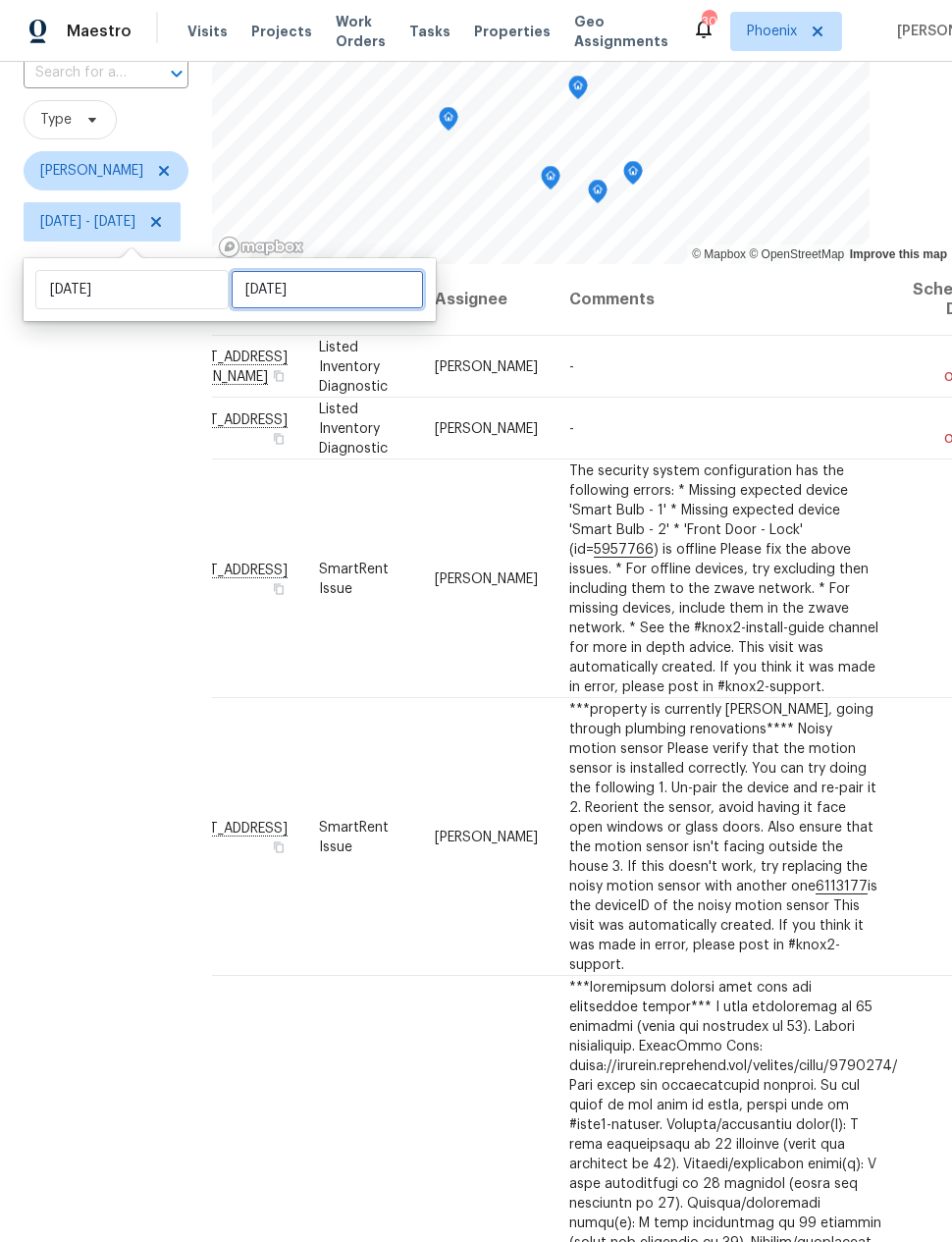 click on "[DATE]" at bounding box center [327, 290] 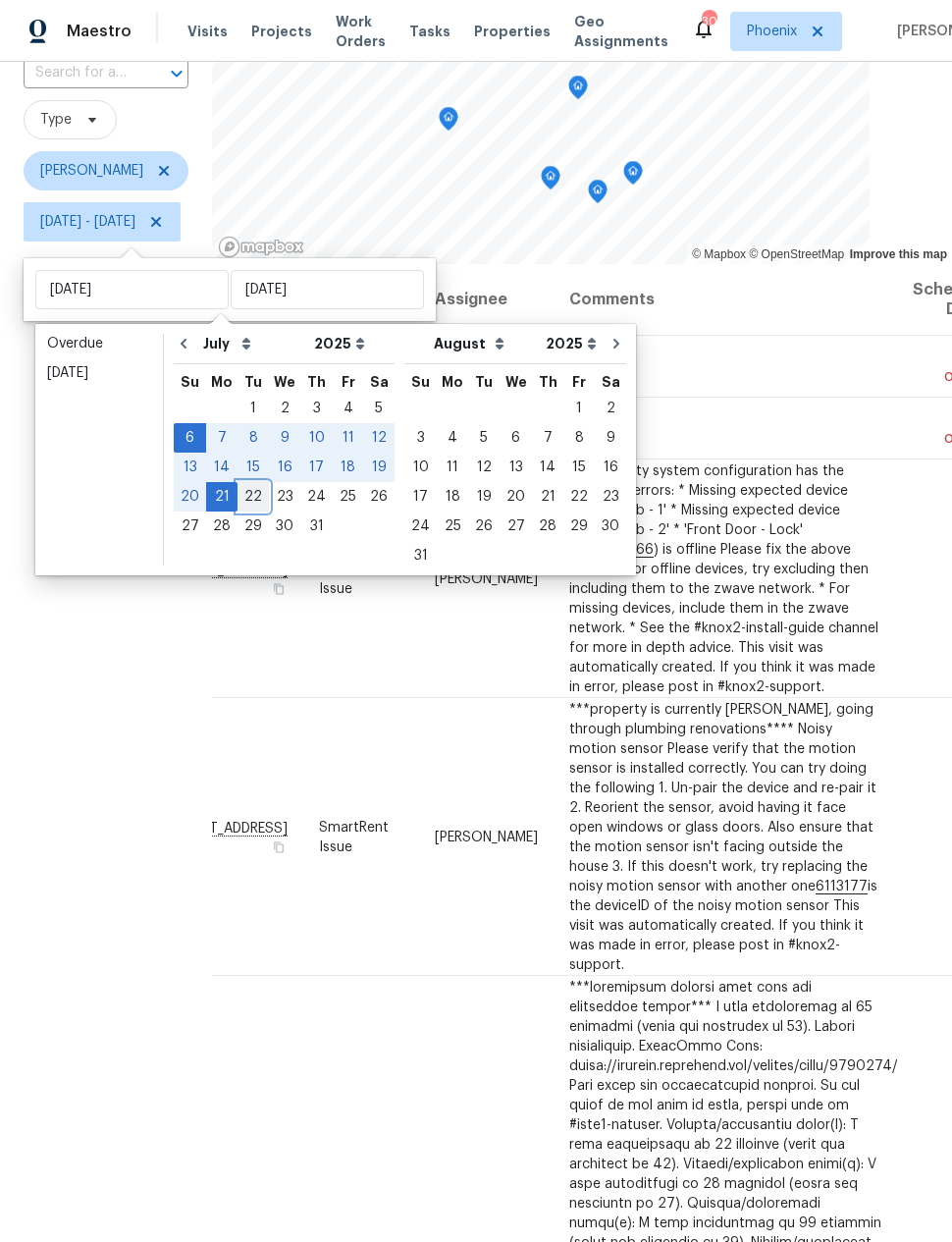 click on "22" at bounding box center [253, 497] 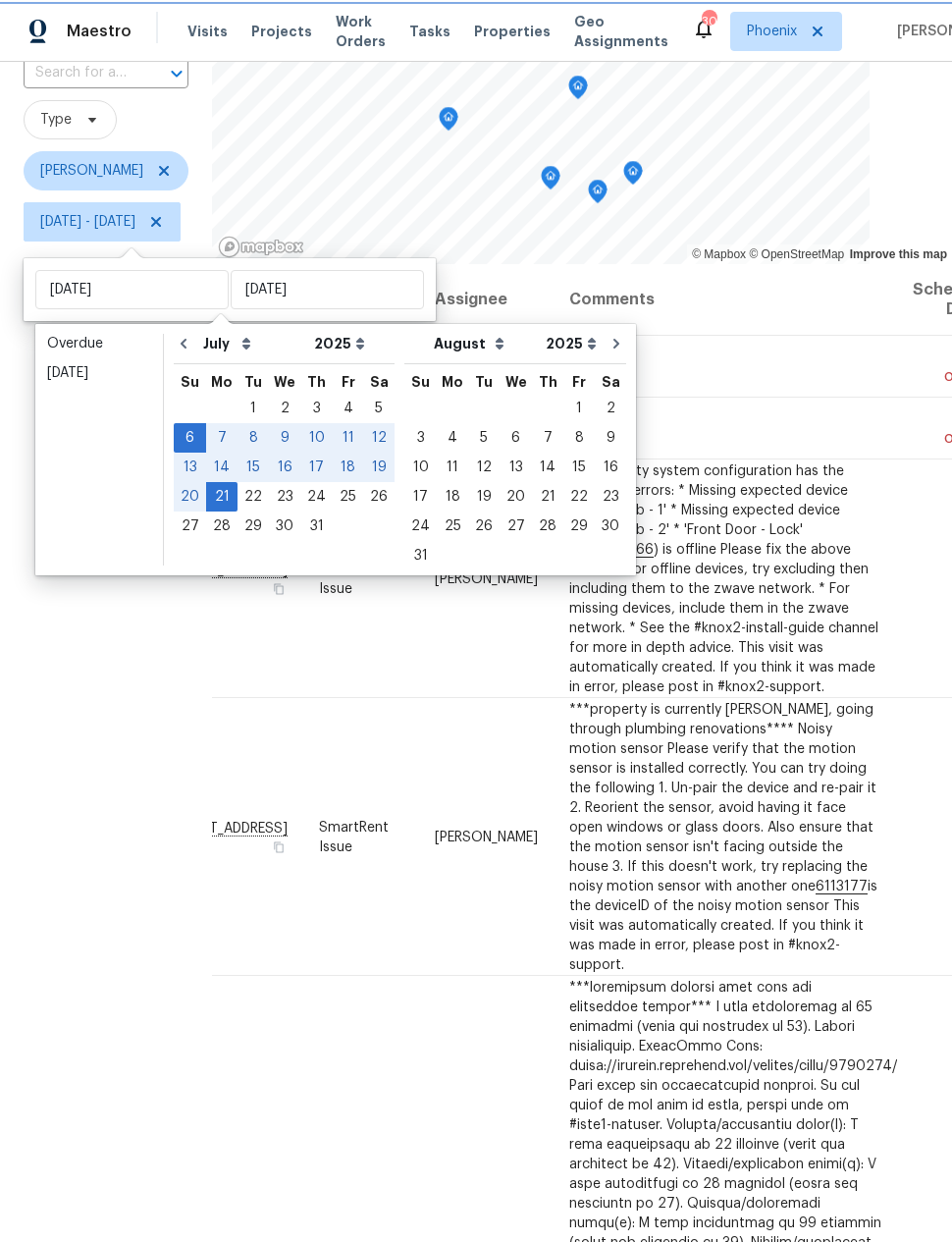 scroll, scrollTop: 0, scrollLeft: 0, axis: both 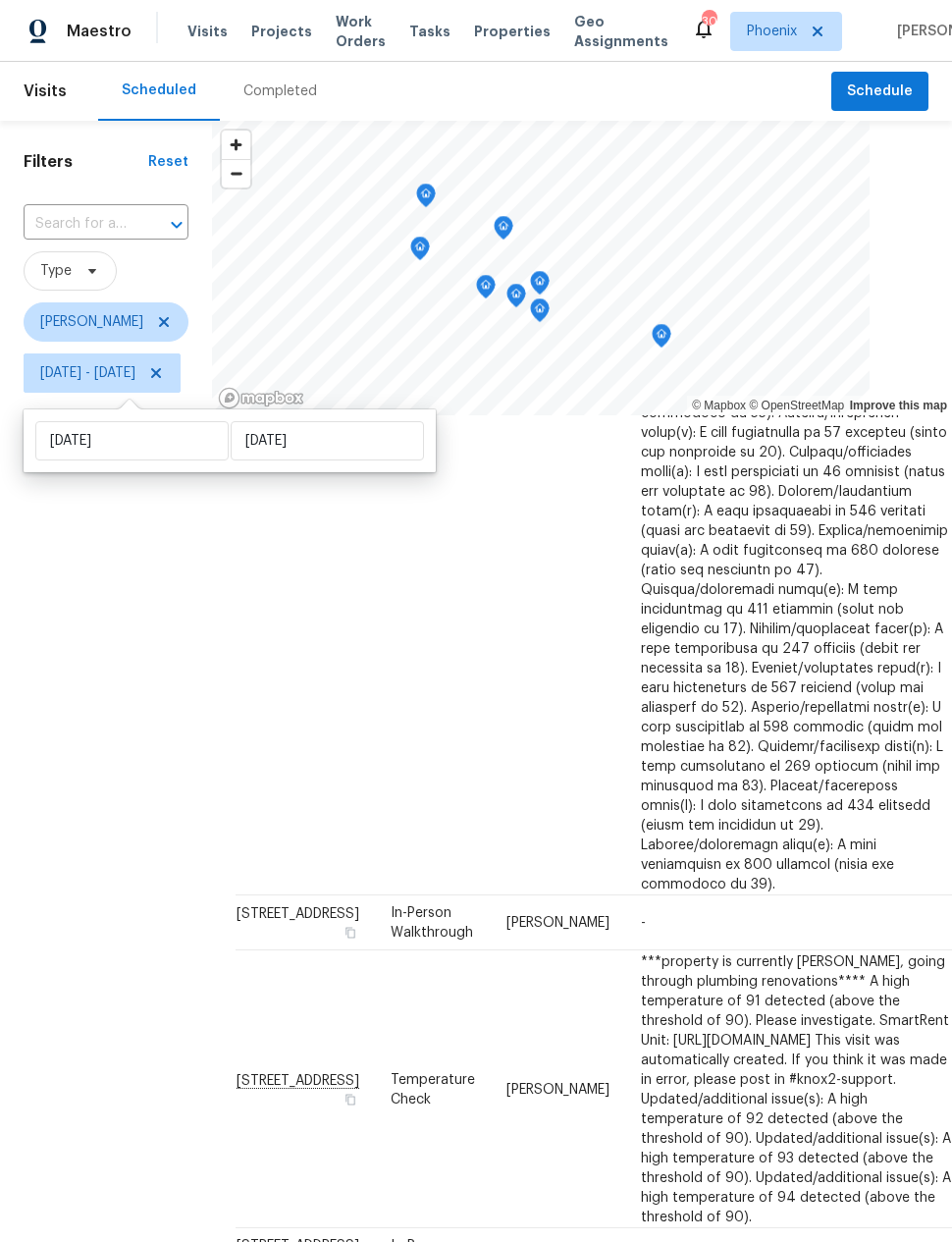 click on "Filters Reset ​ Type Brian Borntrager Sun, Jul 06 - Tue, Jul 22" at bounding box center (106, 765) 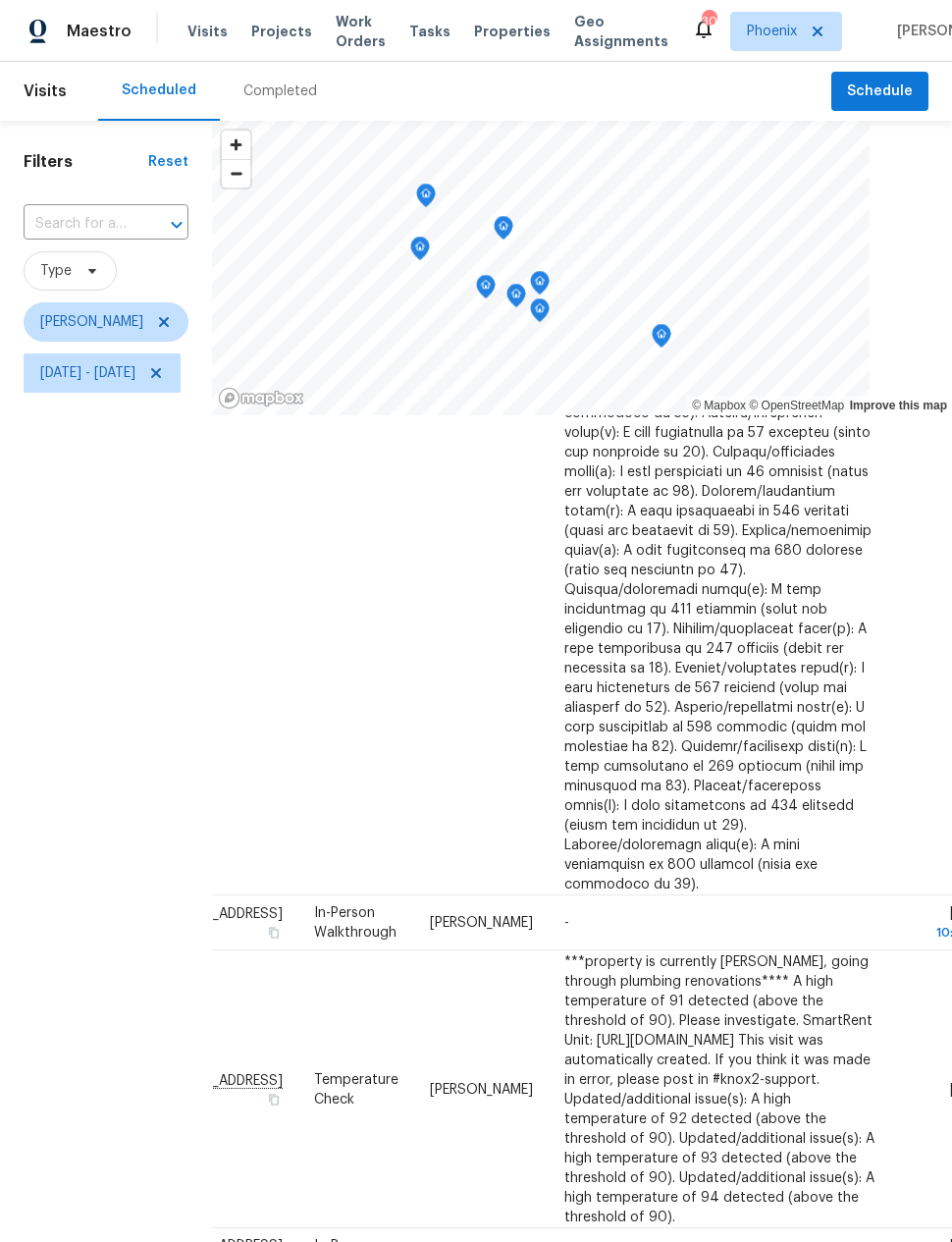 scroll, scrollTop: 1328, scrollLeft: 76, axis: both 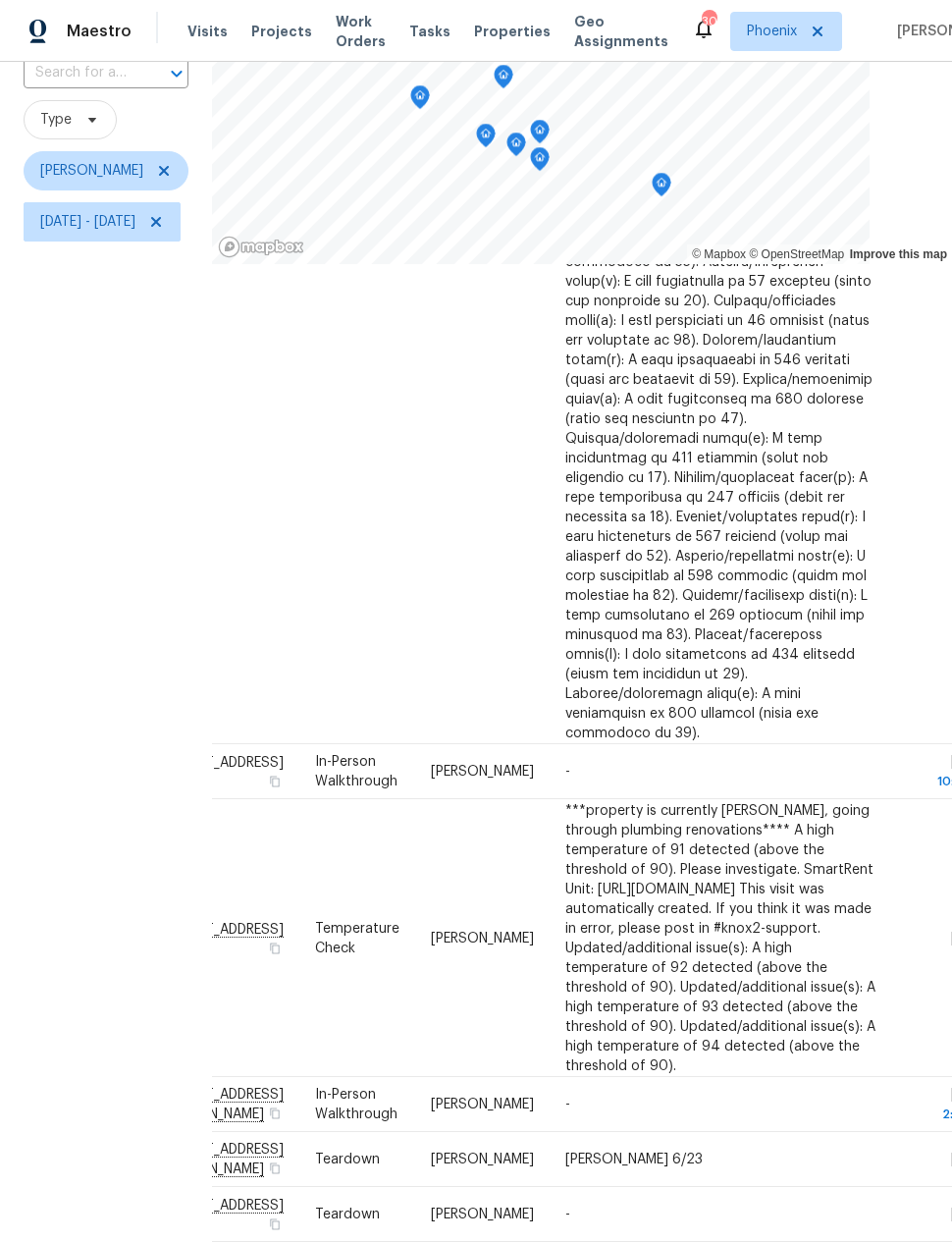 click 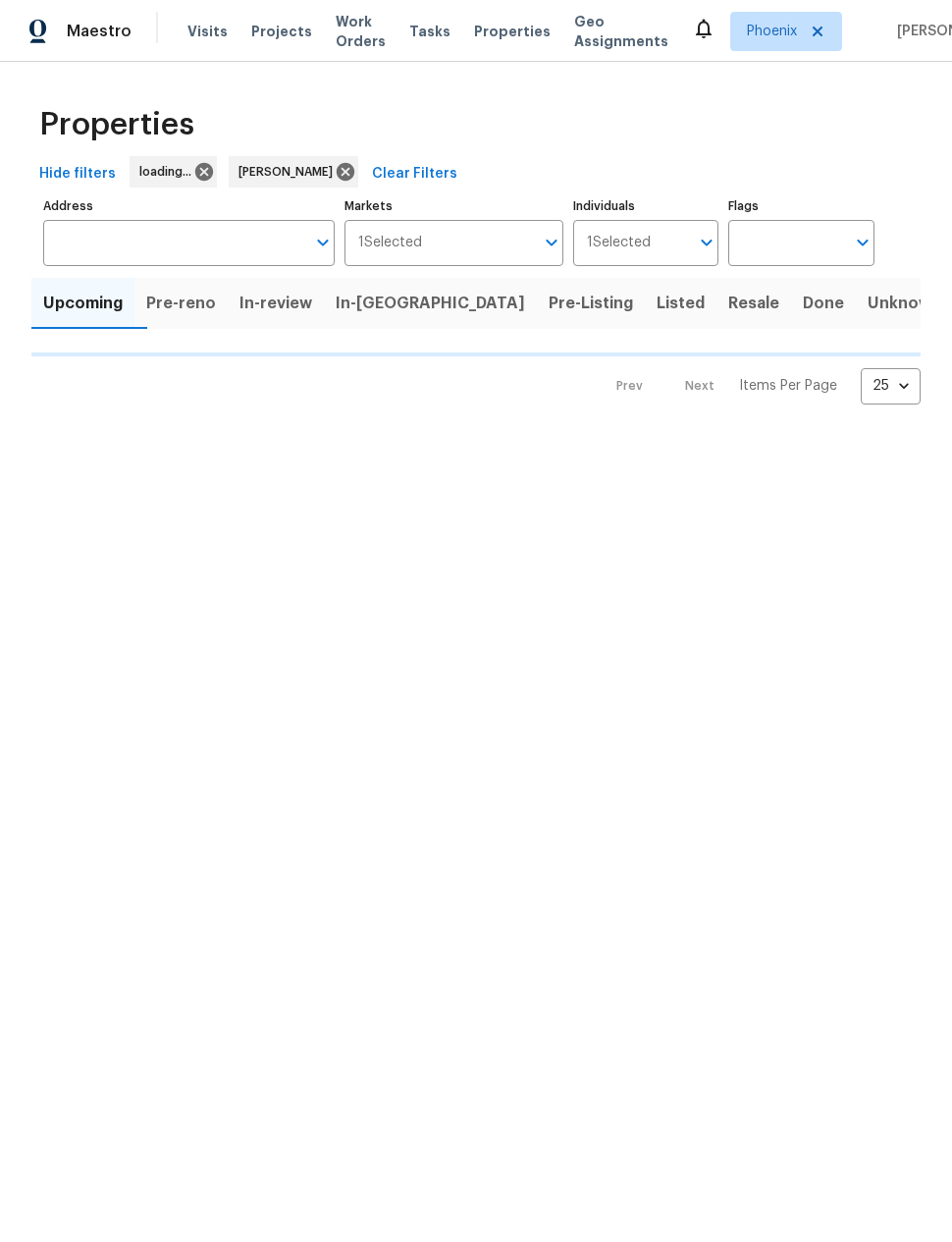 scroll, scrollTop: 0, scrollLeft: 0, axis: both 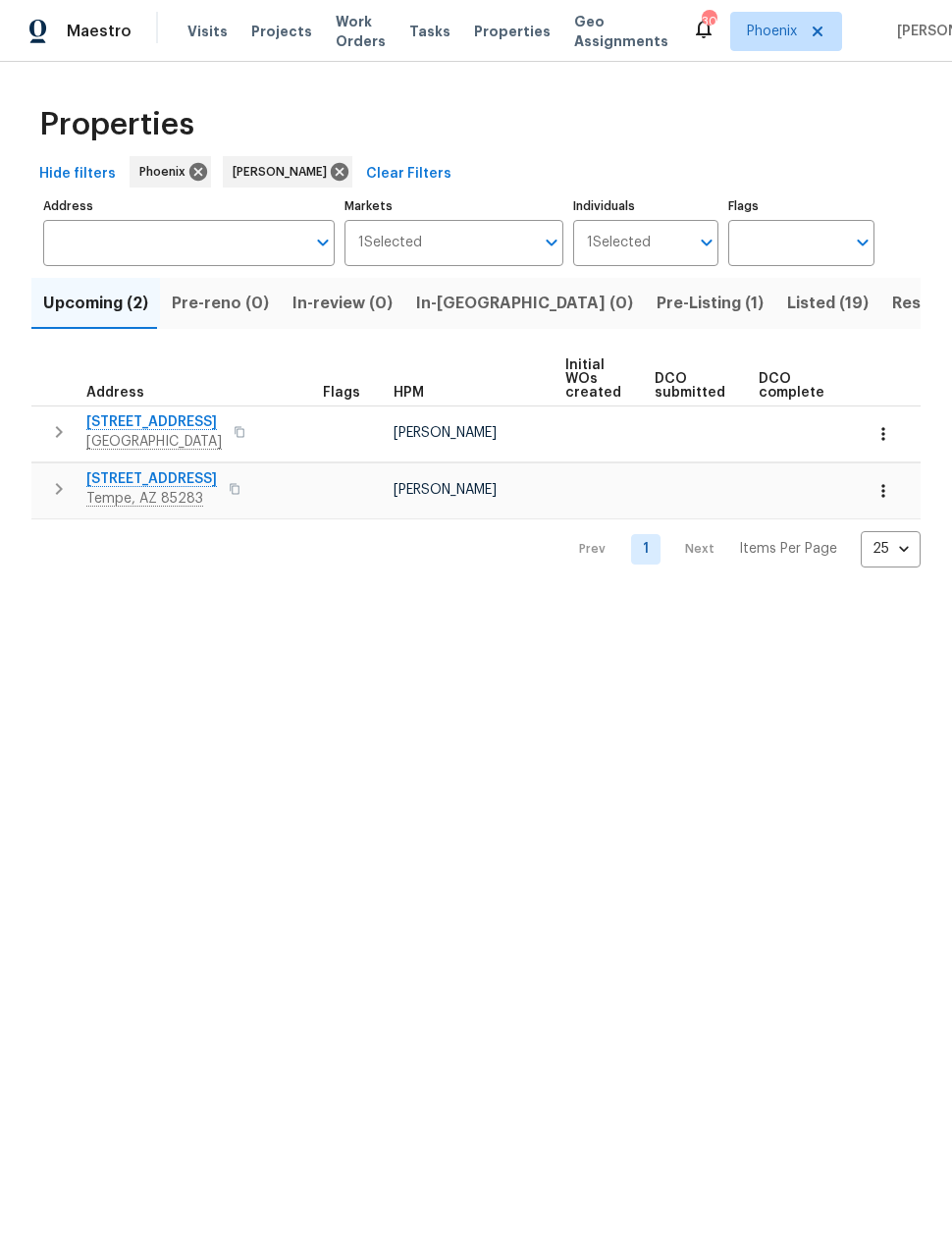 click on "Resale (7)" at bounding box center (930, 303) 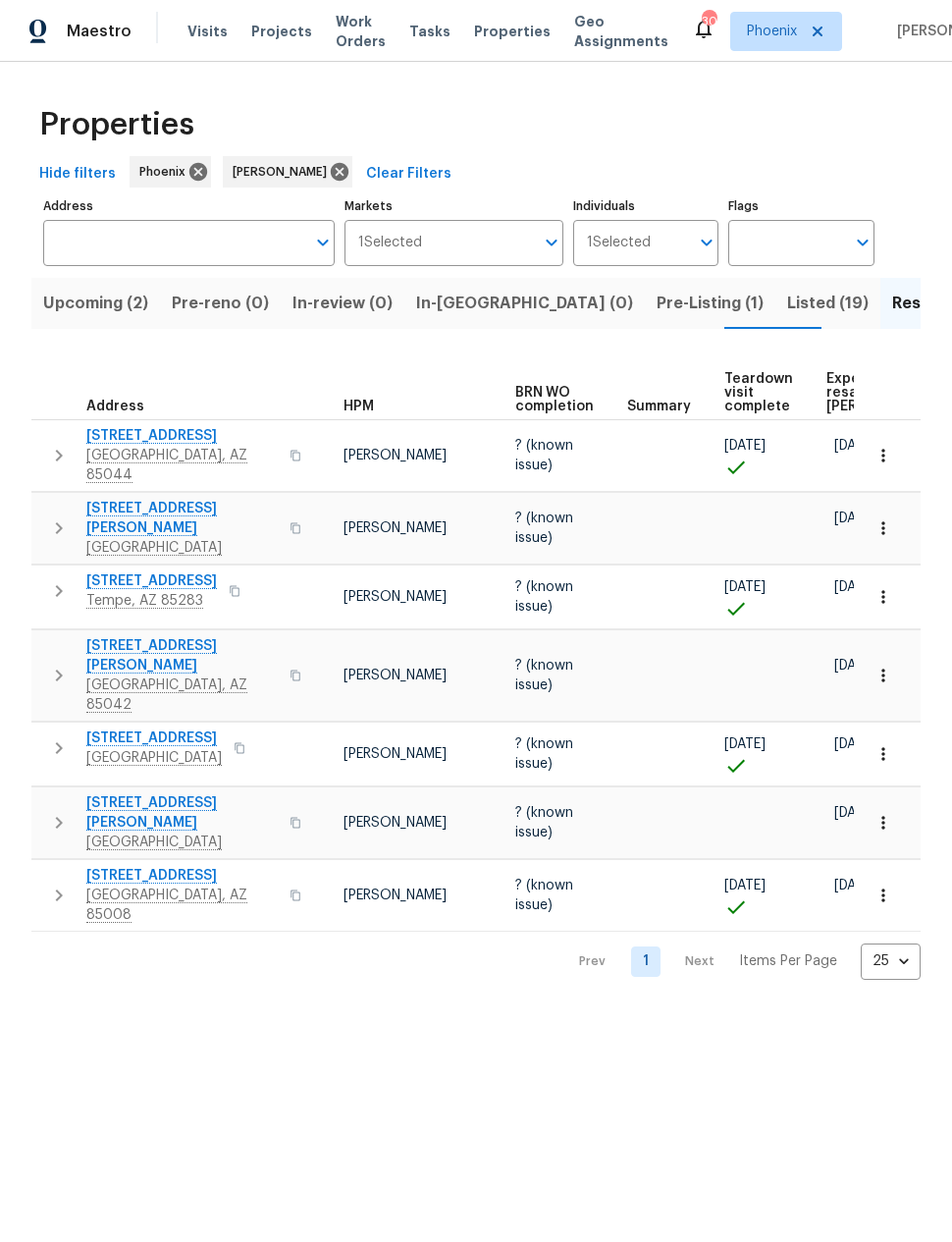 scroll, scrollTop: 0, scrollLeft: 134, axis: horizontal 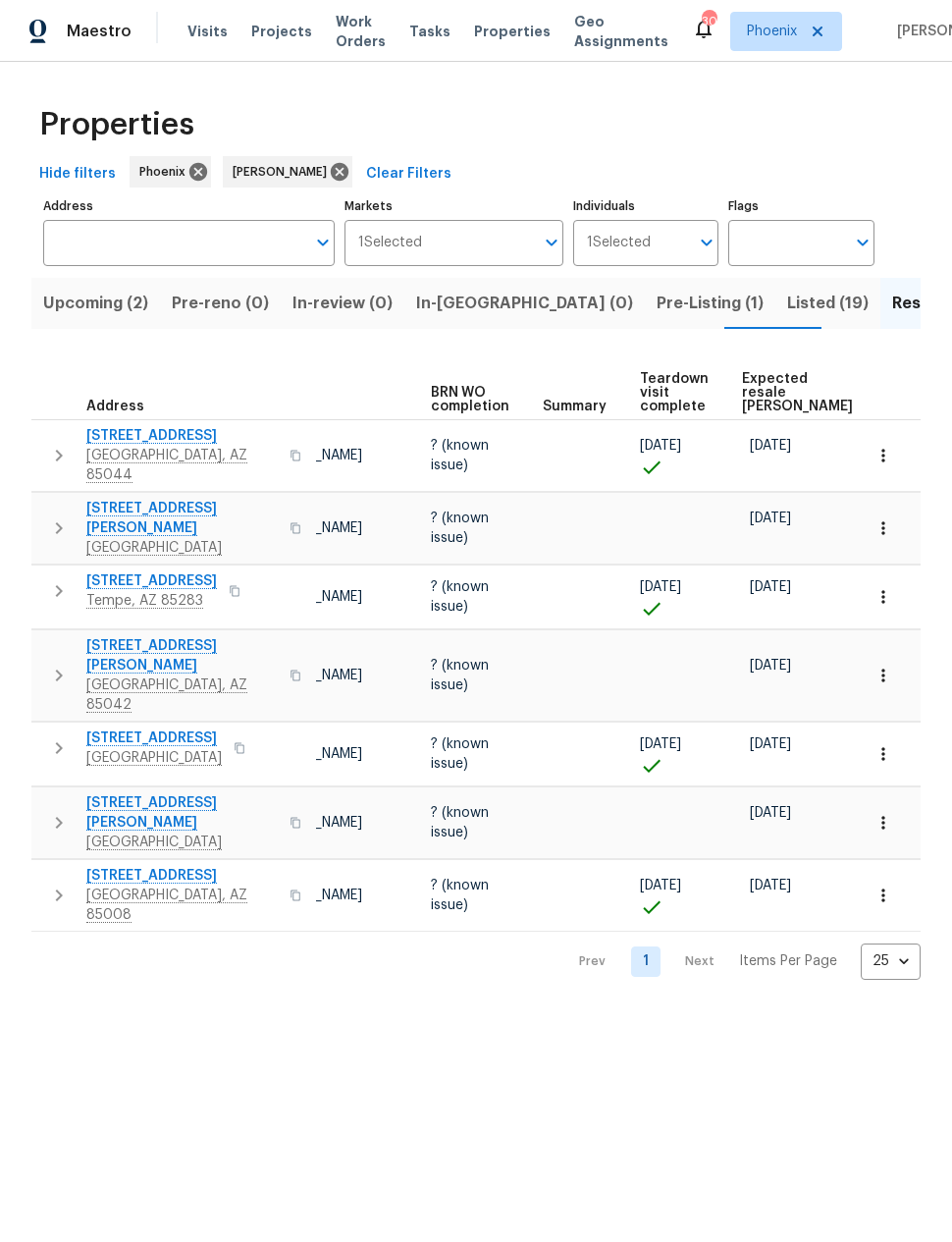 click on "Expected resale [PERSON_NAME]" at bounding box center [797, 393] 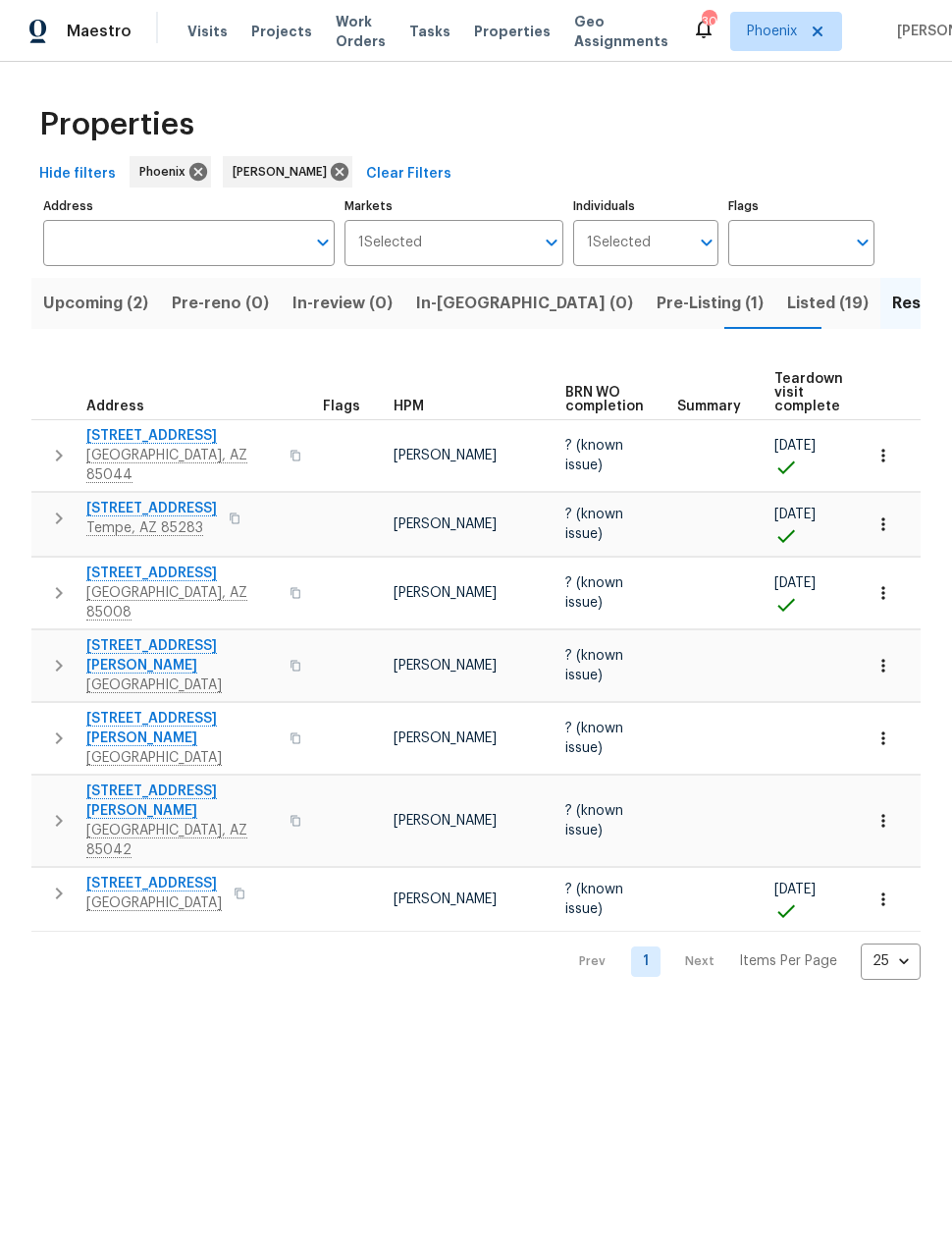 scroll, scrollTop: 0, scrollLeft: 0, axis: both 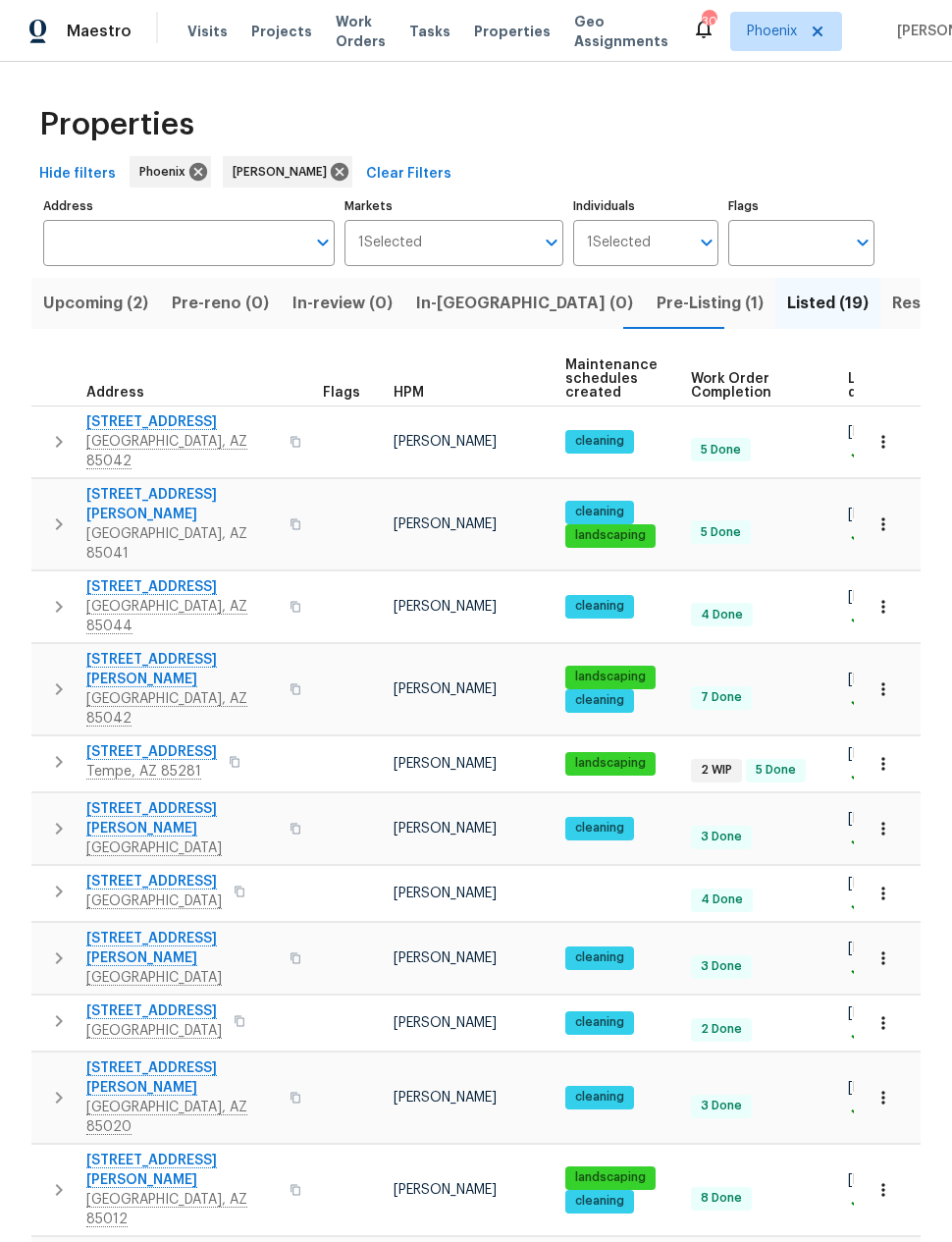 click 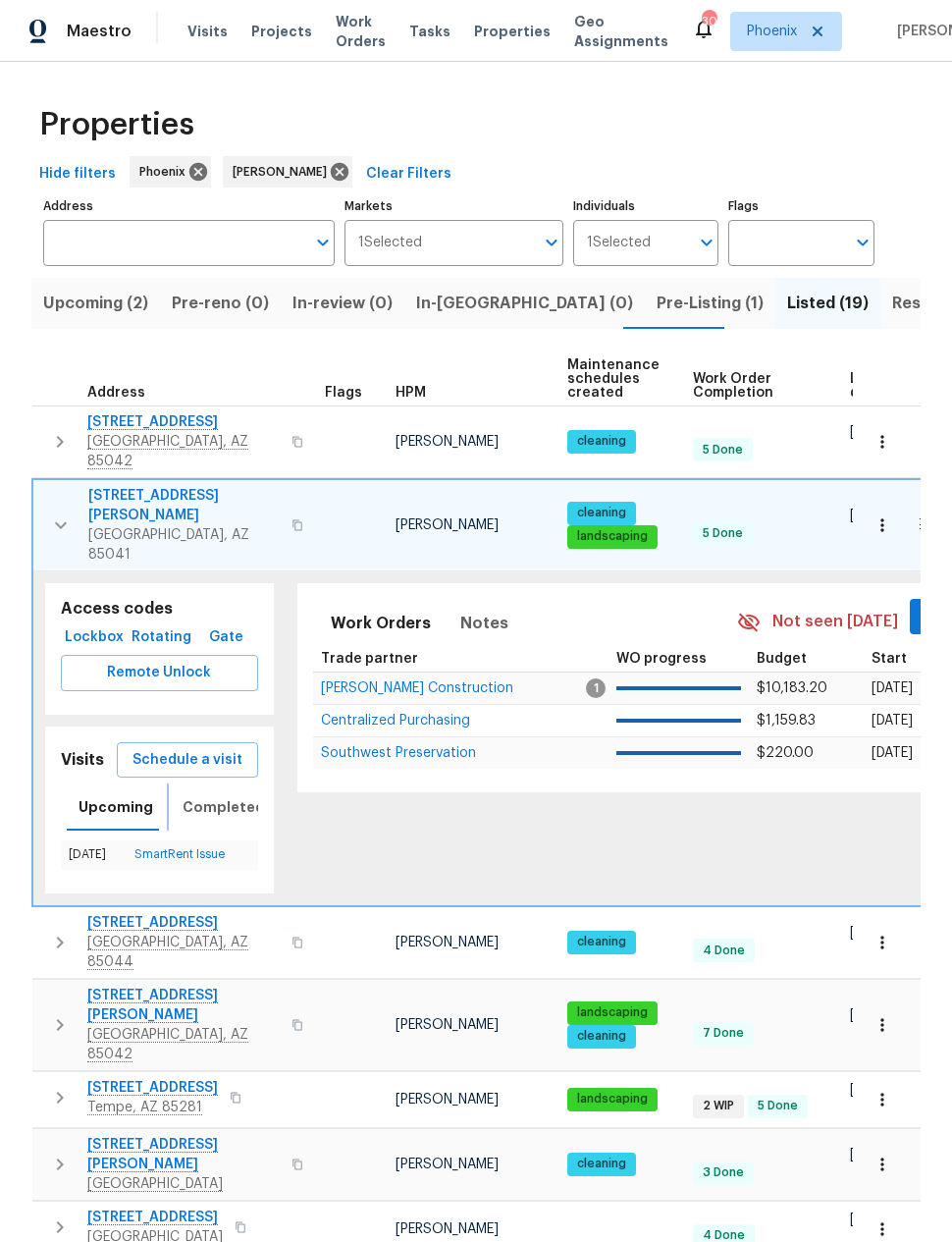 click on "Completed" at bounding box center (224, 807) 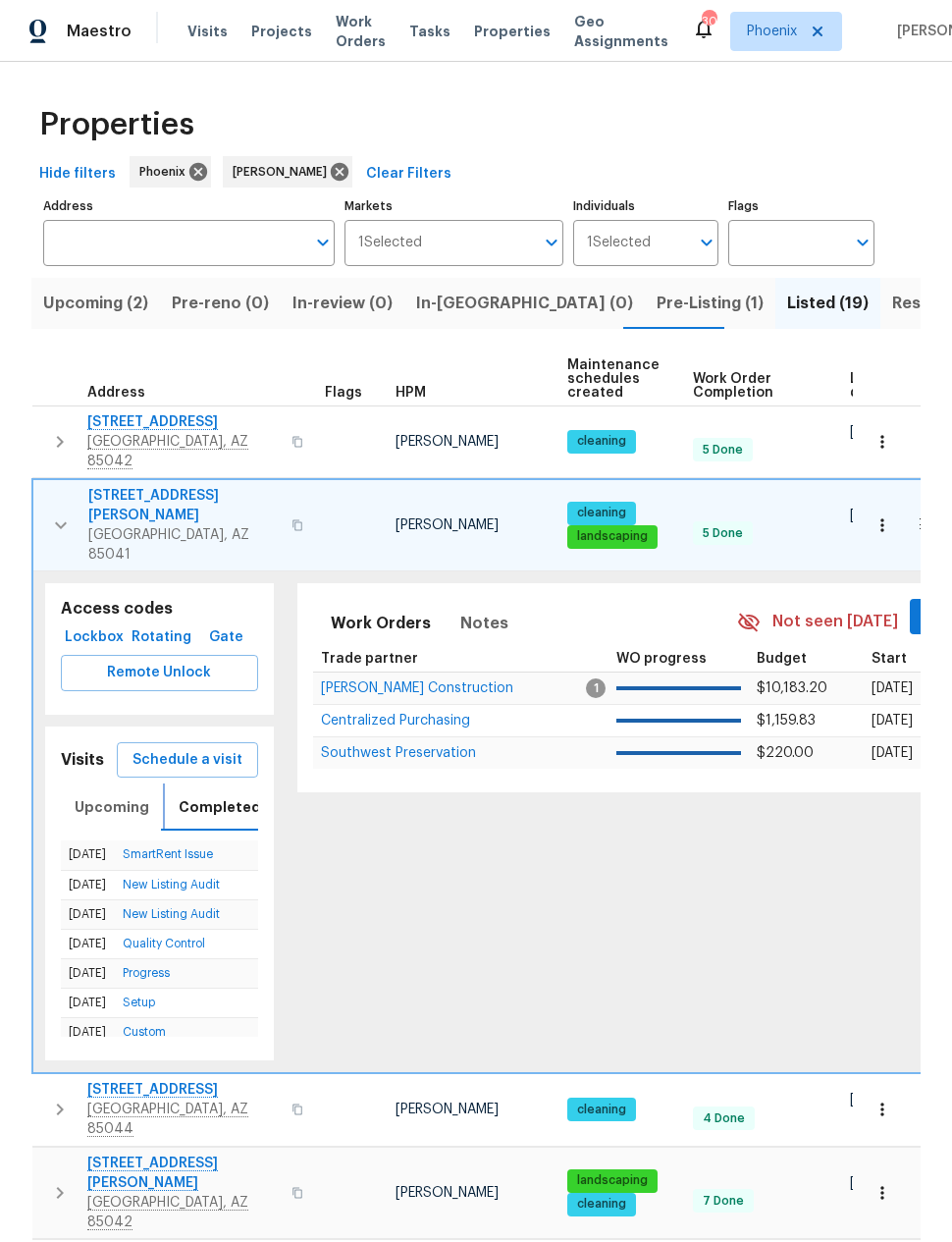 scroll, scrollTop: 0, scrollLeft: 5, axis: horizontal 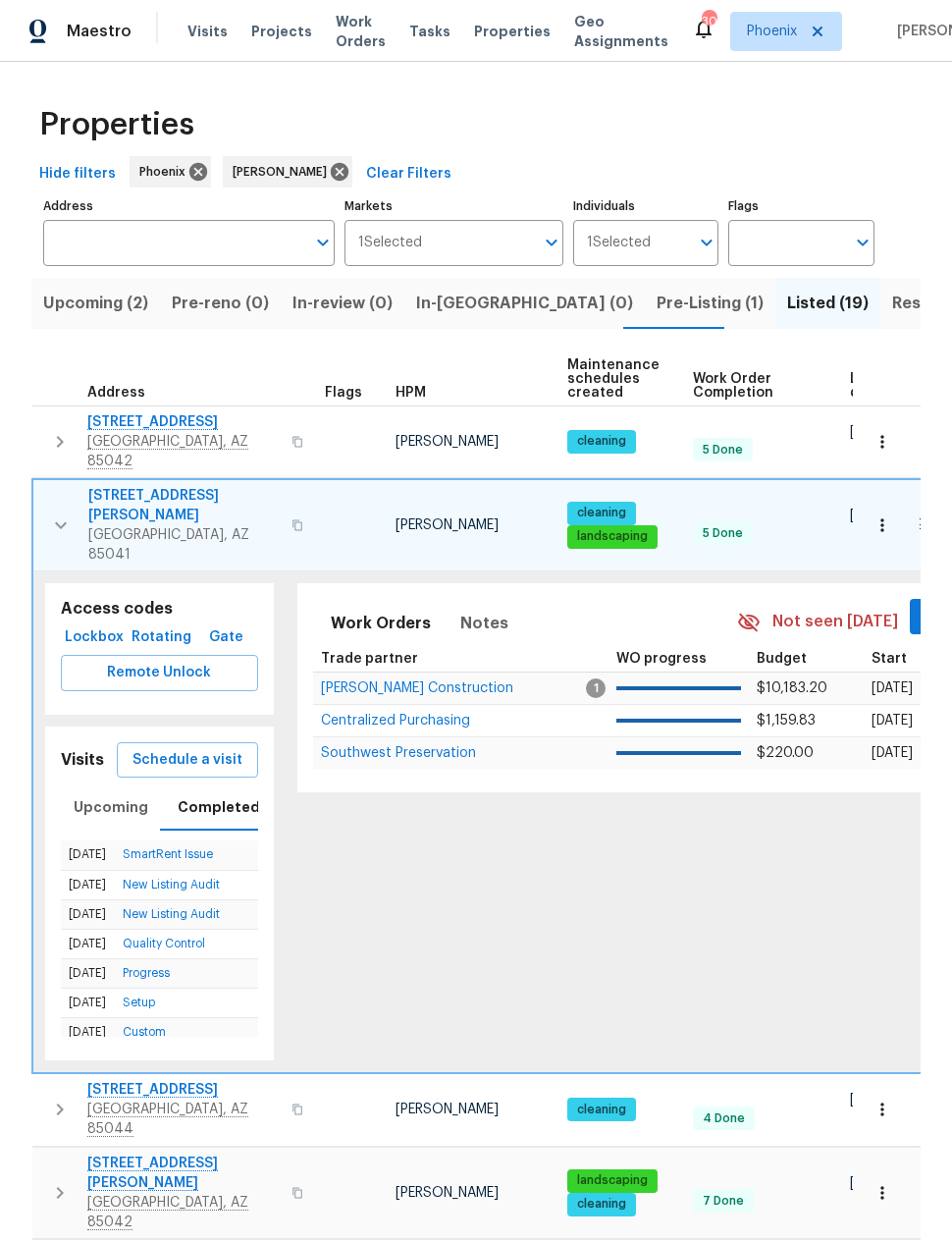 click on "SmartRent Issue" at bounding box center [168, 854] 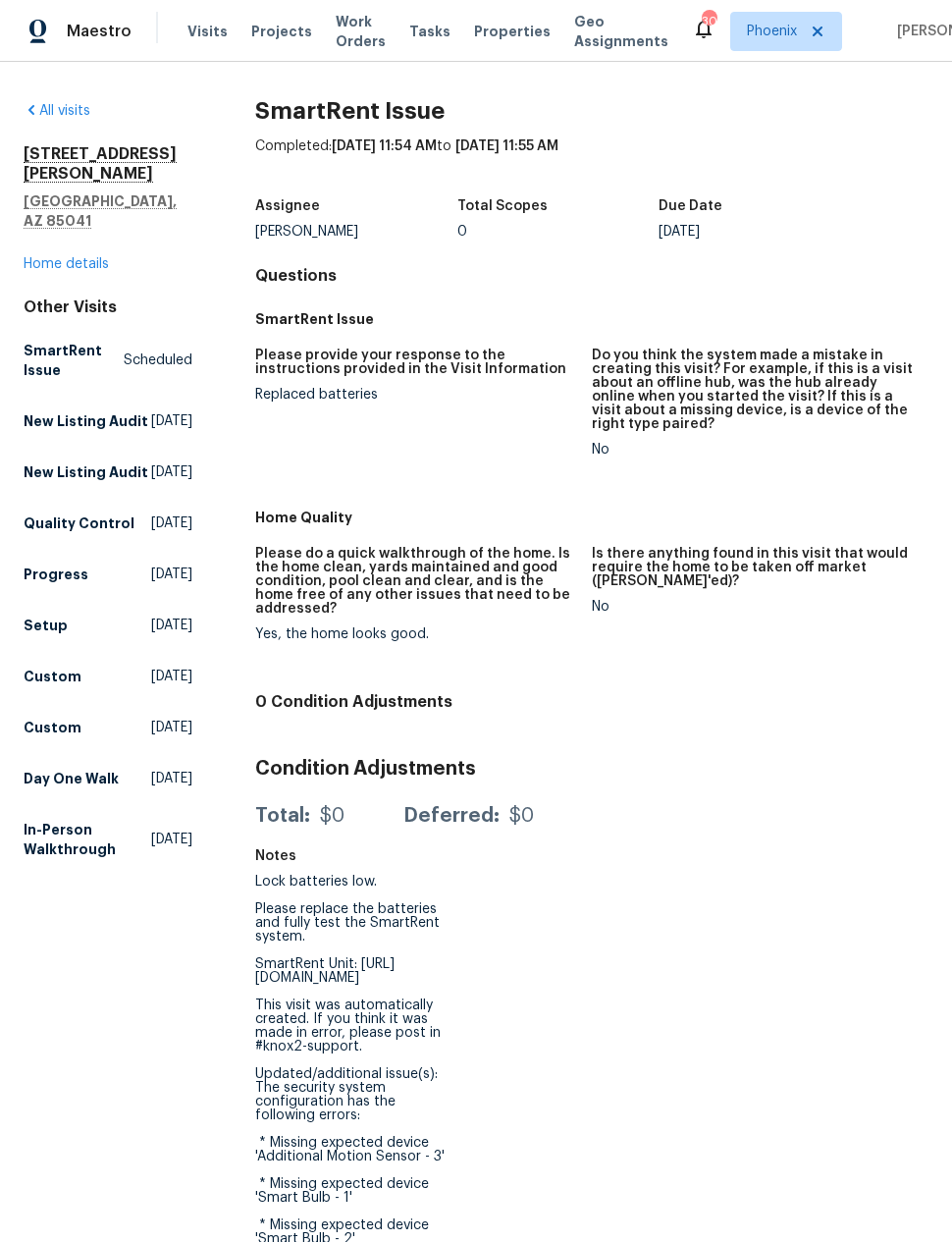 scroll, scrollTop: 0, scrollLeft: 0, axis: both 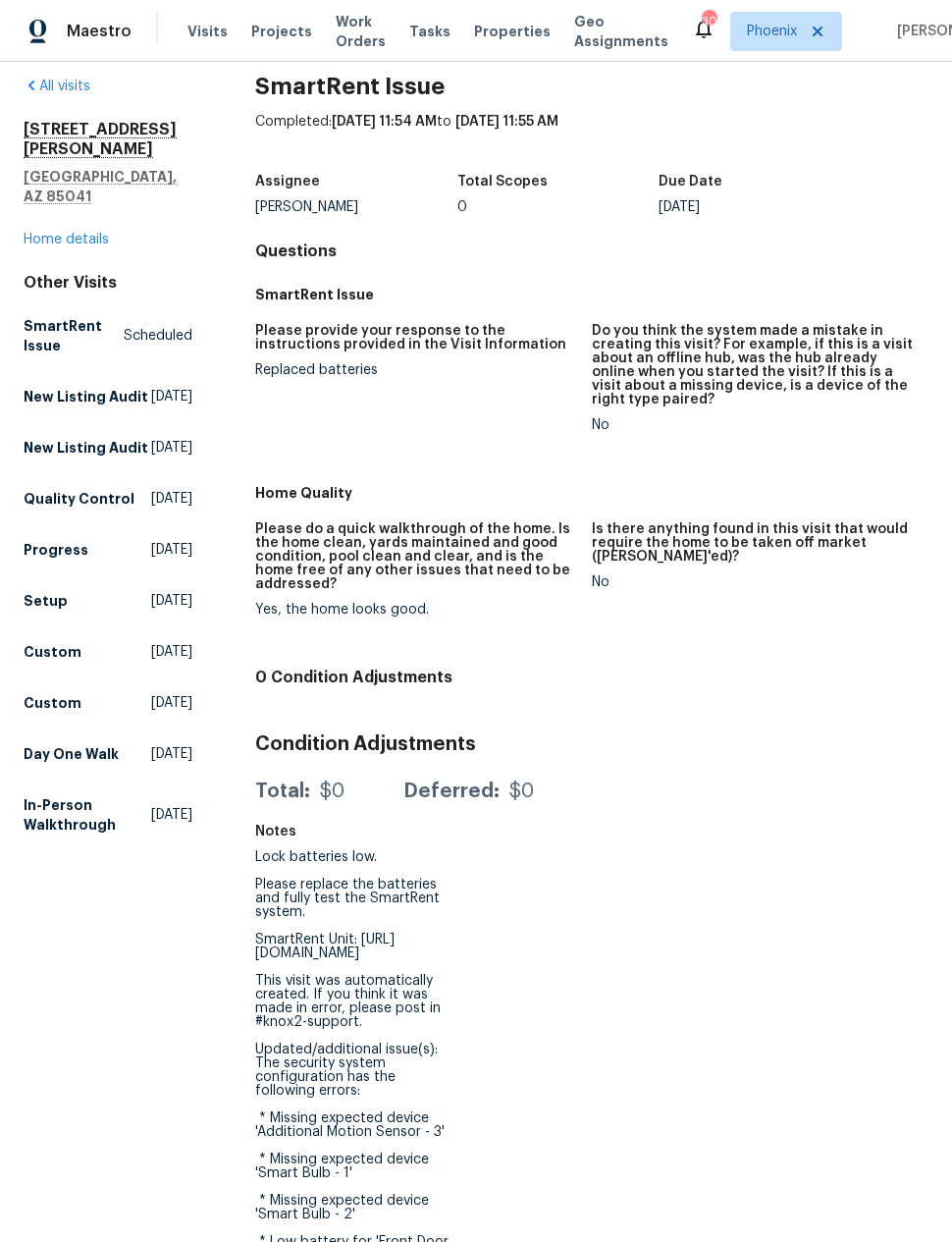 click on "New Listing Audit" at bounding box center (85, 448) 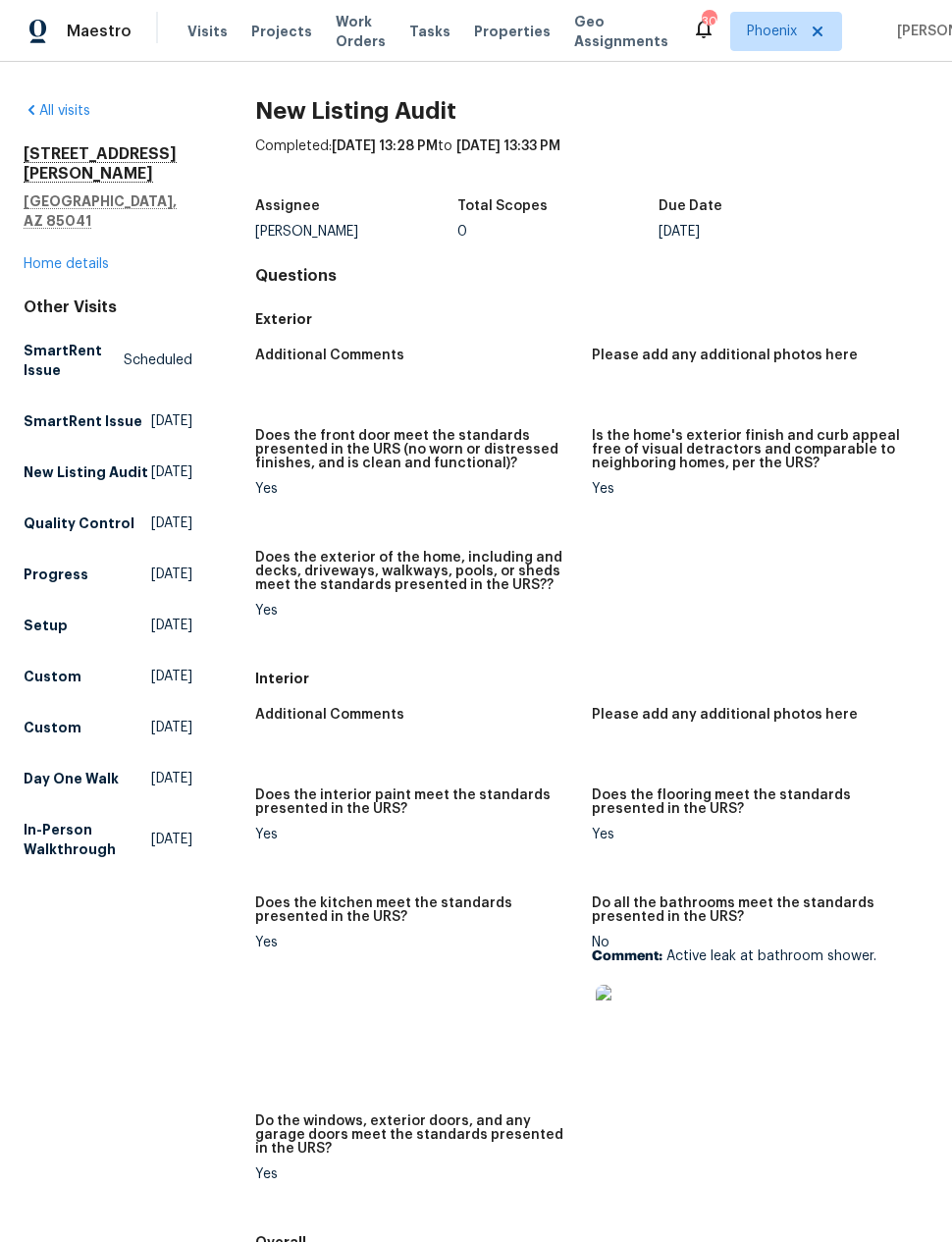scroll, scrollTop: 0, scrollLeft: 0, axis: both 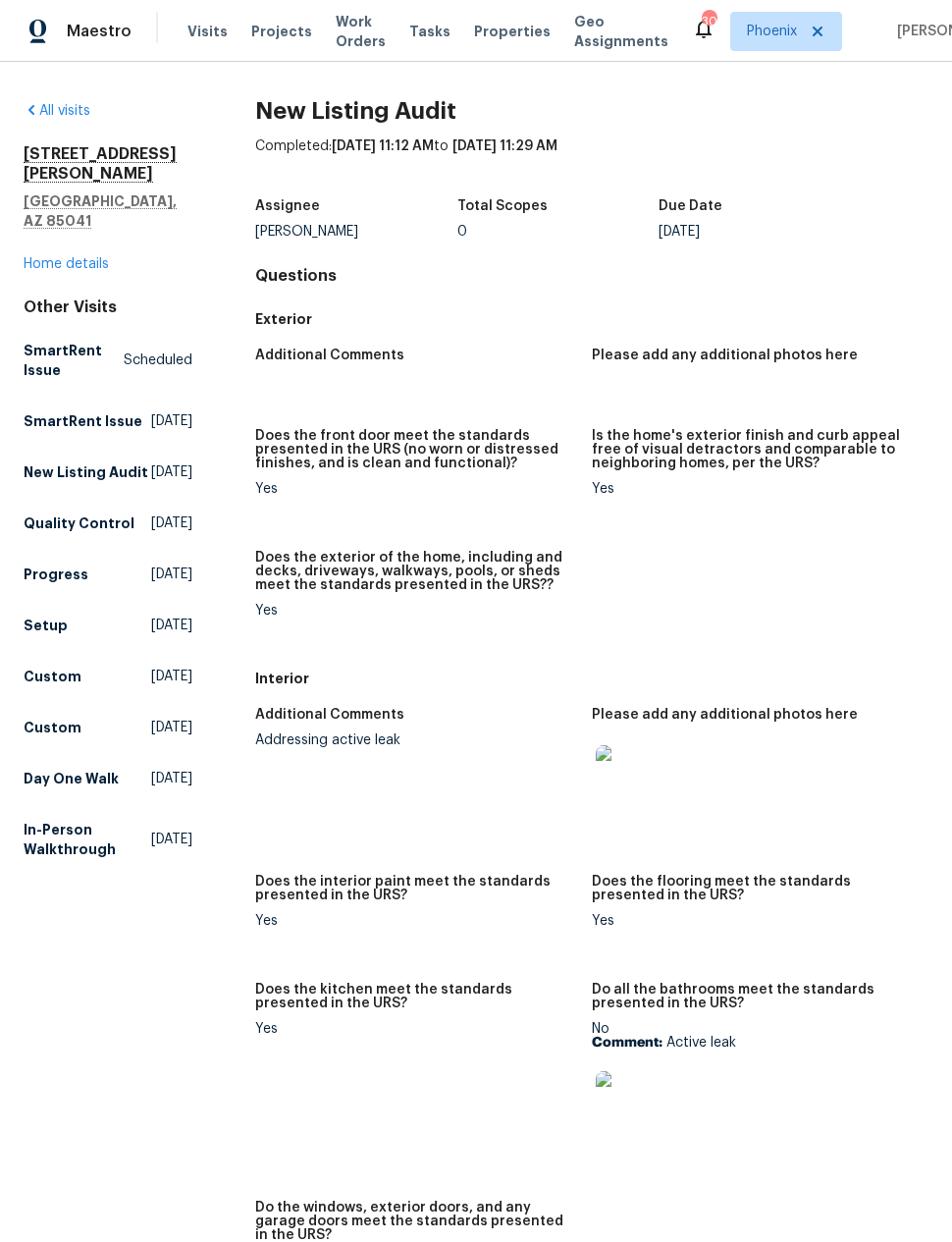 click on "Thu, Feb 20 2025" at bounding box center [172, 839] 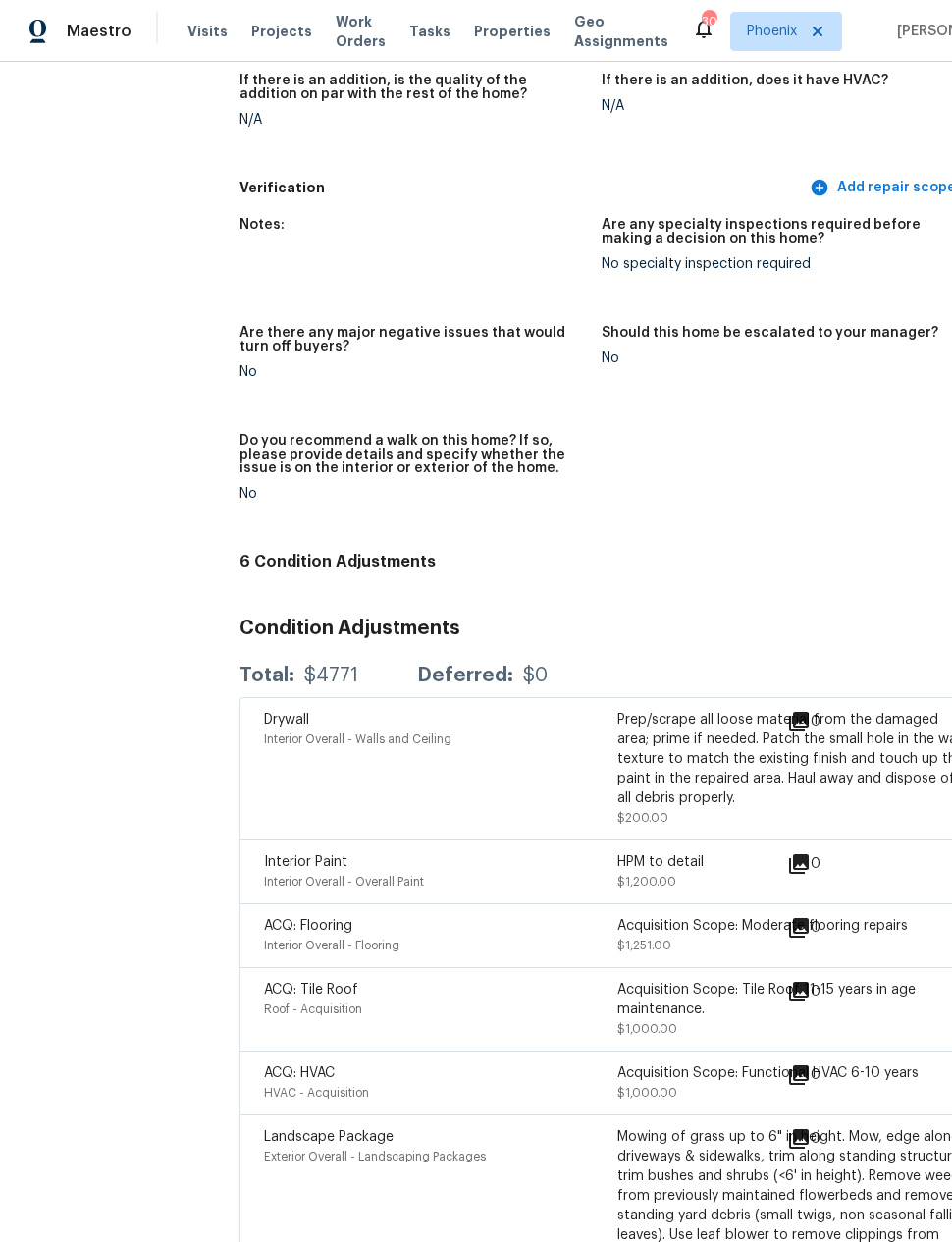 scroll, scrollTop: 5373, scrollLeft: 0, axis: vertical 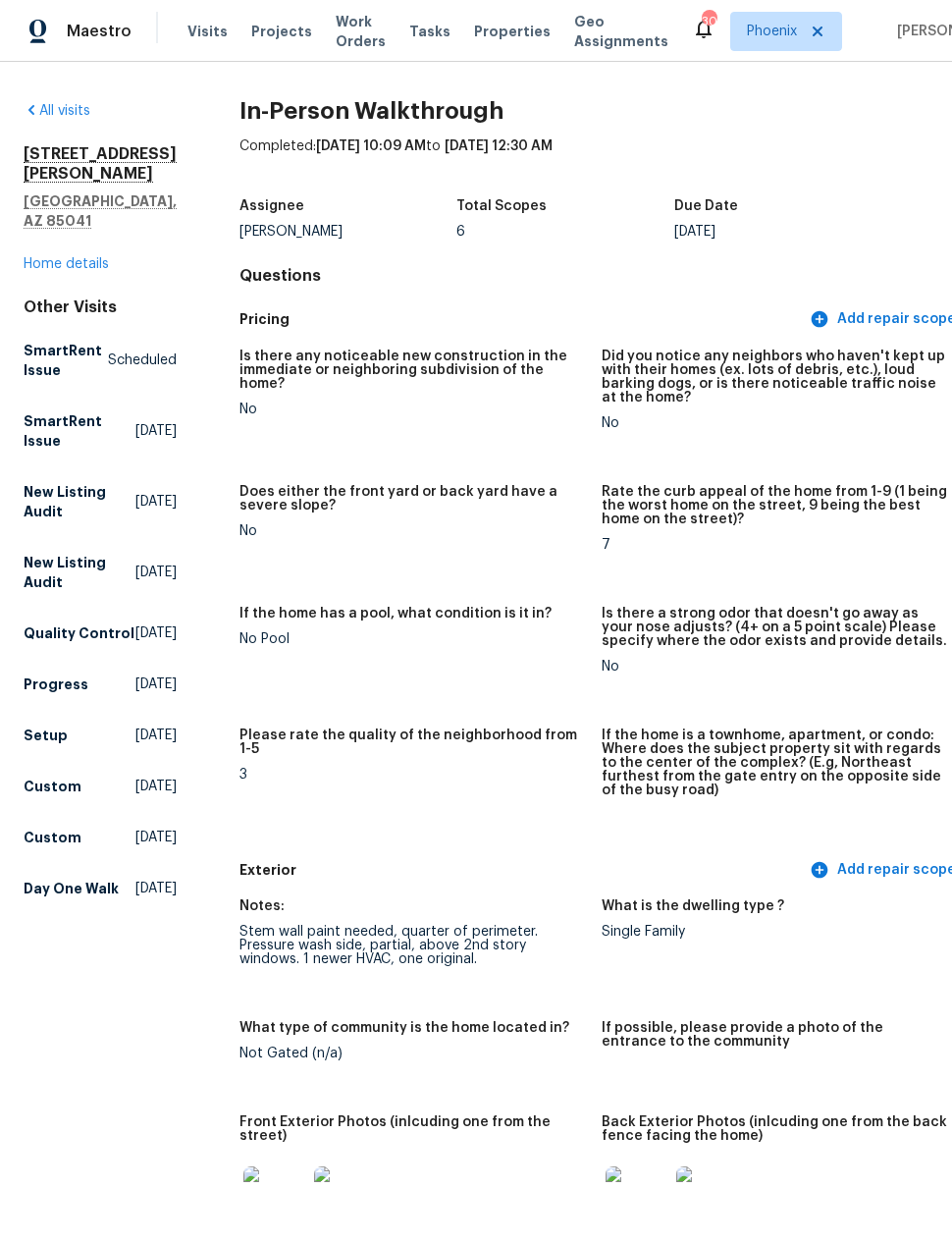 click on "Home details" at bounding box center [66, 264] 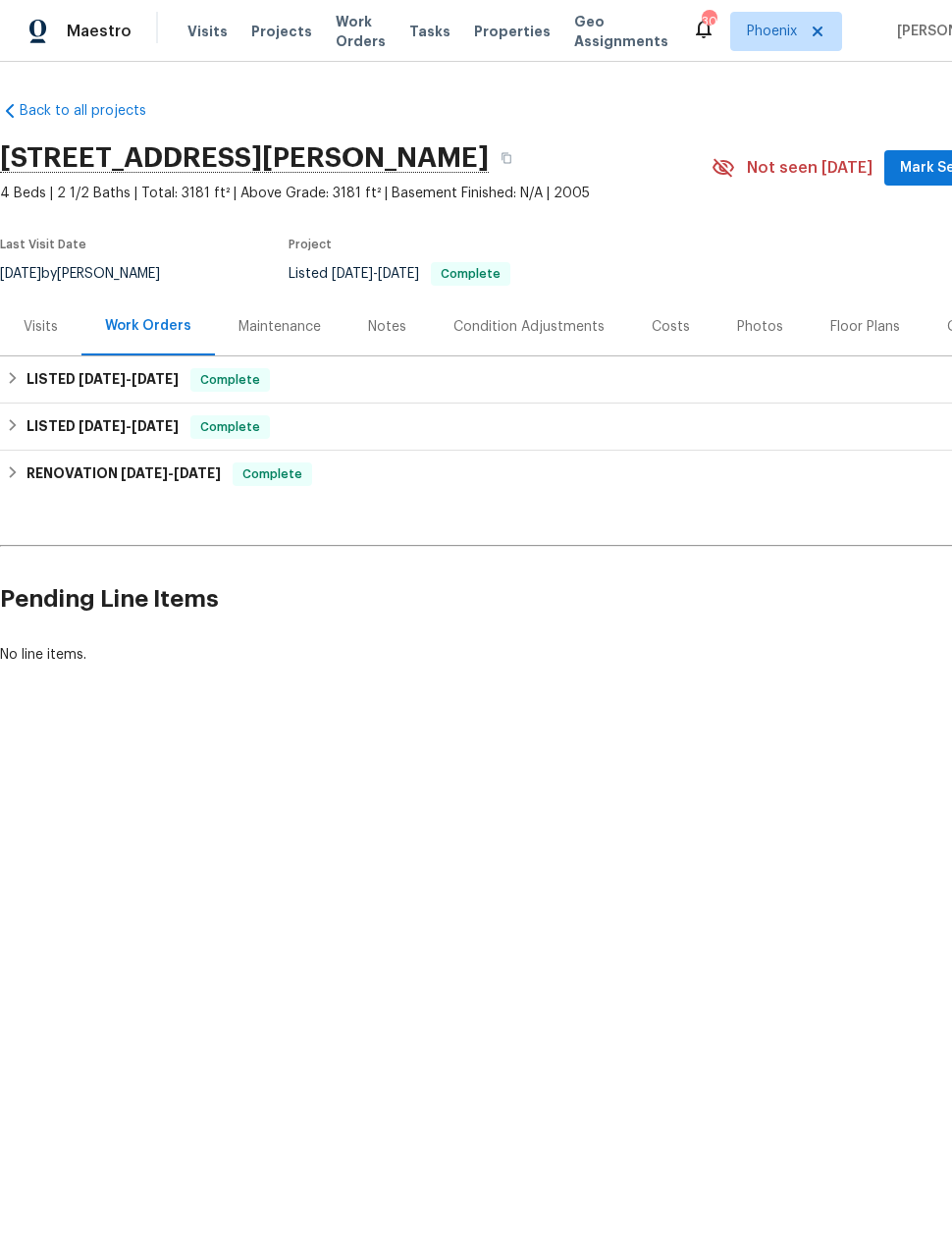click on "Costs" at bounding box center [670, 326] 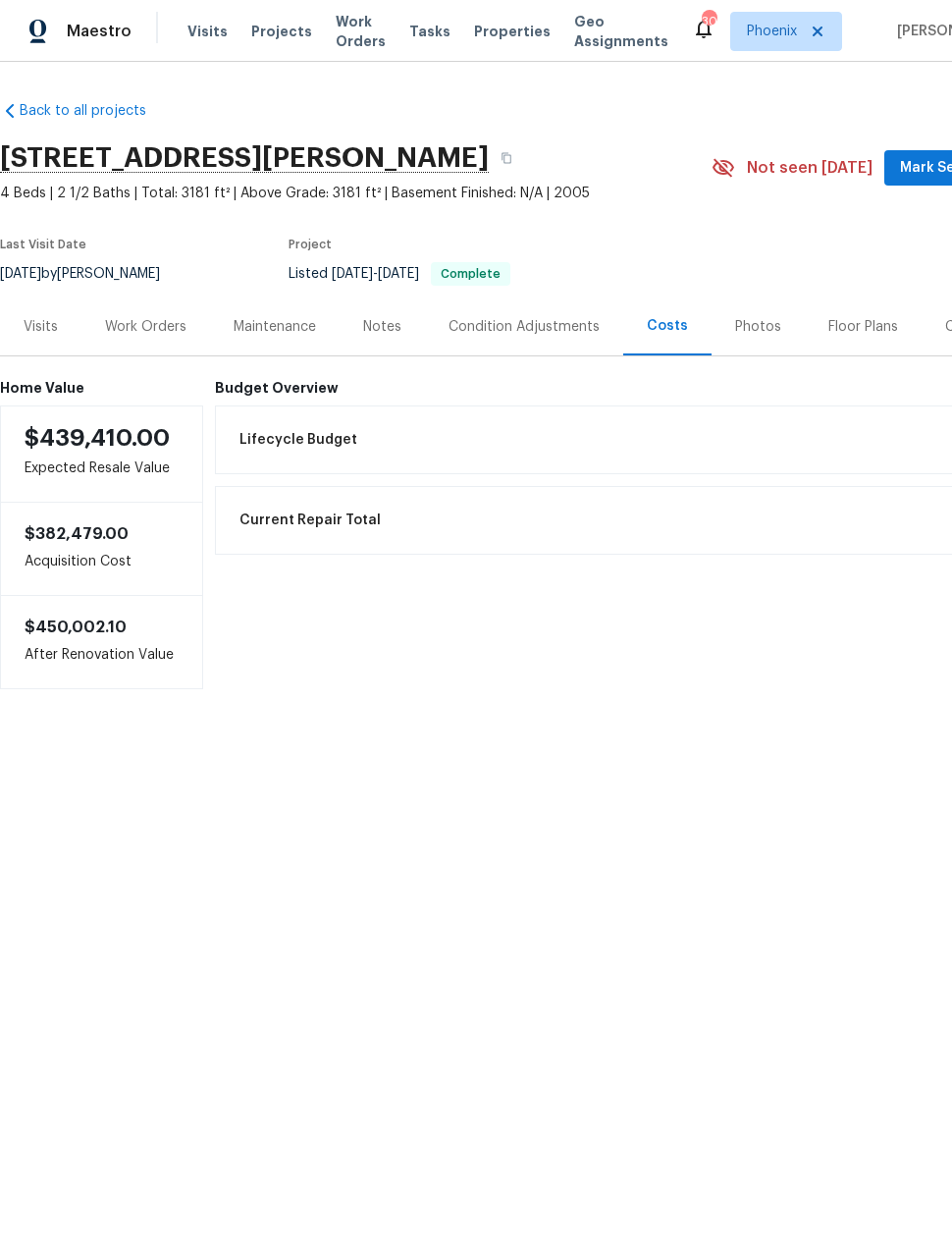 scroll, scrollTop: 0, scrollLeft: -2, axis: horizontal 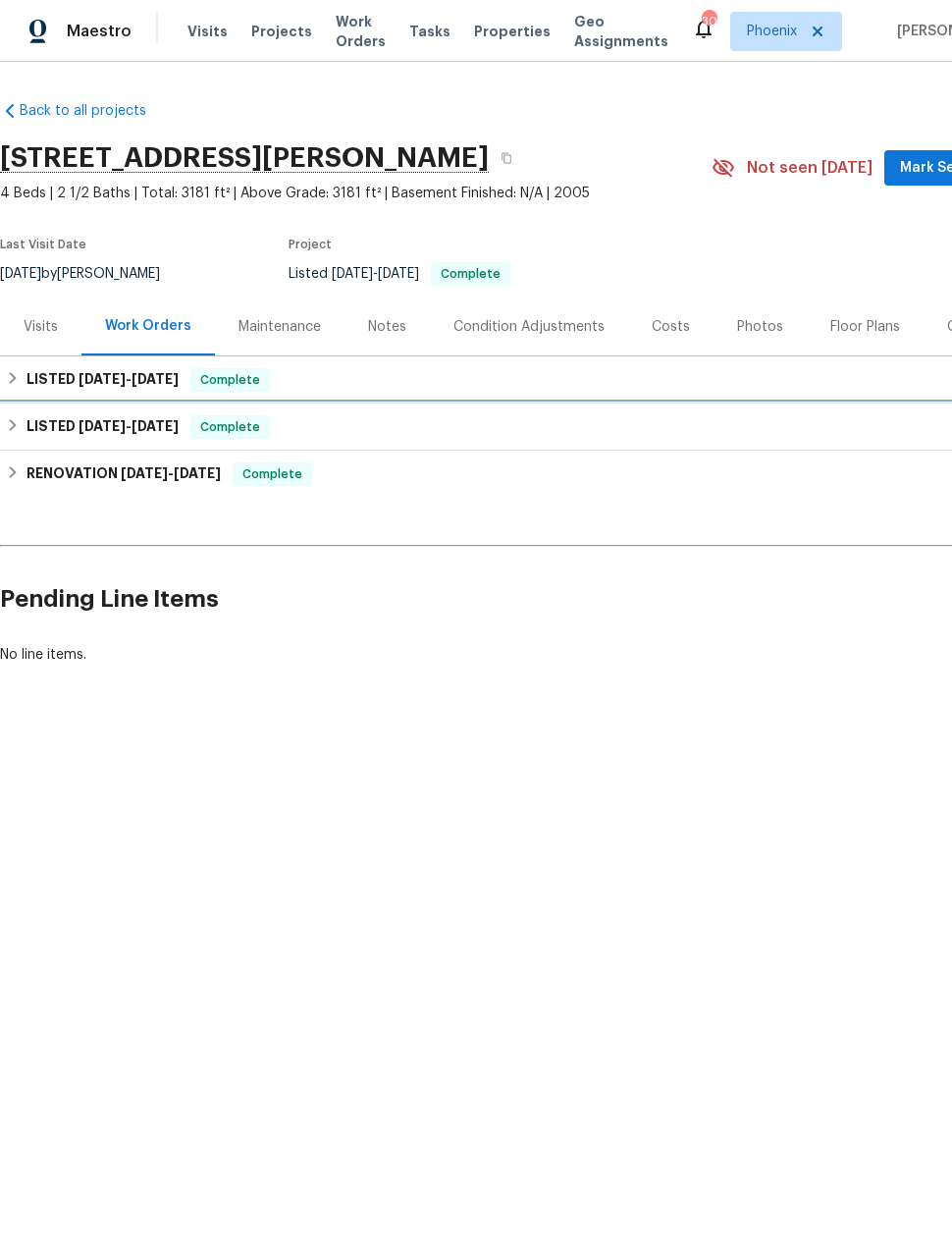 click on "LISTED   4/11/25  -  4/12/25" at bounding box center (102, 427) 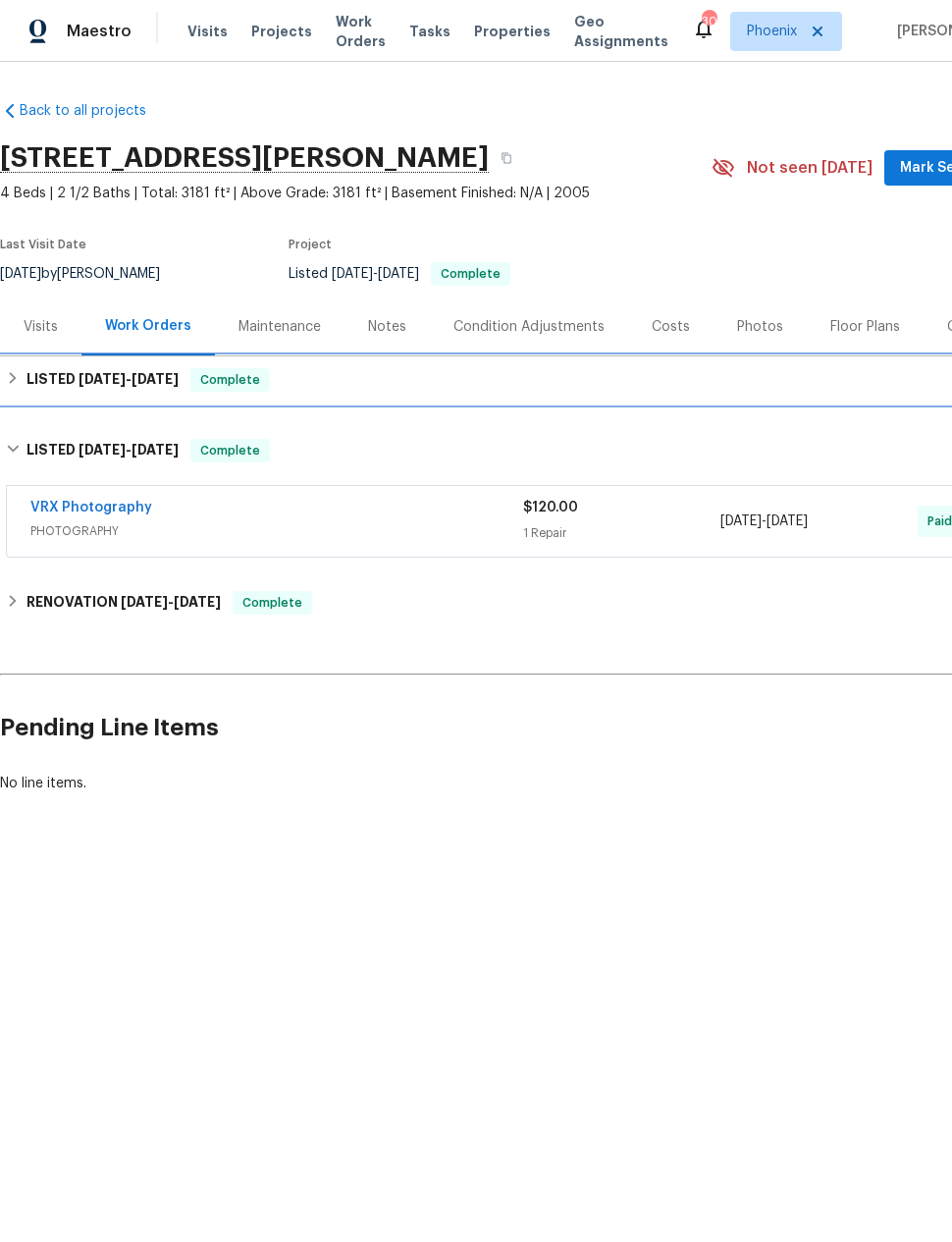 click on "LISTED   4/22/25  -  4/29/25" at bounding box center (102, 380) 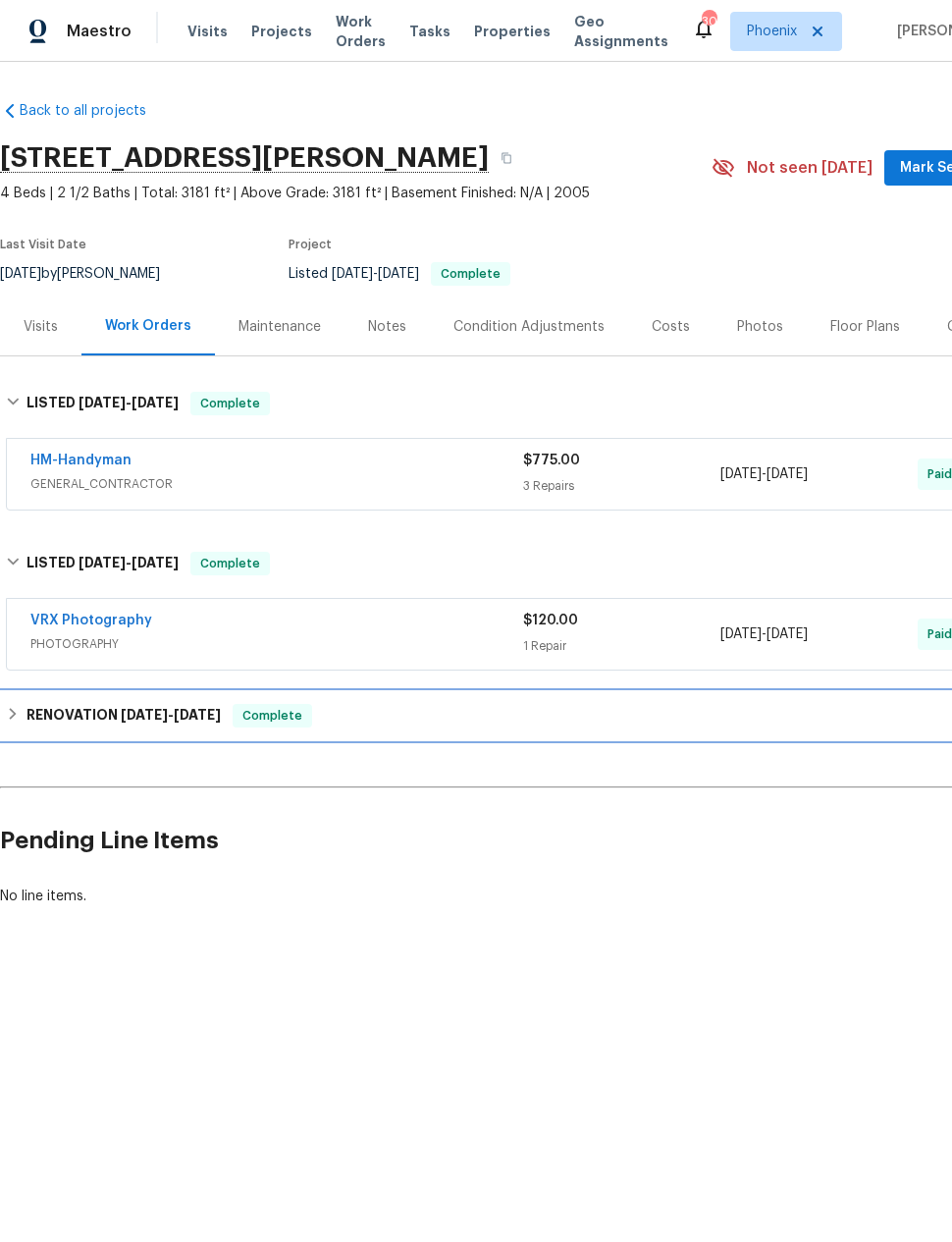 click 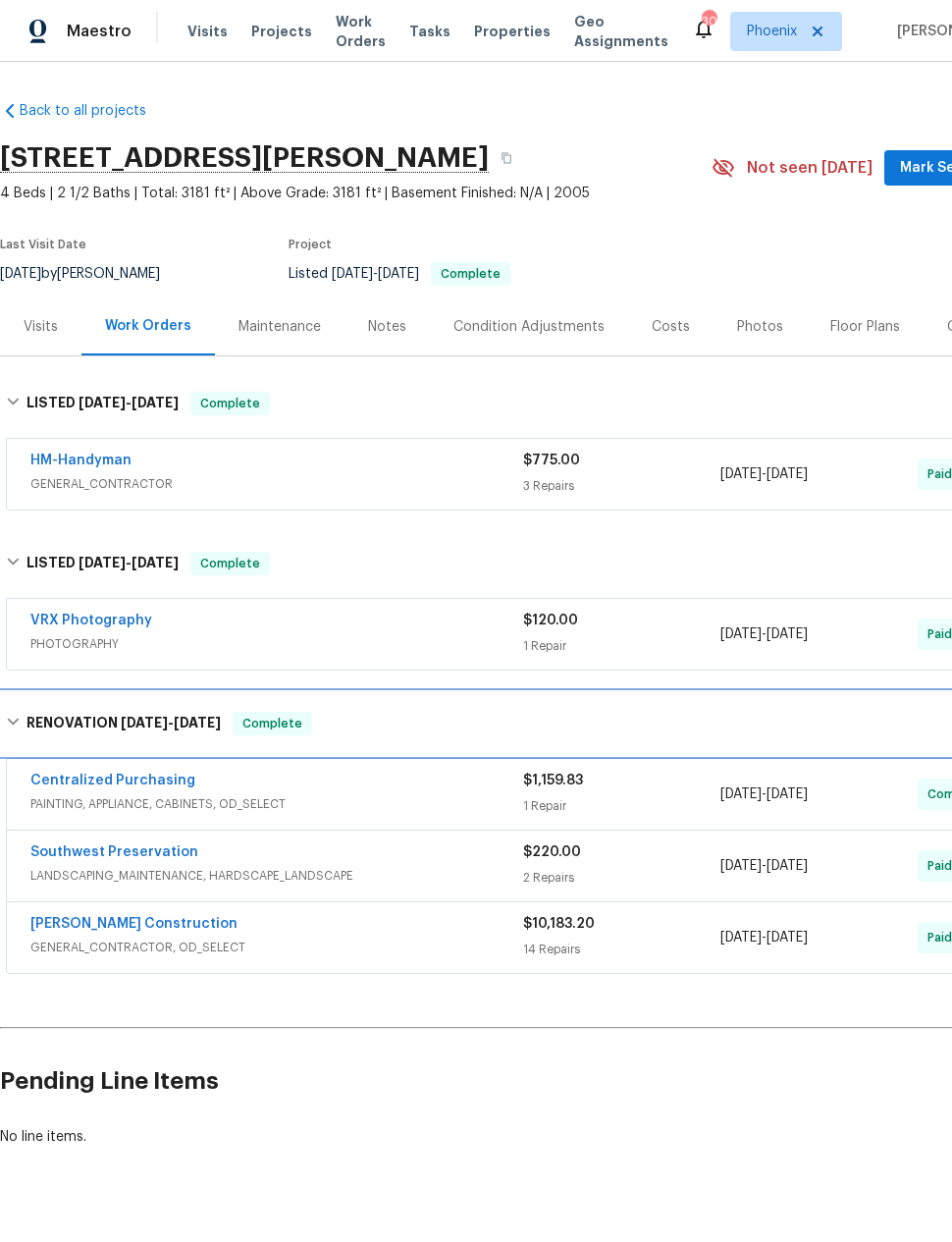 scroll, scrollTop: 0, scrollLeft: 0, axis: both 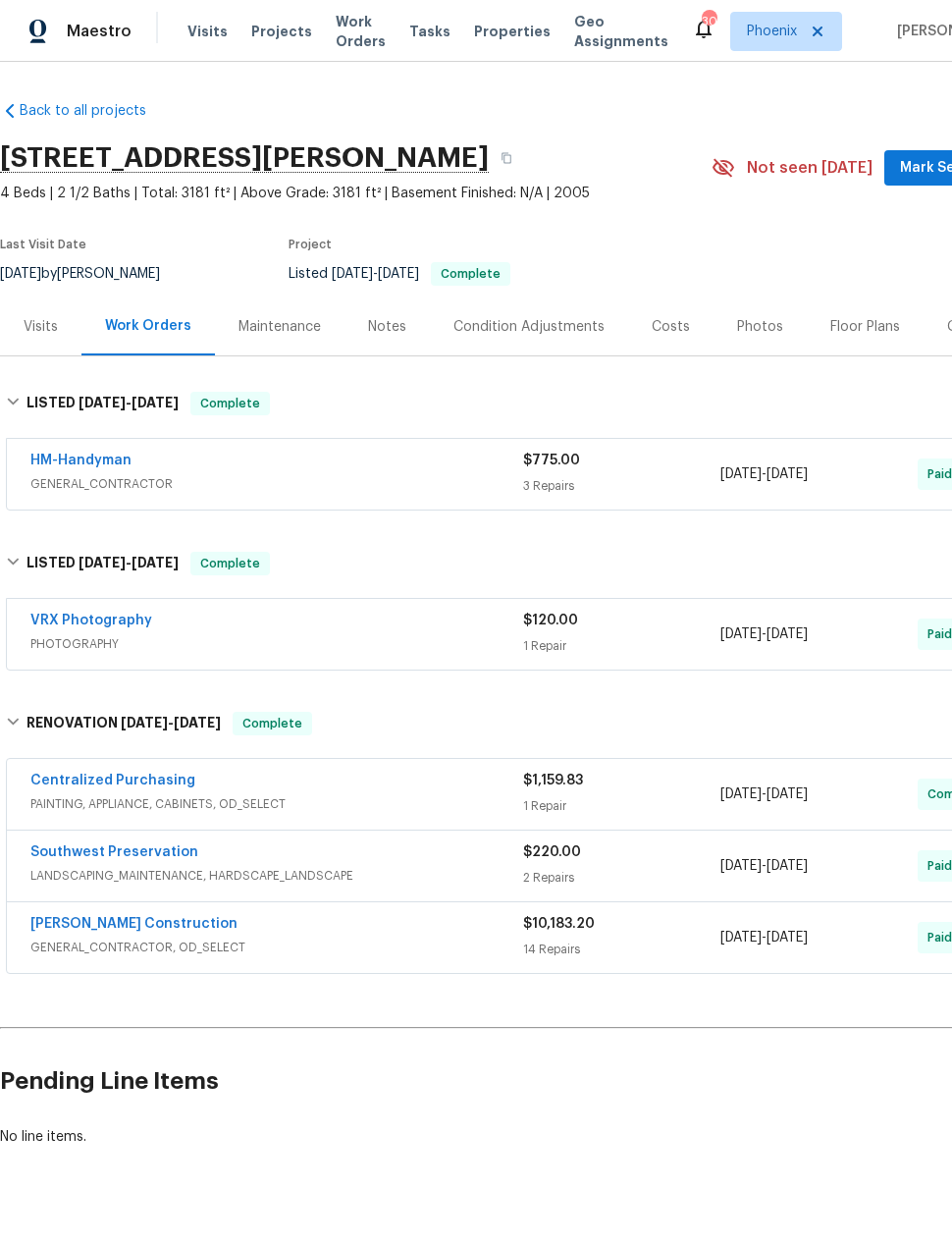 click on "Strasser Construction" at bounding box center (133, 924) 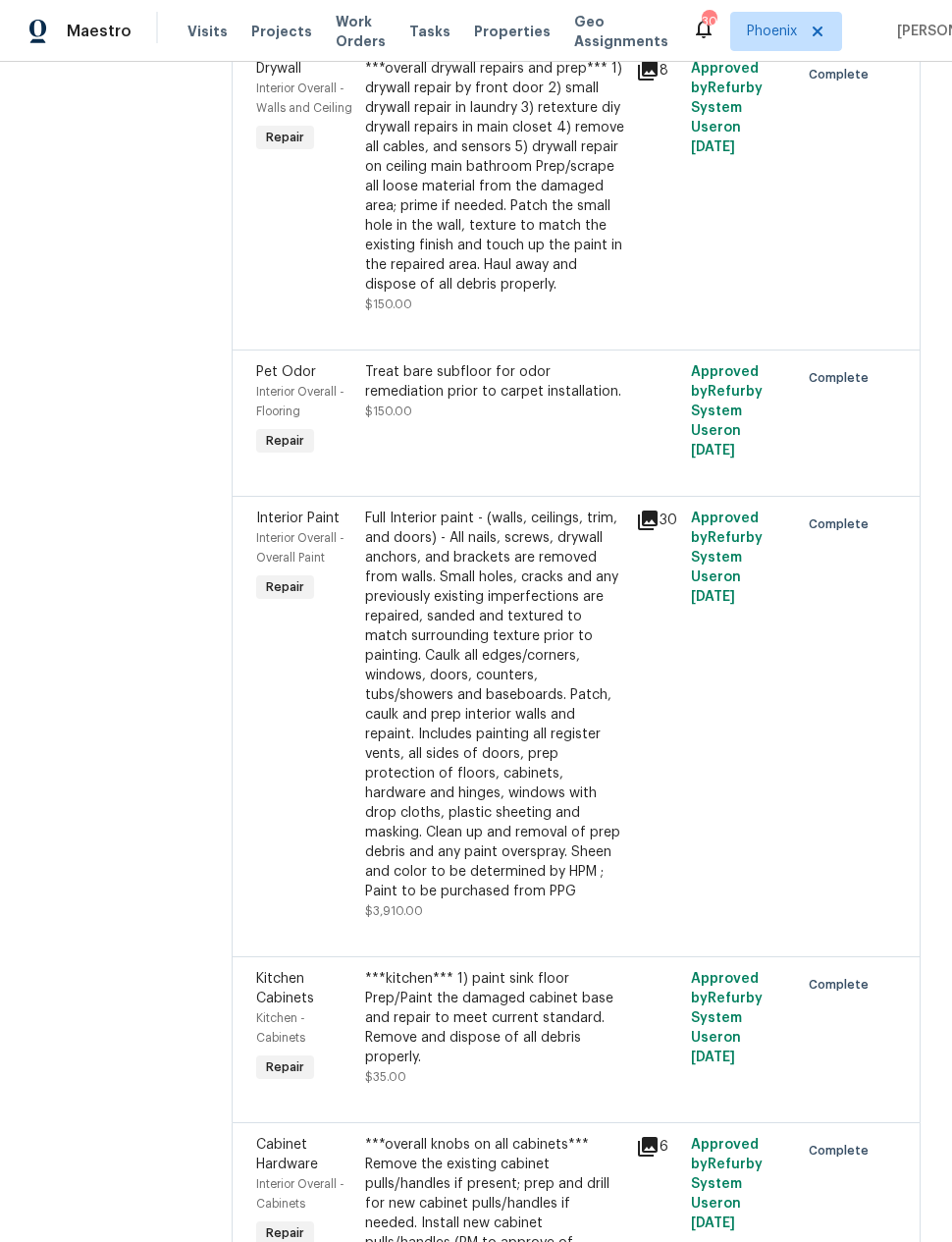 scroll, scrollTop: 2768, scrollLeft: 0, axis: vertical 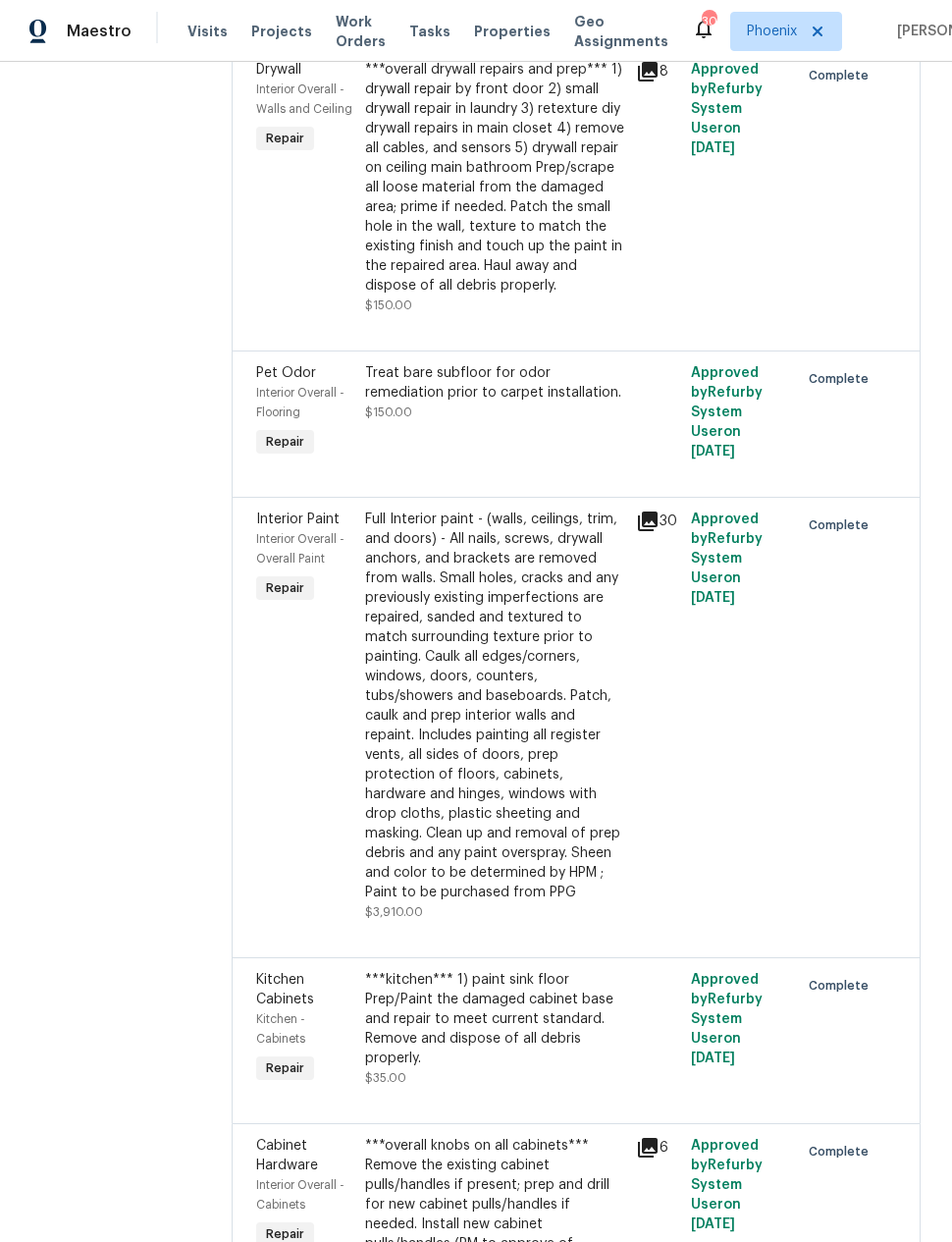 click on "Full Interior paint - (walls, ceilings, trim, and doors) - All nails, screws, drywall anchors, and brackets are removed from walls. Small holes, cracks and any previously existing imperfections are repaired, sanded and textured to match surrounding texture prior to painting. Caulk all edges/corners, windows, doors, counters, tubs/showers and baseboards. Patch, caulk and prep interior walls and repaint. Includes painting all register vents, all sides of doors, prep protection of floors, cabinets, hardware and hinges, windows with drop cloths, plastic sheeting and masking. Clean up and removal of prep debris and any paint overspray. Sheen and color to be determined by HPM ; Paint to be purchased from PPG" at bounding box center (495, 706) 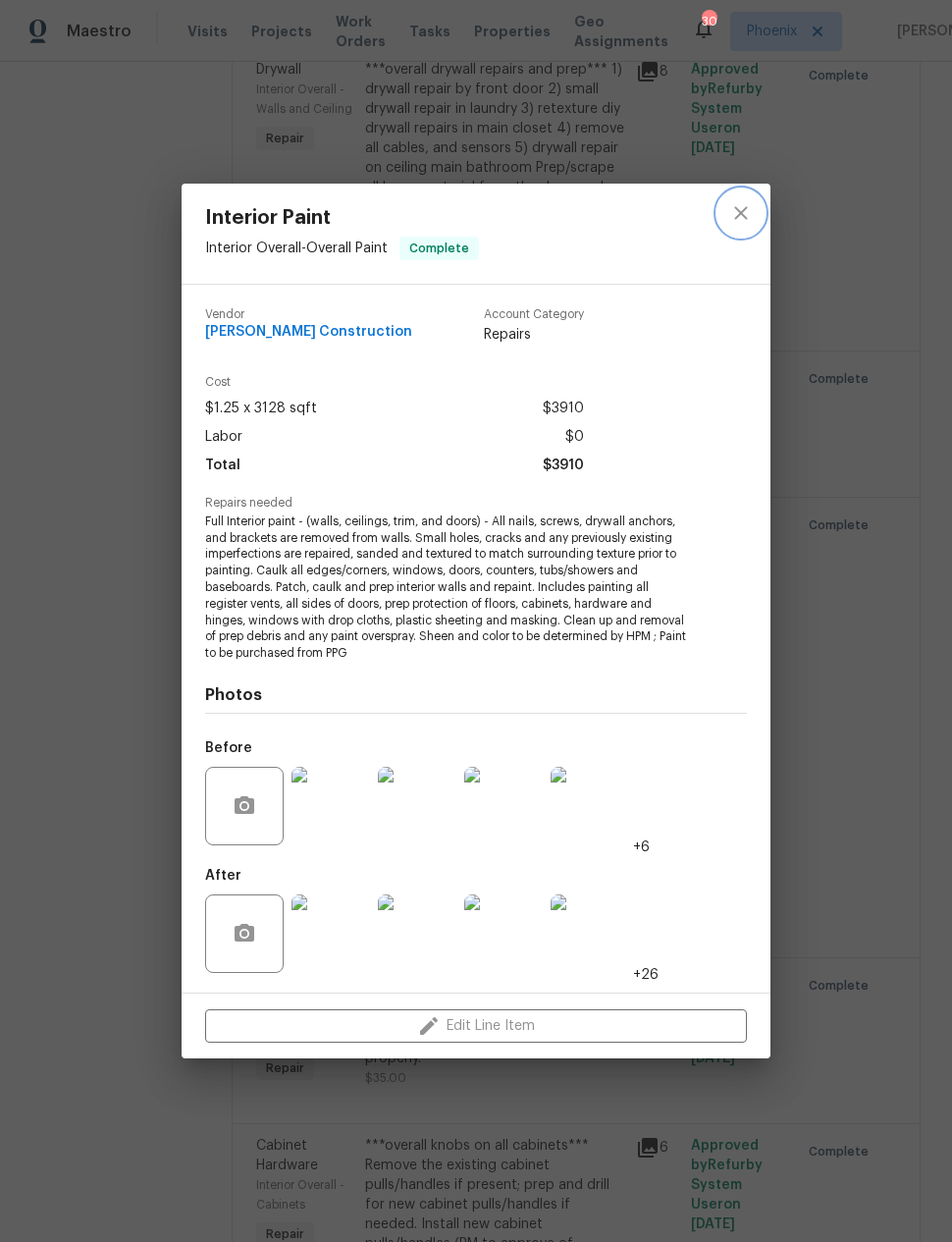 click 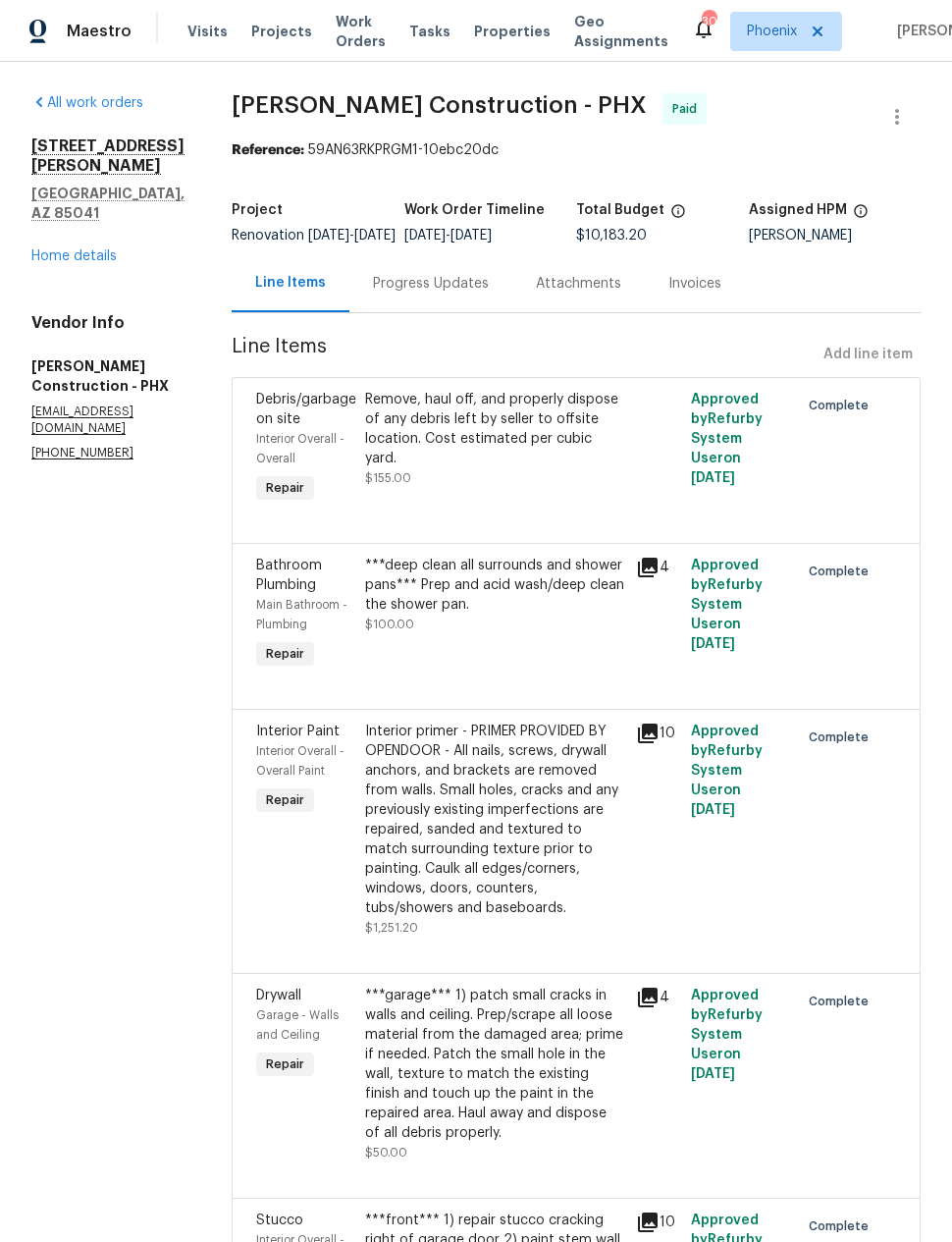 scroll, scrollTop: 0, scrollLeft: 0, axis: both 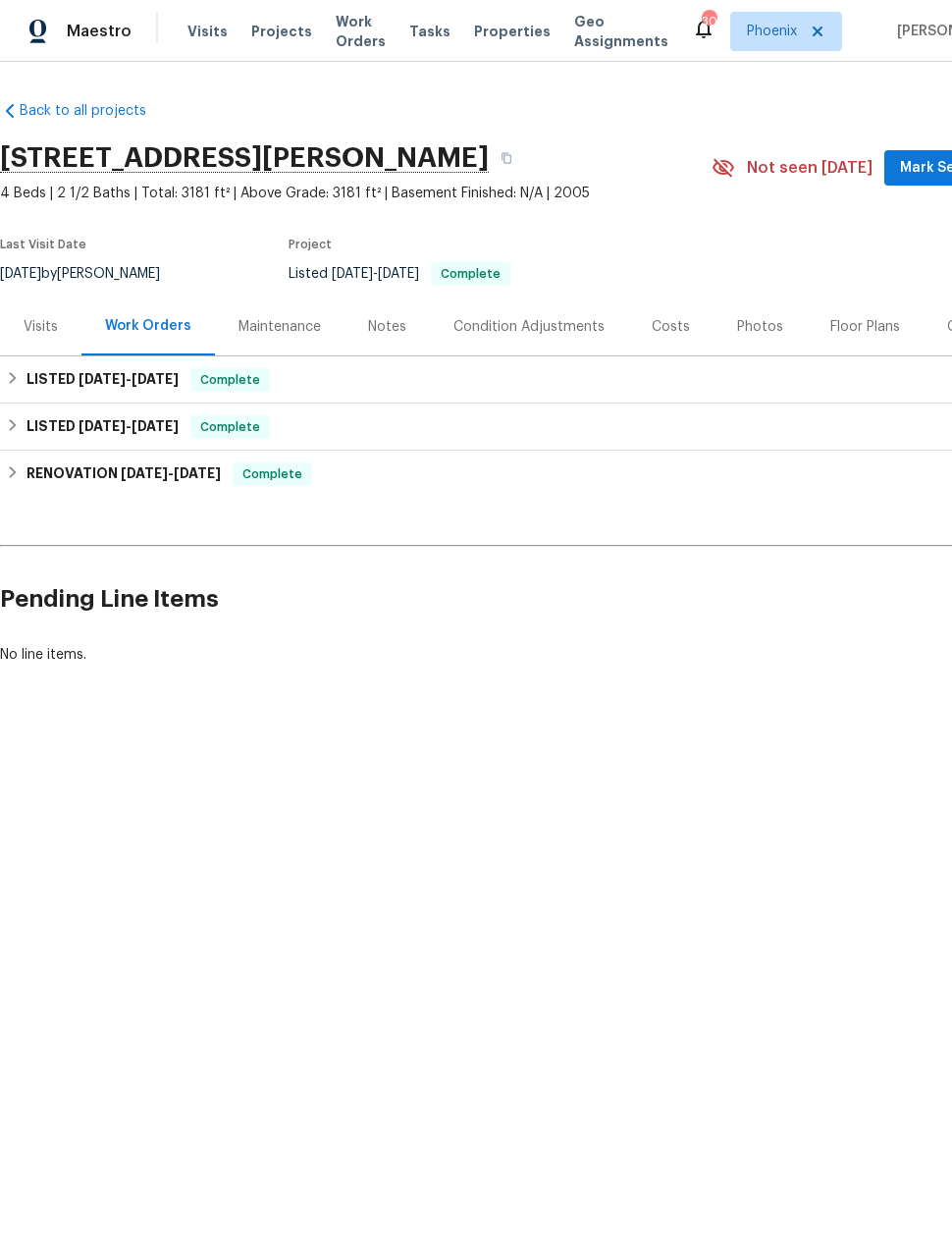click on "Floor Plans" at bounding box center [865, 327] 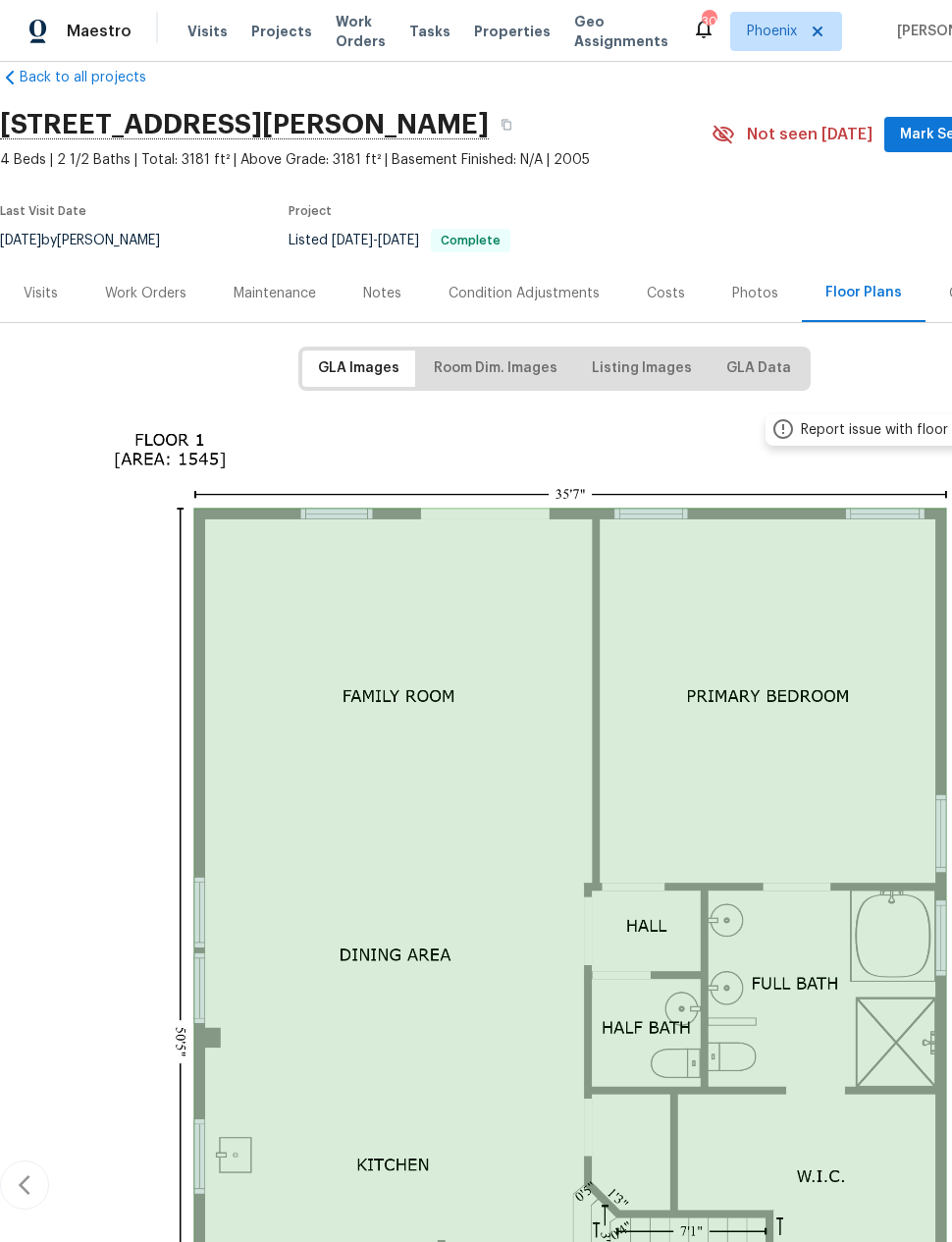 scroll, scrollTop: 31, scrollLeft: 0, axis: vertical 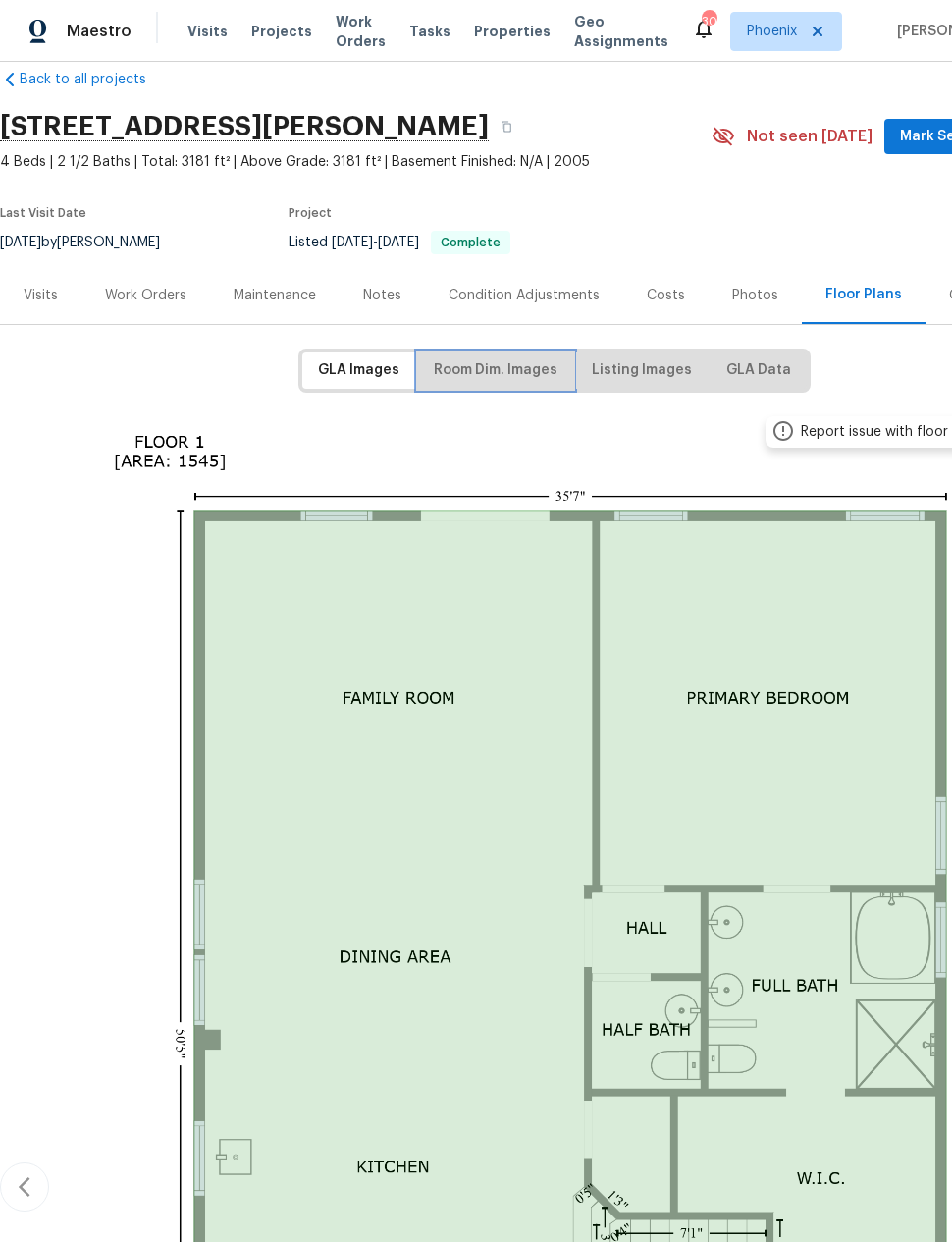 click on "Room Dim. Images" at bounding box center [496, 370] 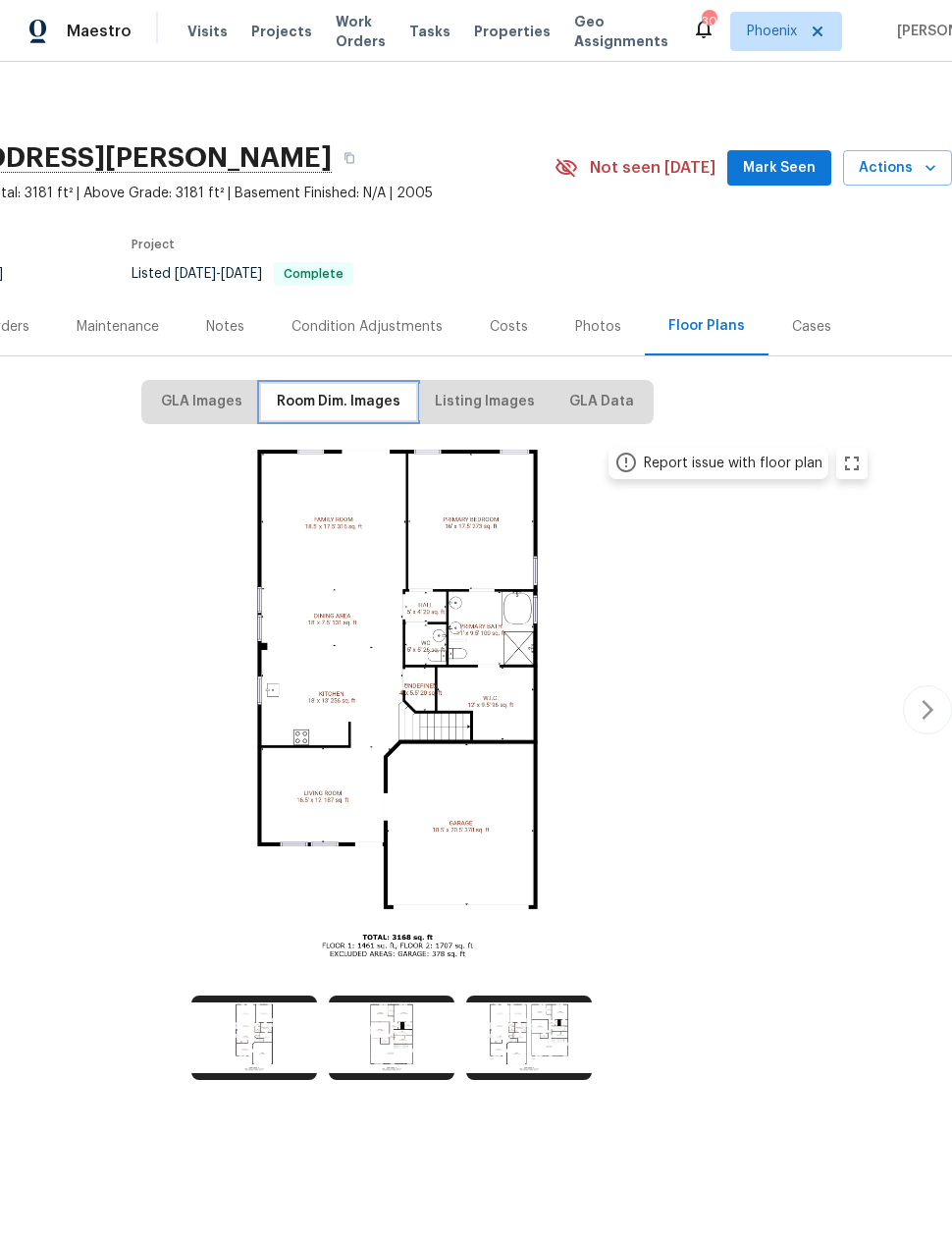 scroll, scrollTop: 0, scrollLeft: 157, axis: horizontal 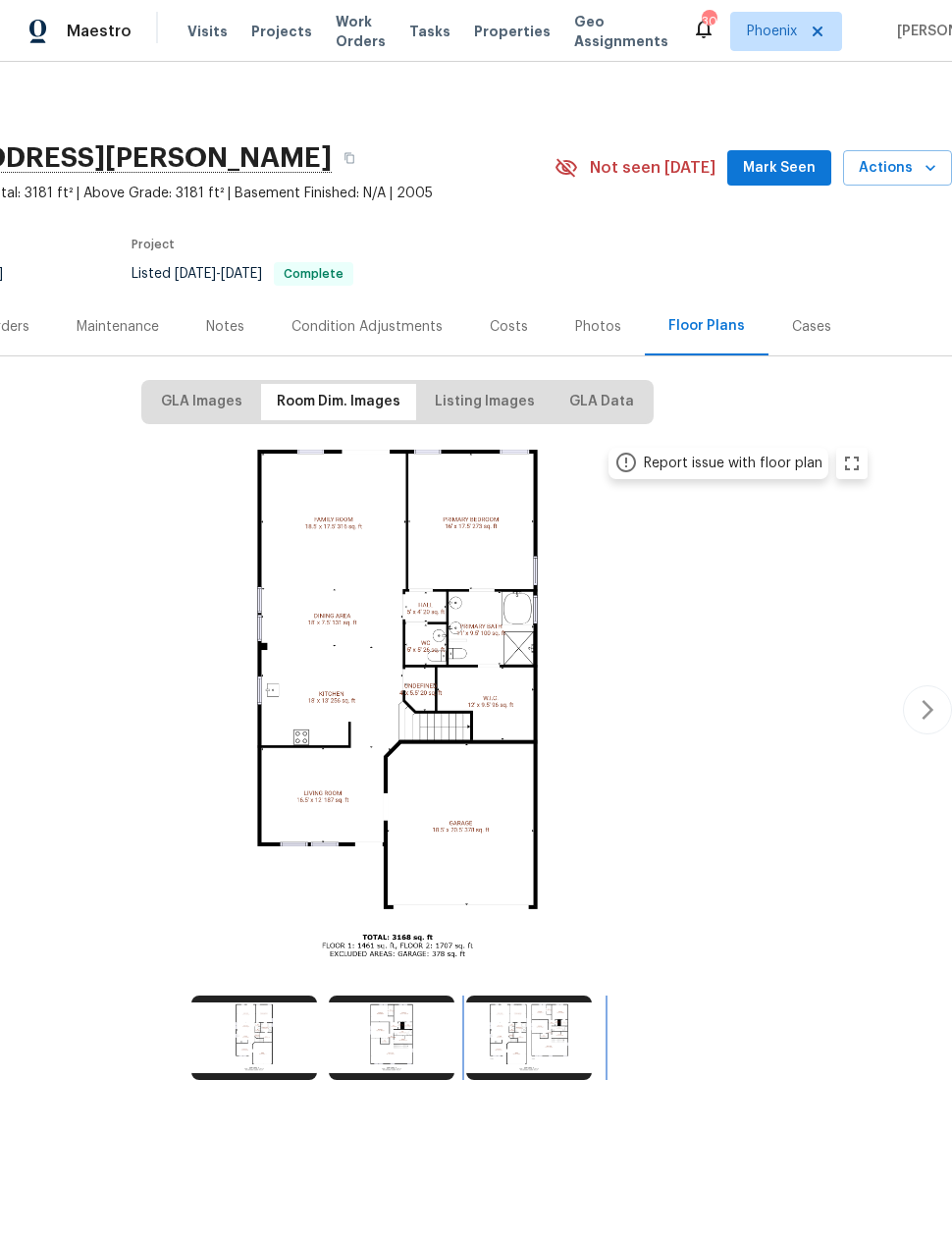 click at bounding box center [529, 1038] 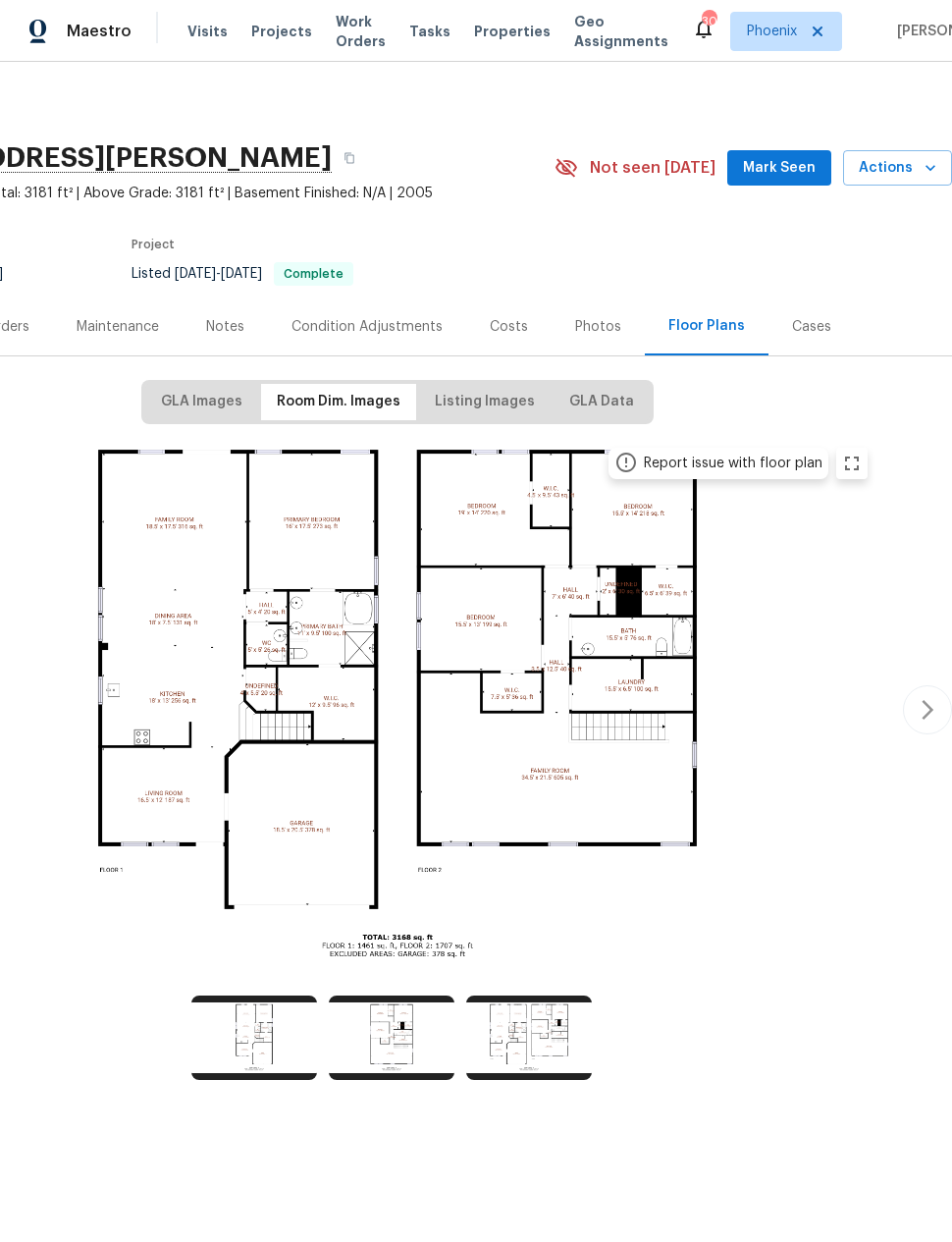 click on "Condition Adjustments" at bounding box center (367, 327) 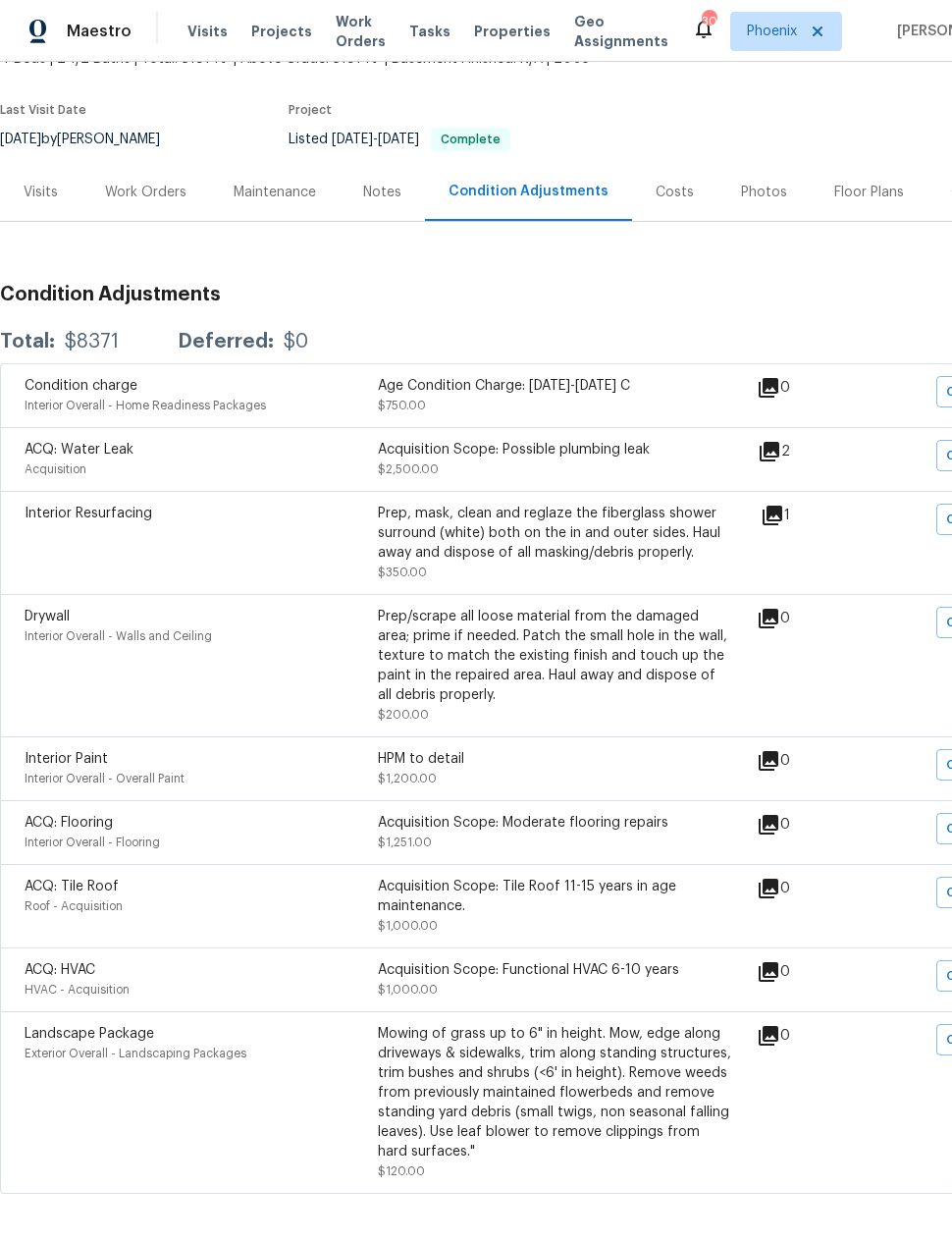 scroll, scrollTop: 135, scrollLeft: 0, axis: vertical 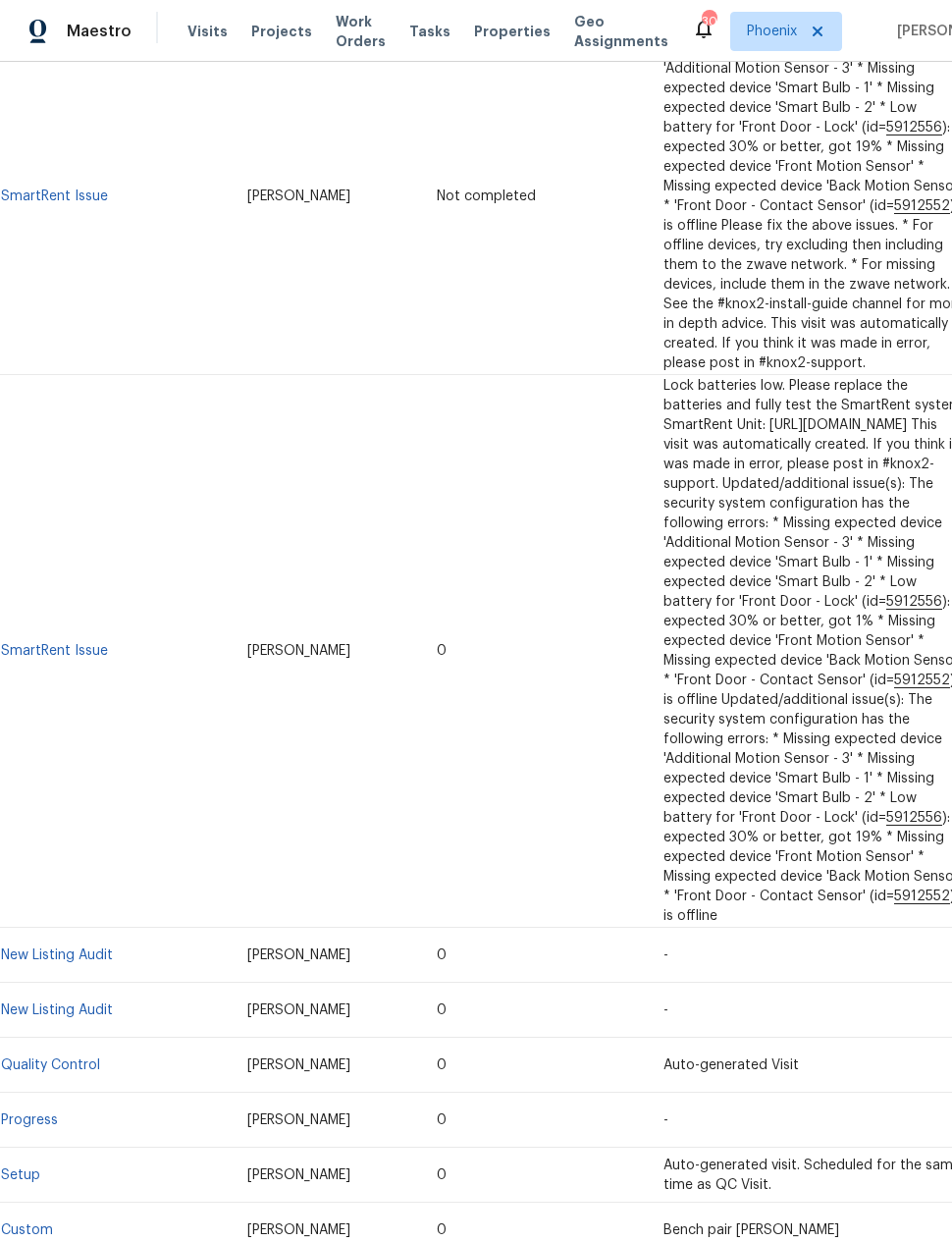 click on "In-Person Walkthrough" at bounding box center (75, 1395) 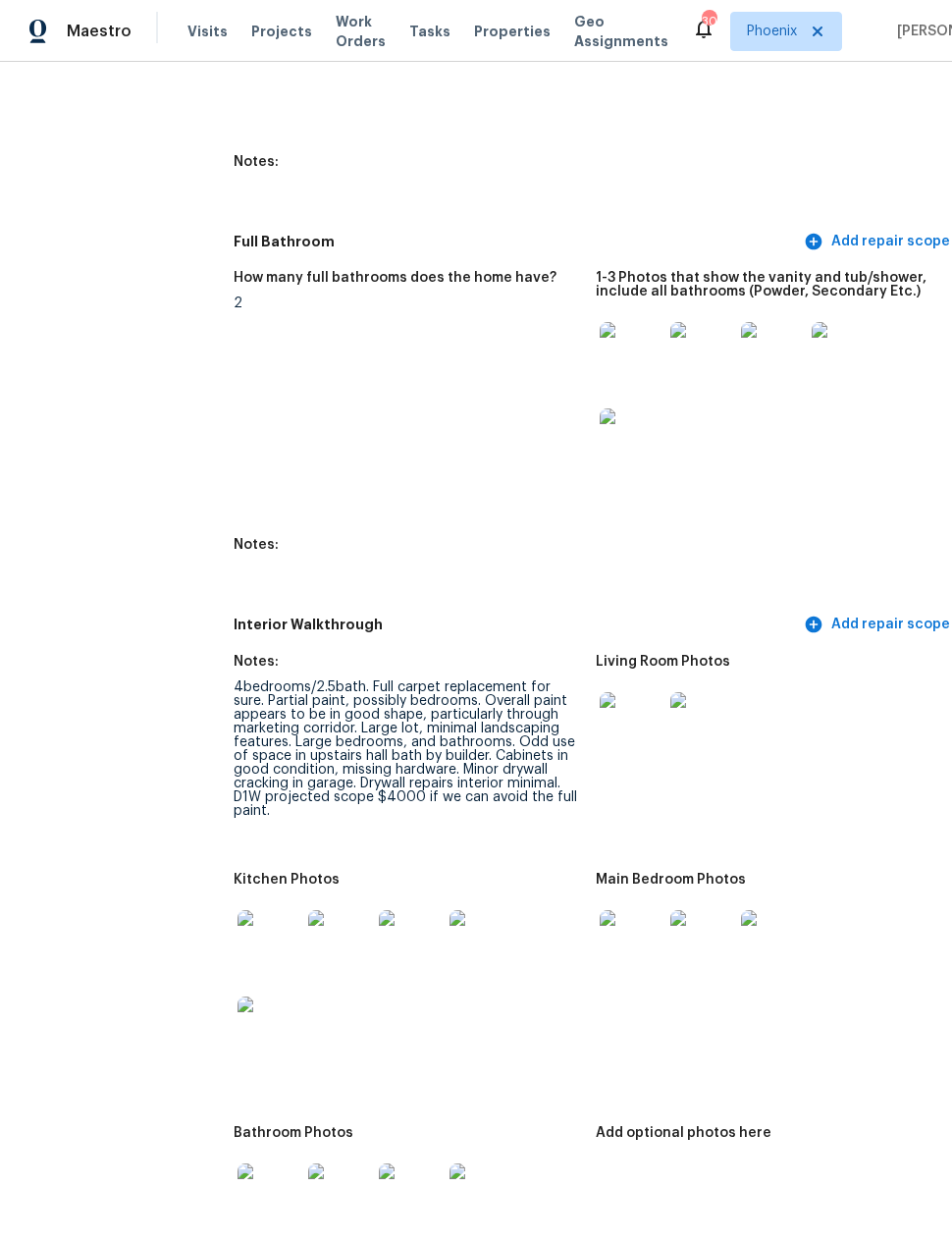 scroll, scrollTop: 2349, scrollLeft: 6, axis: both 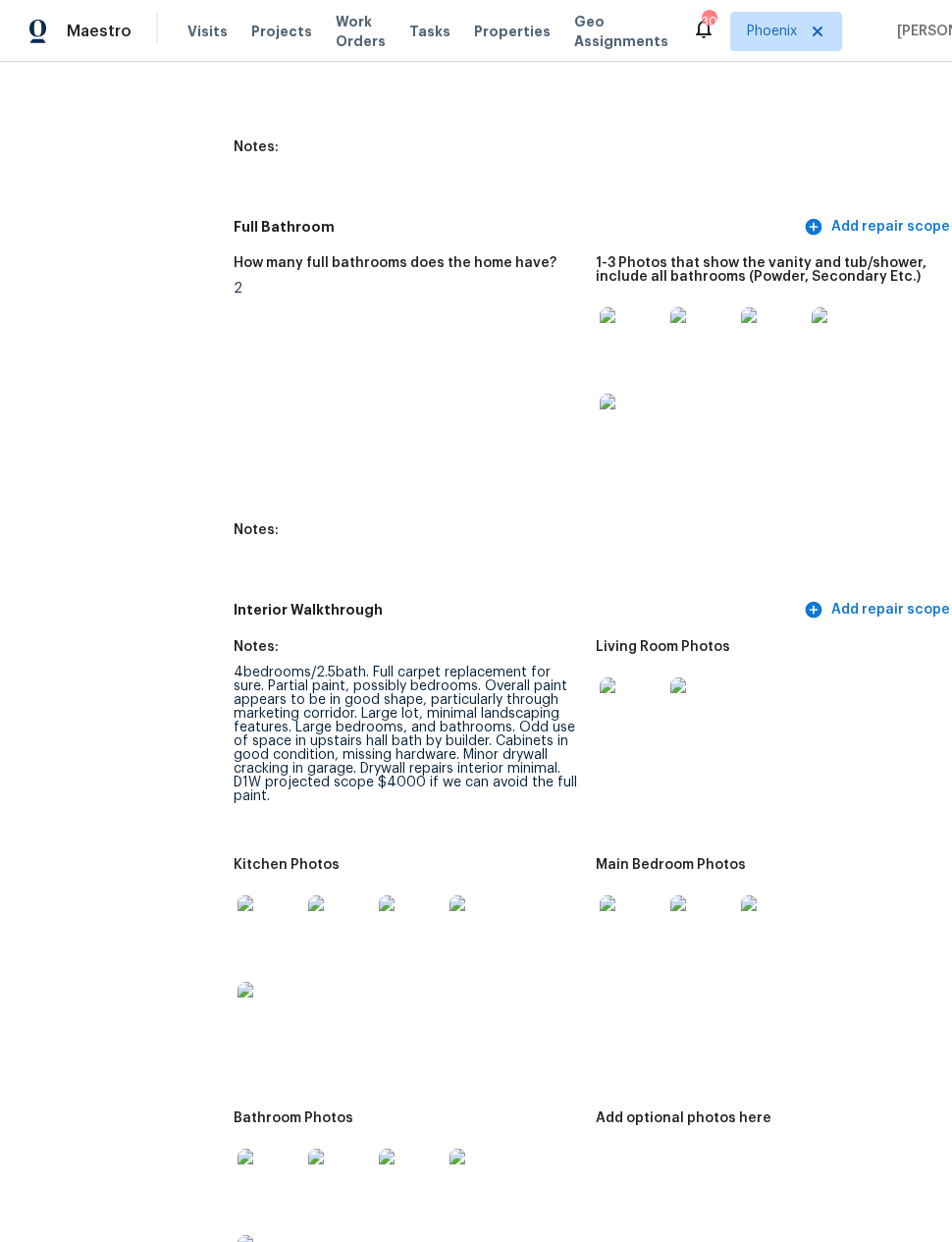 click at bounding box center (631, 709) 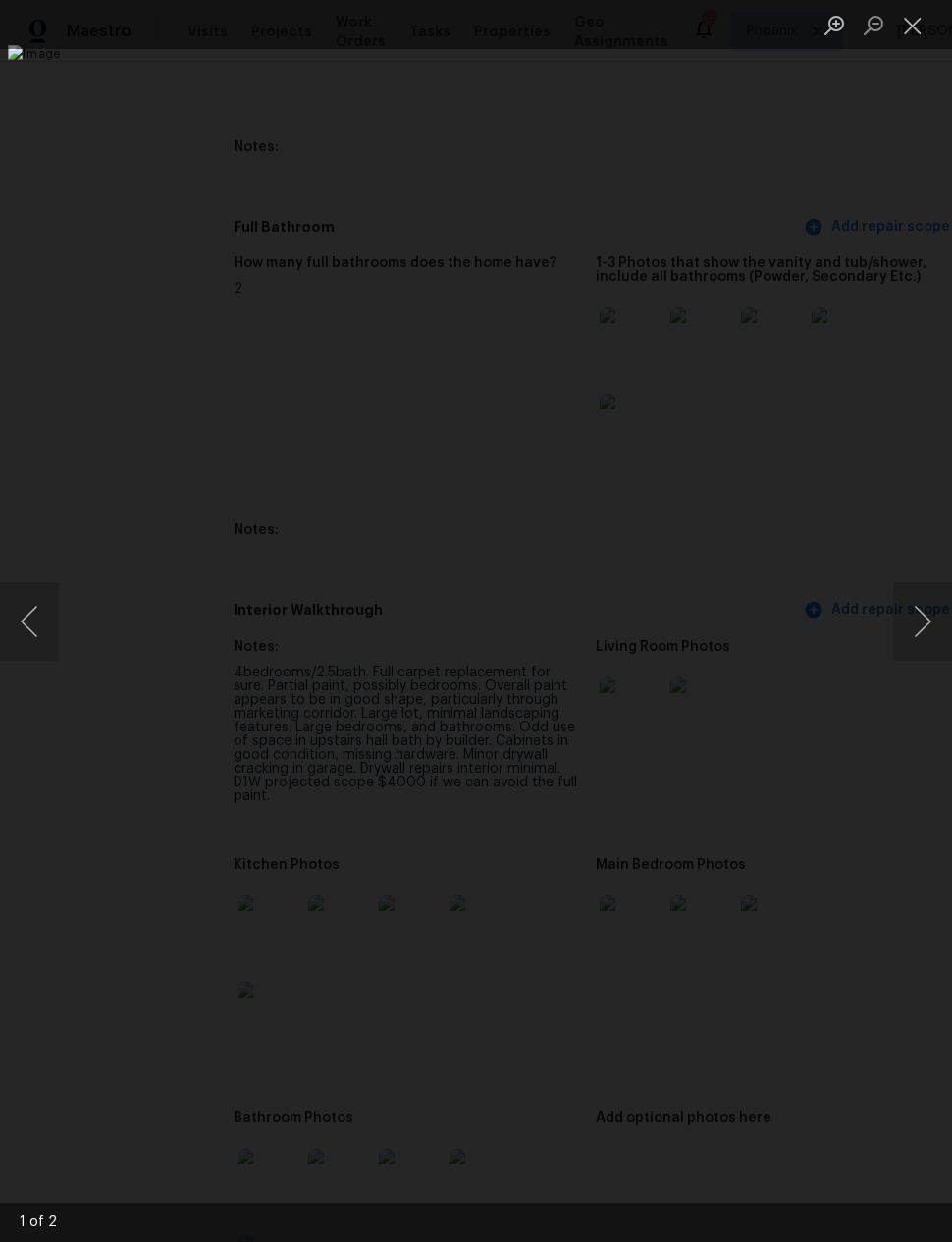 click at bounding box center (923, 621) 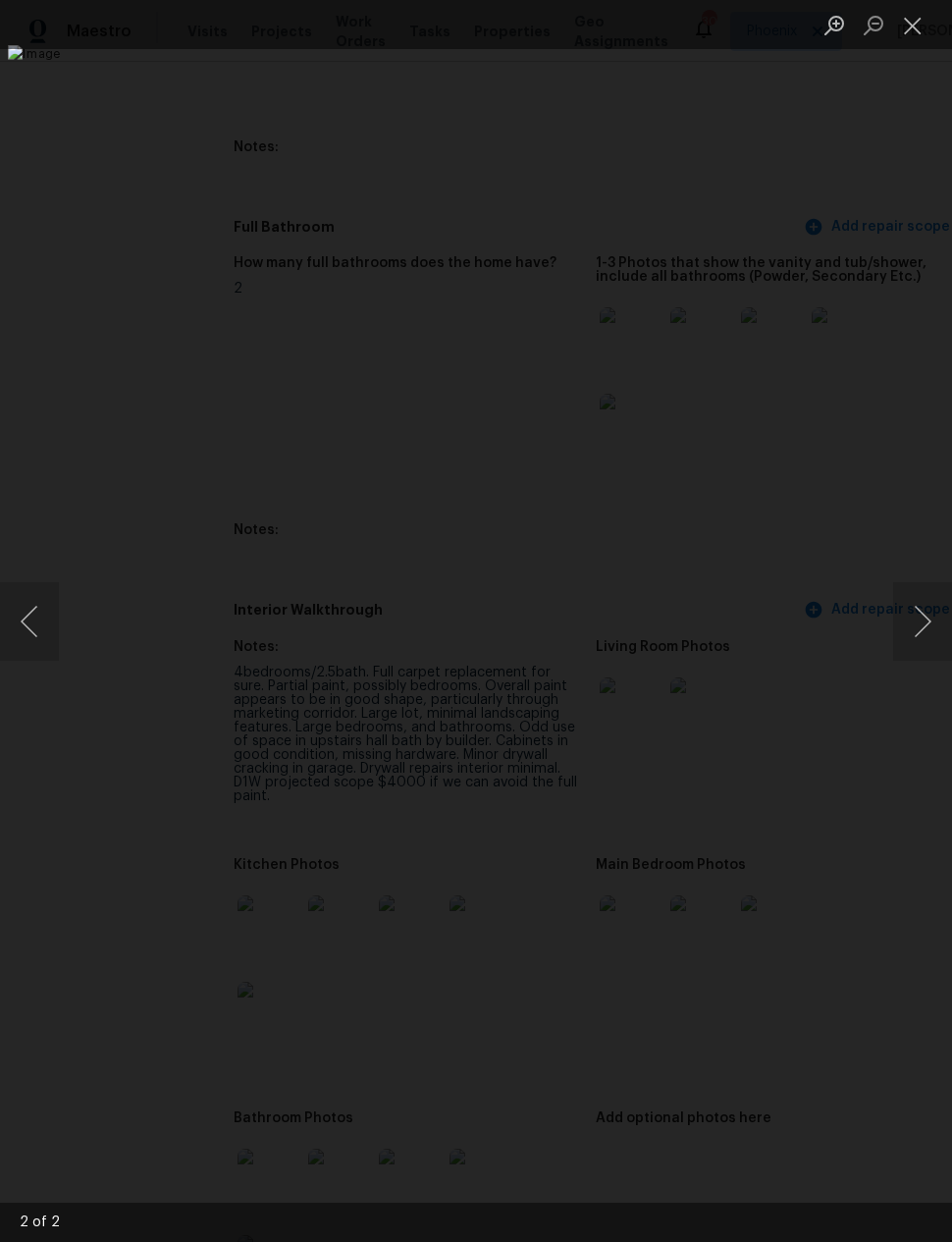 click at bounding box center [923, 621] 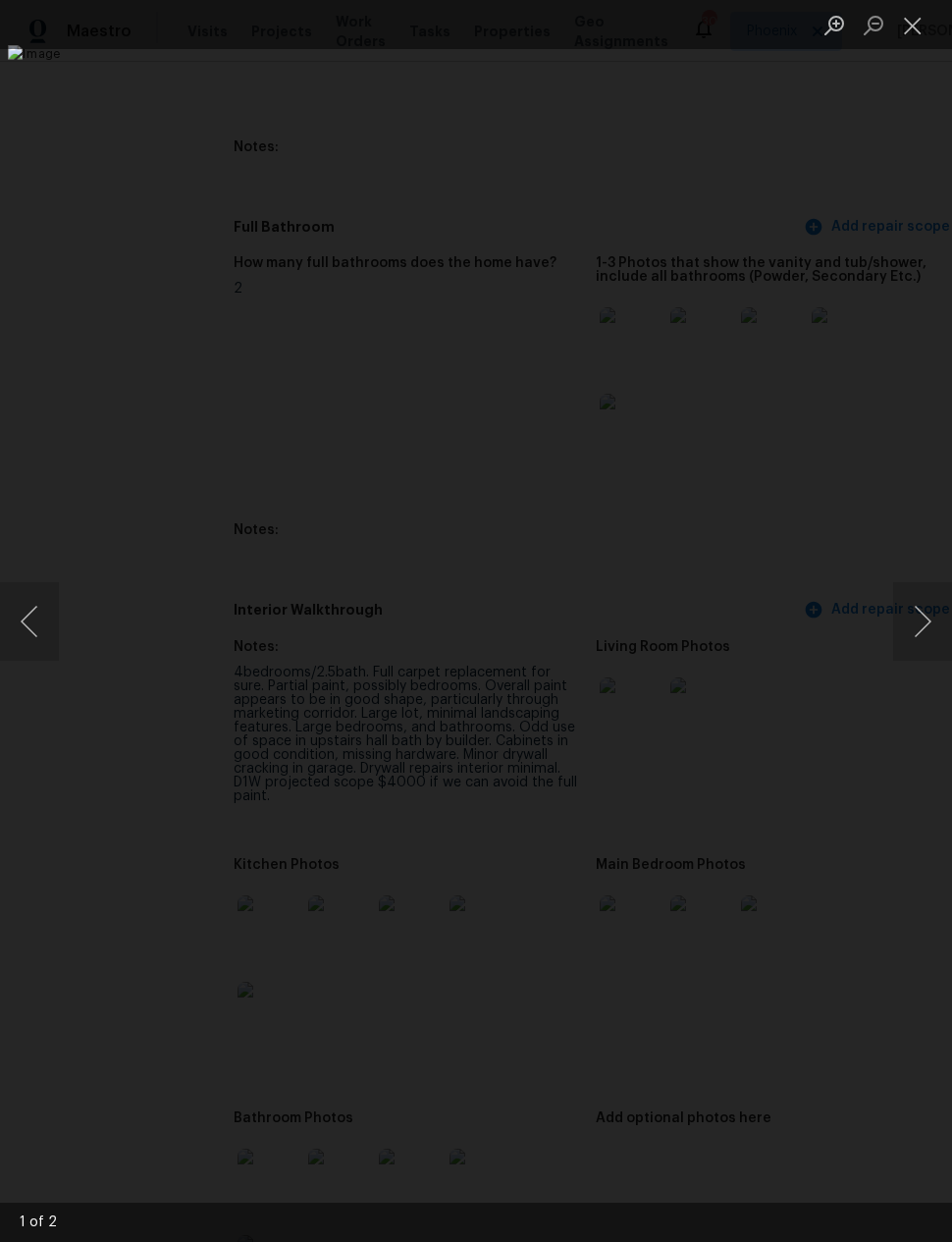 click at bounding box center [923, 621] 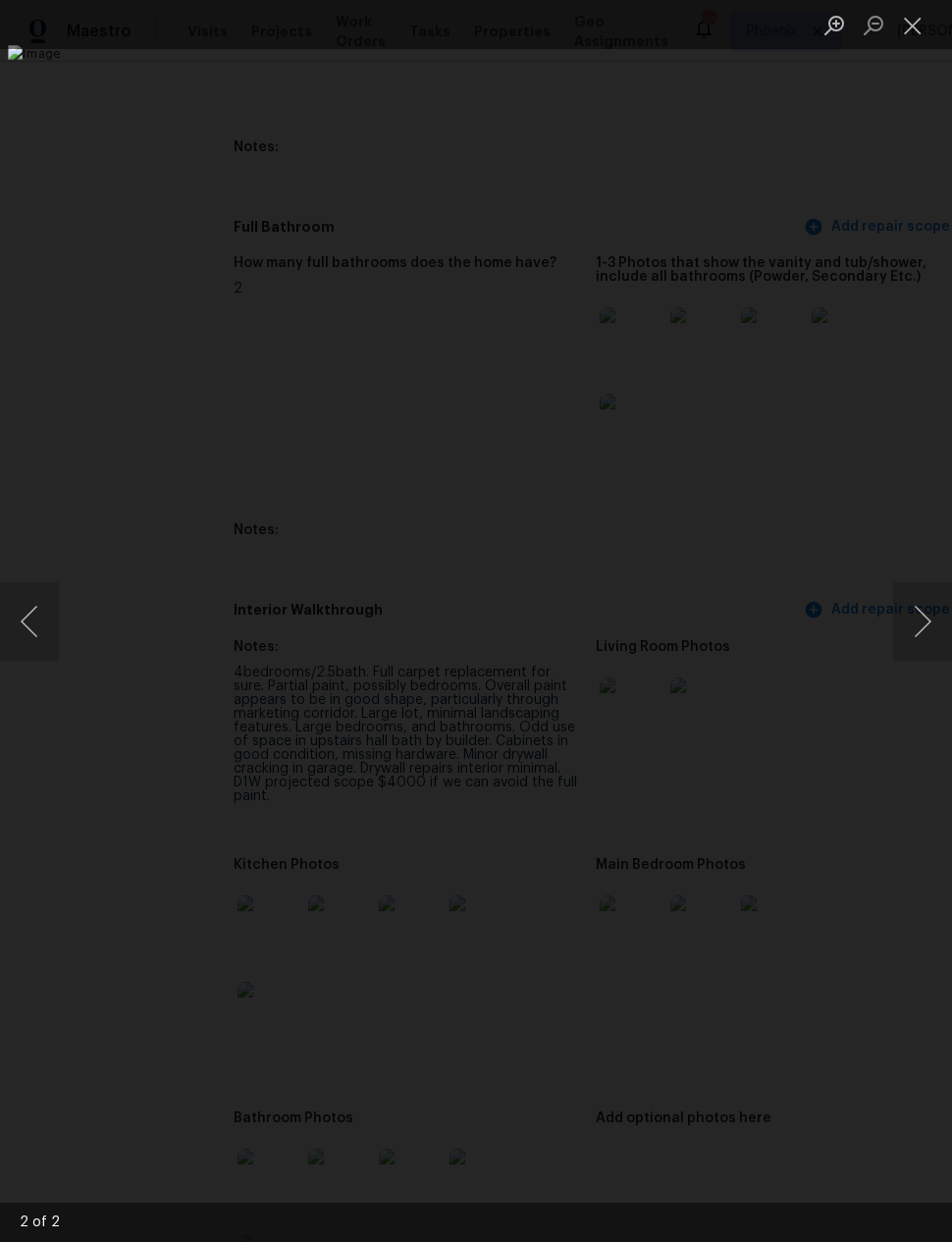 click at bounding box center [923, 621] 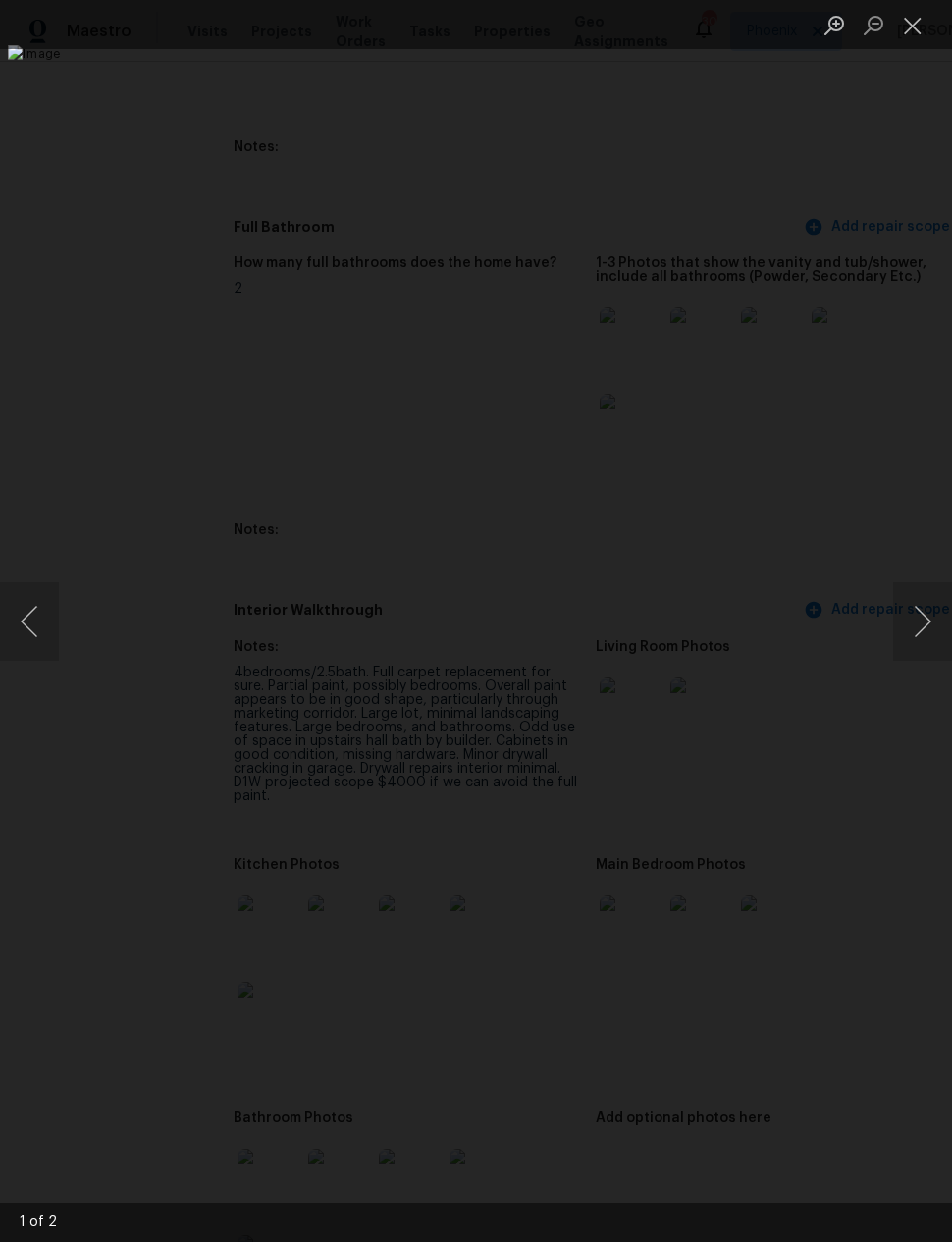 click at bounding box center [923, 621] 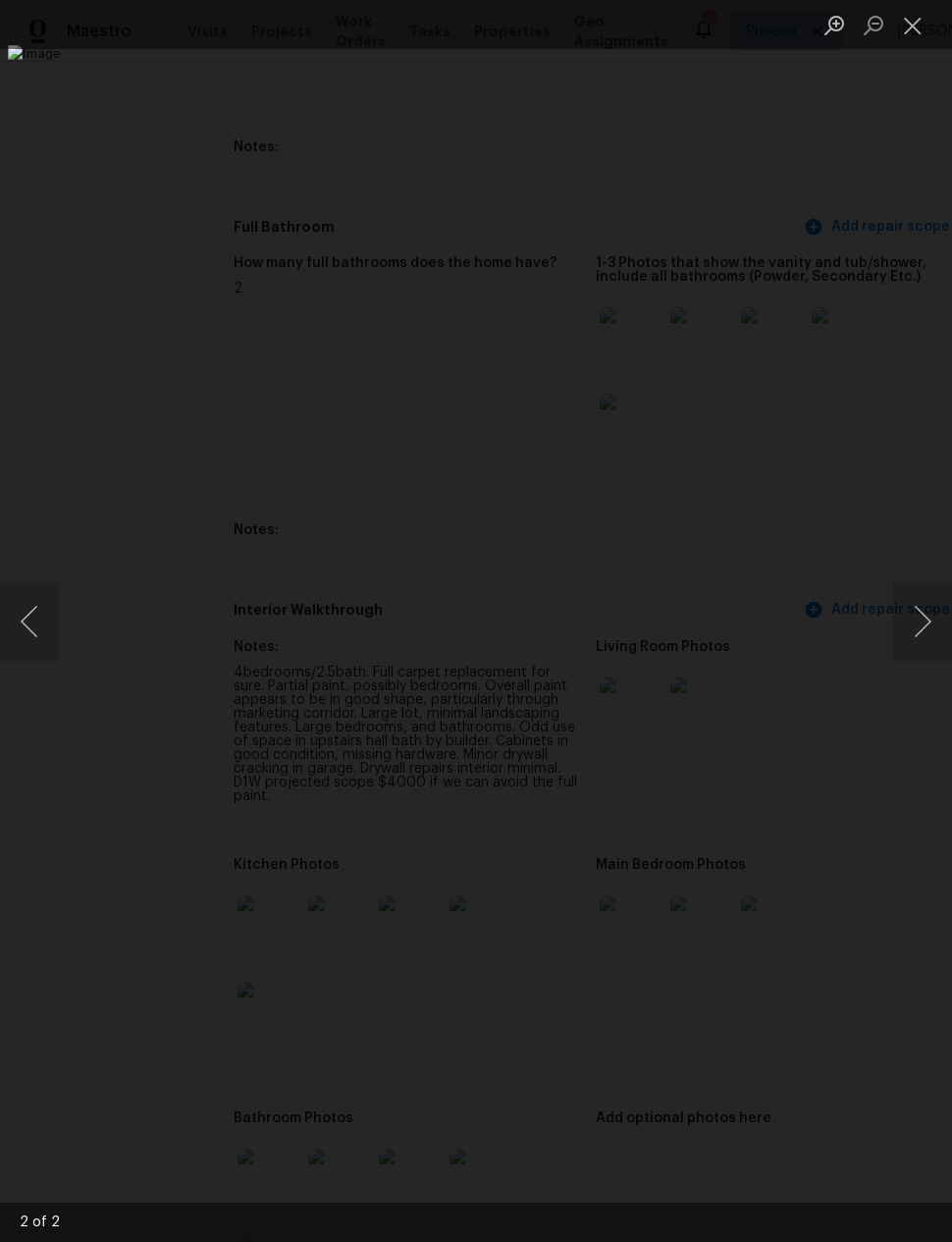 click at bounding box center (476, 621) 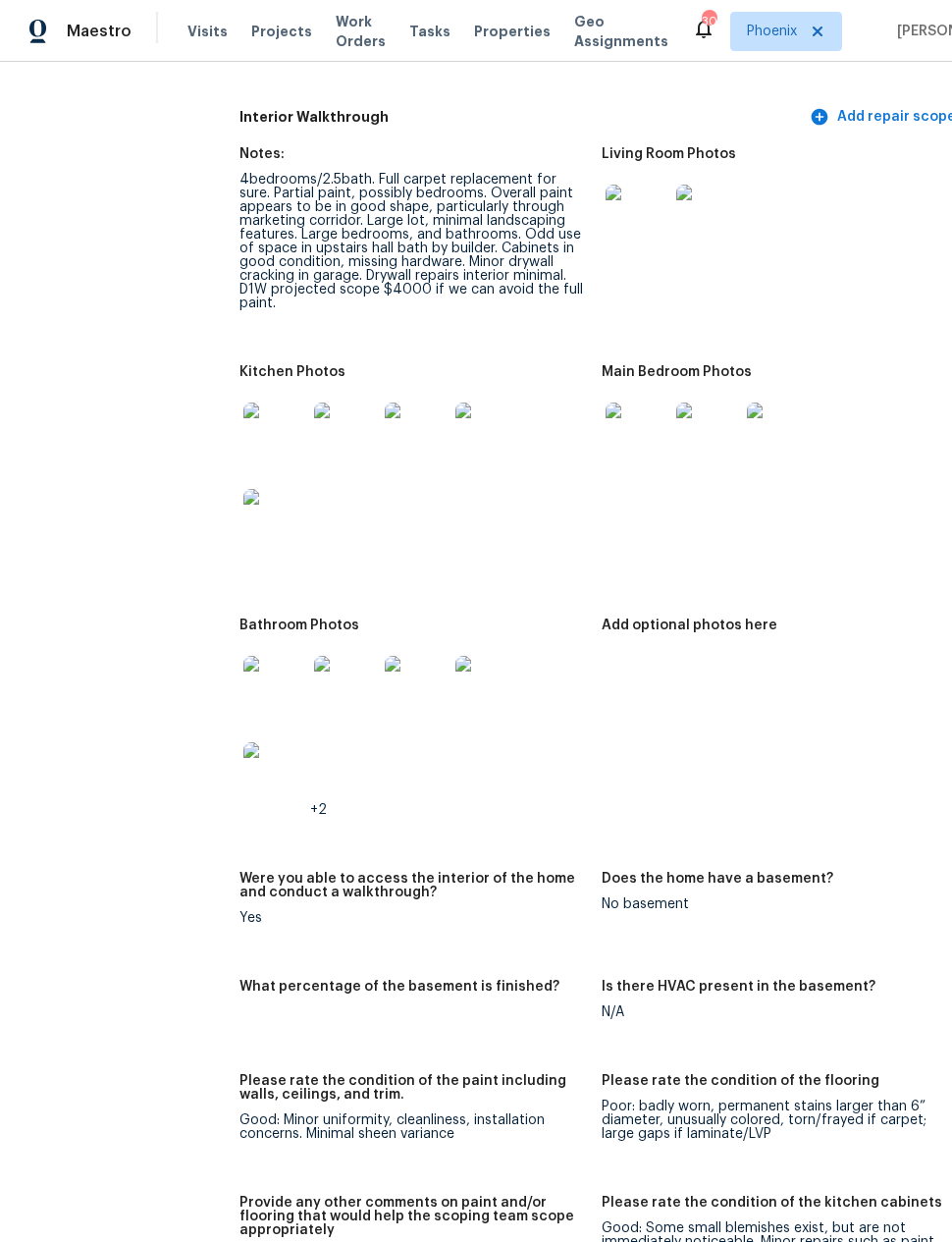 scroll, scrollTop: 2842, scrollLeft: 0, axis: vertical 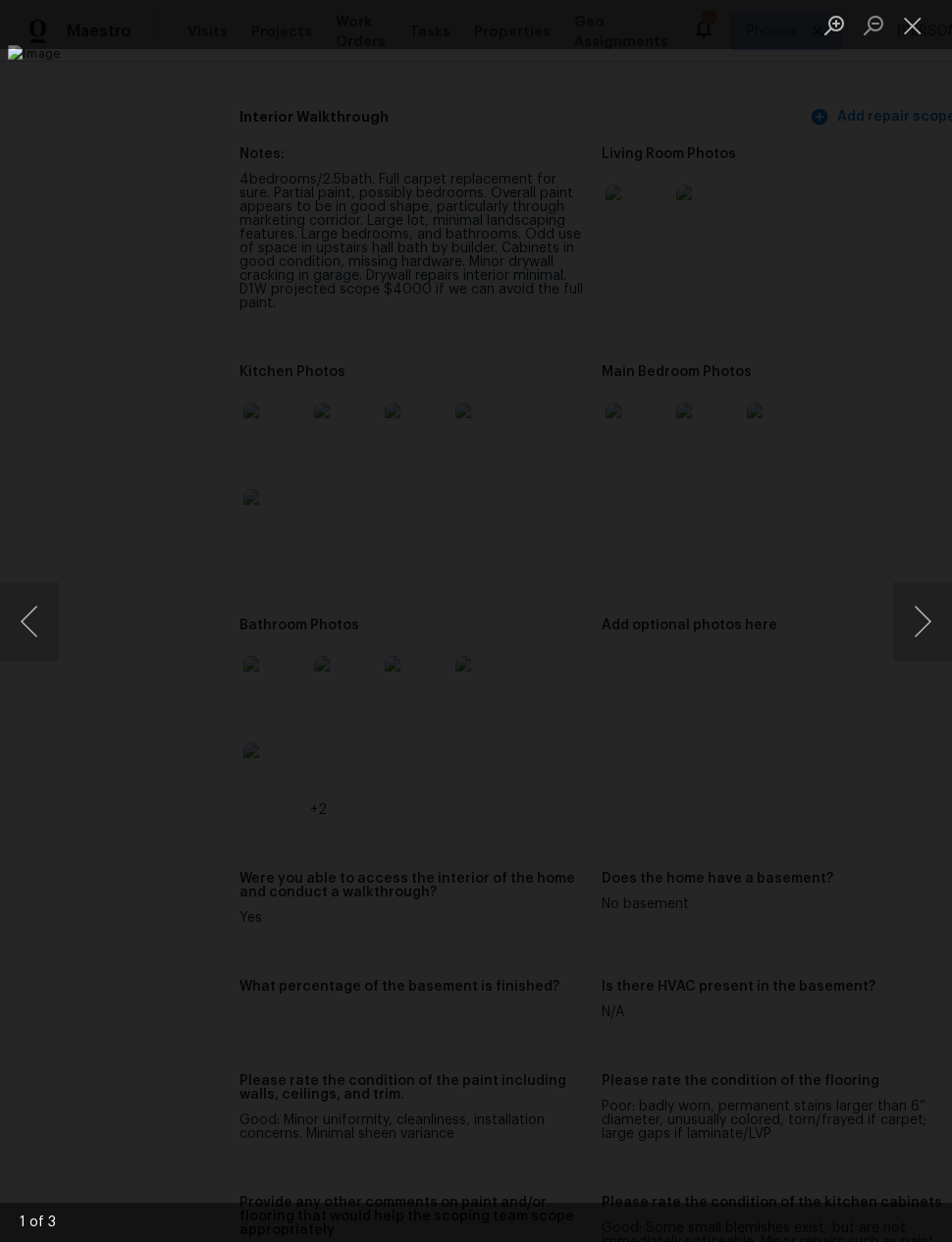 click at bounding box center [923, 621] 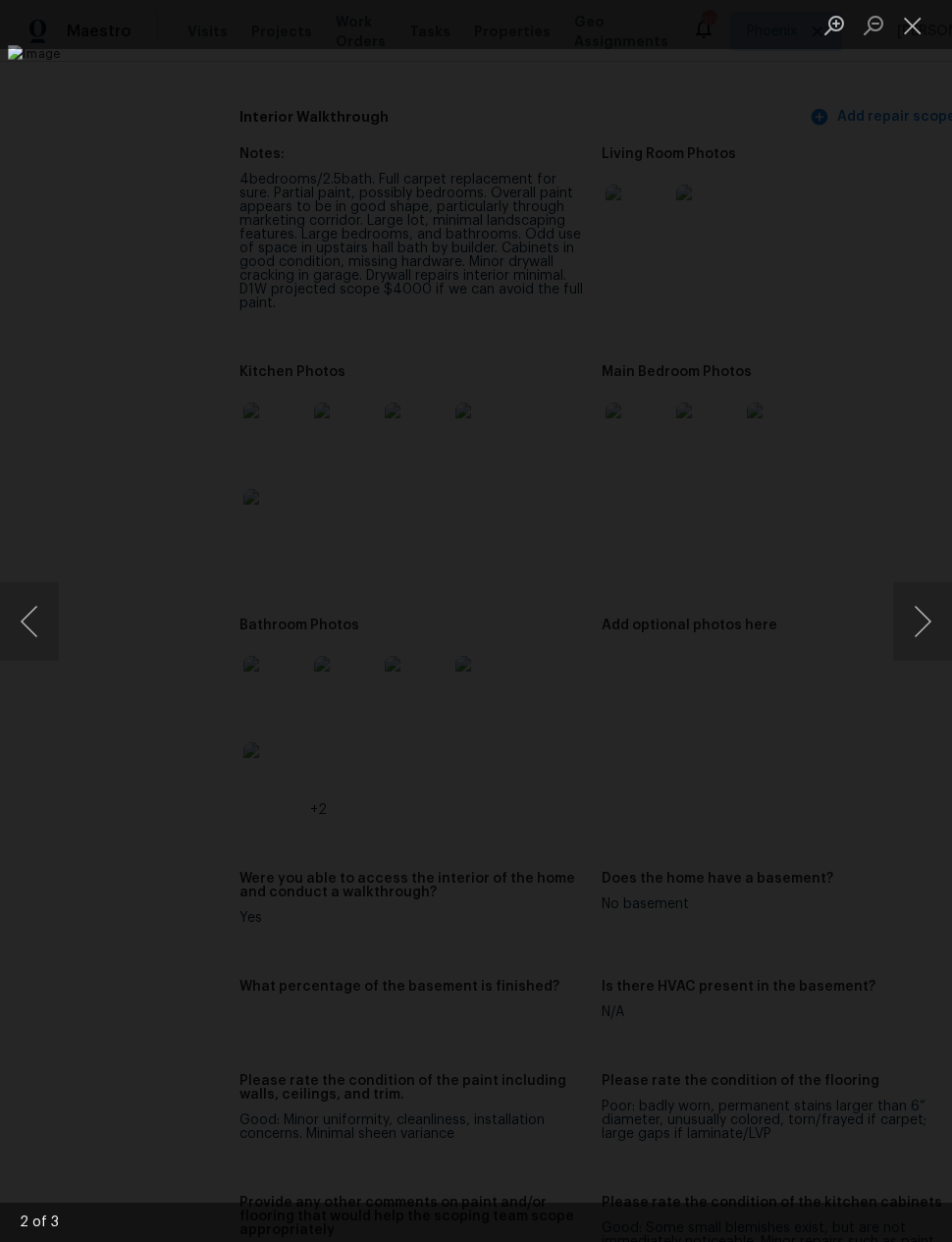 click at bounding box center (923, 621) 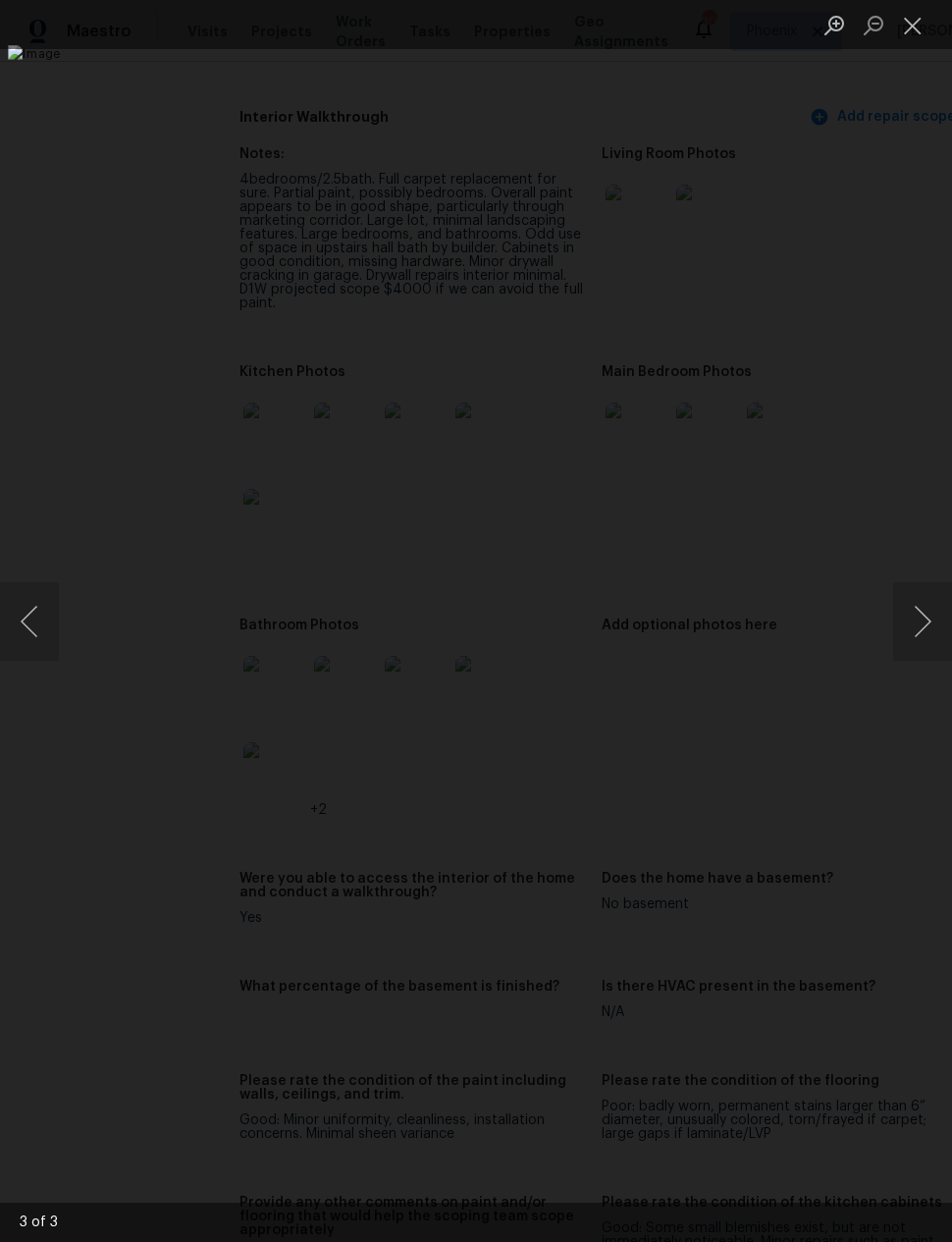 click at bounding box center (476, 621) 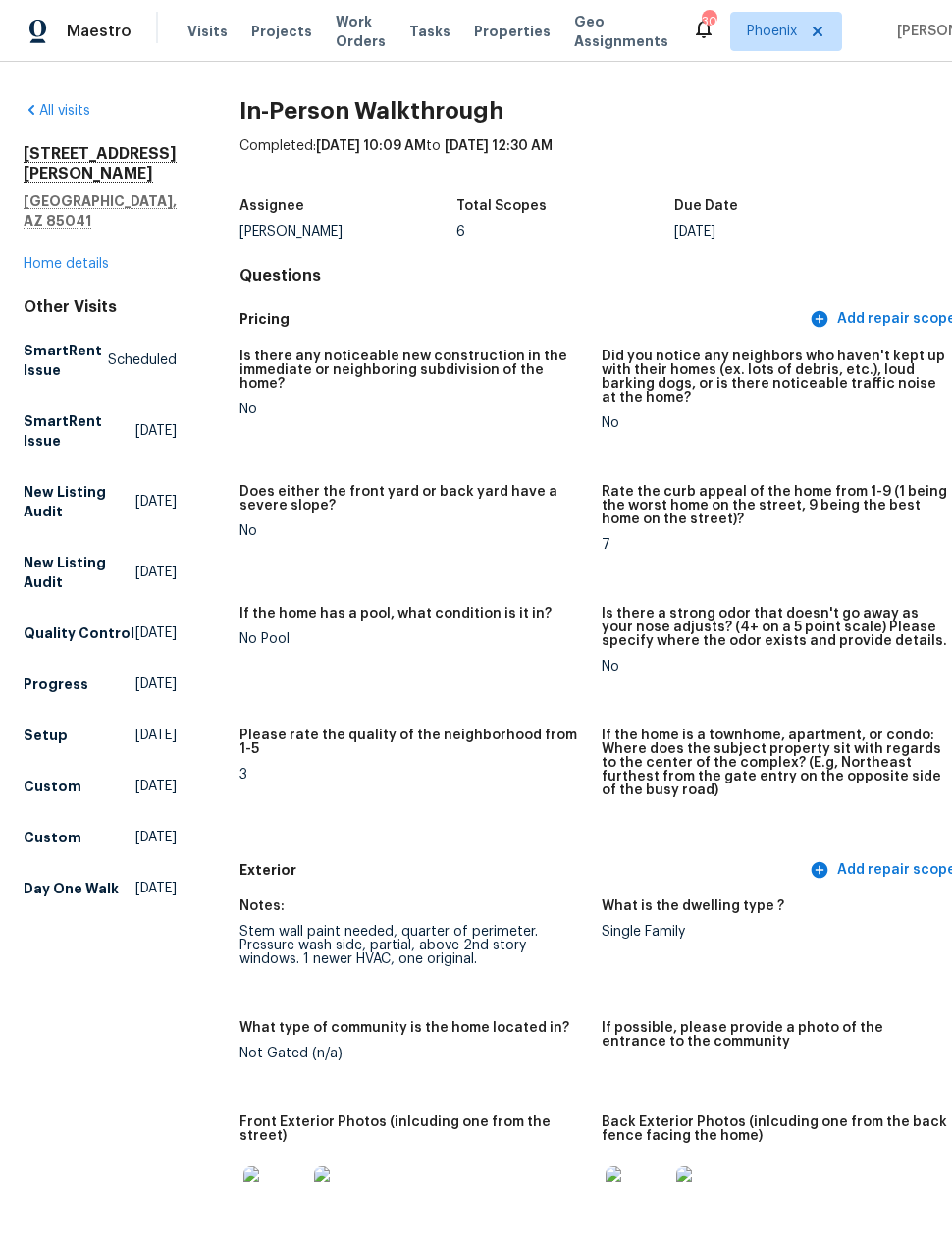 scroll, scrollTop: 0, scrollLeft: 0, axis: both 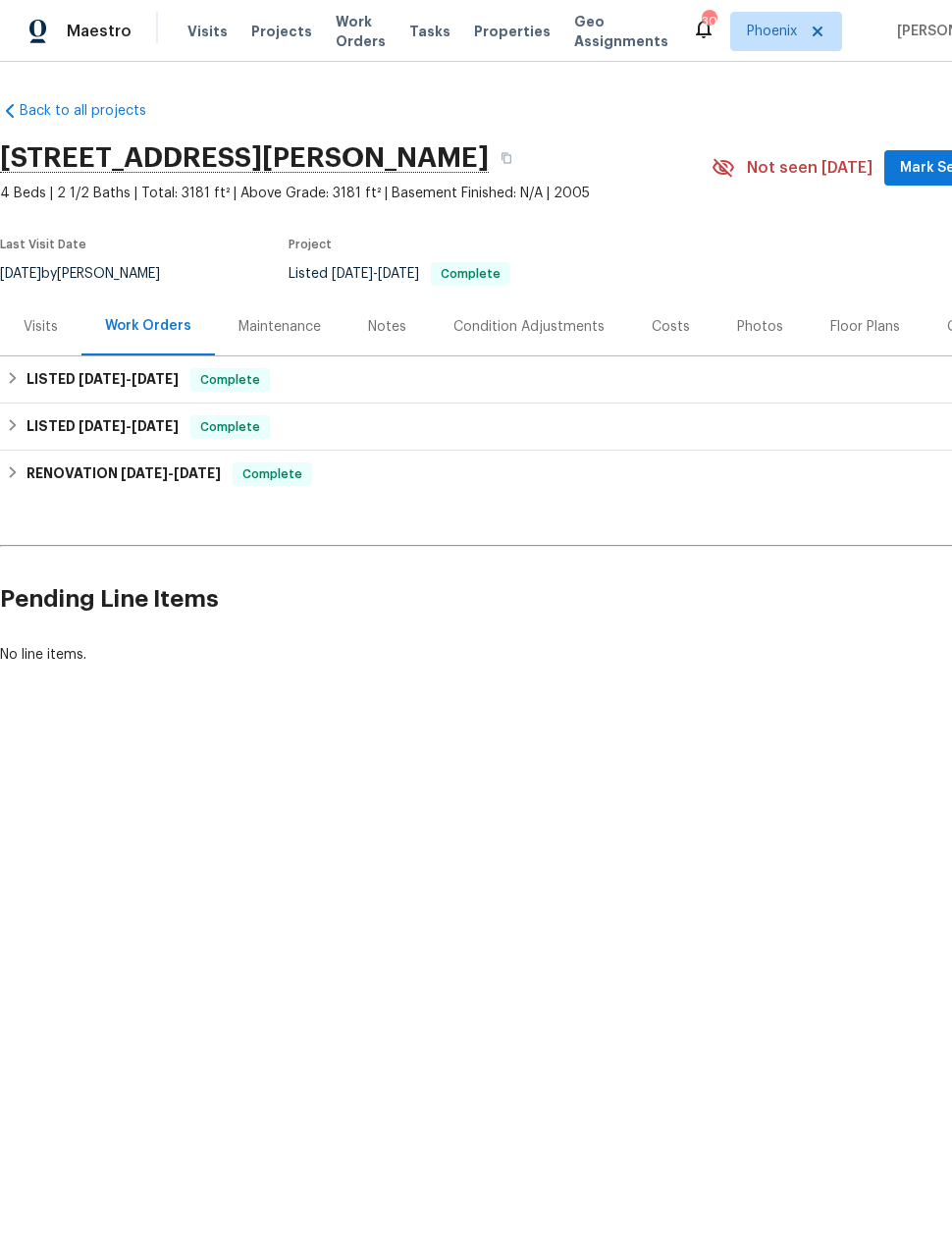click on "Condition Adjustments" at bounding box center [529, 326] 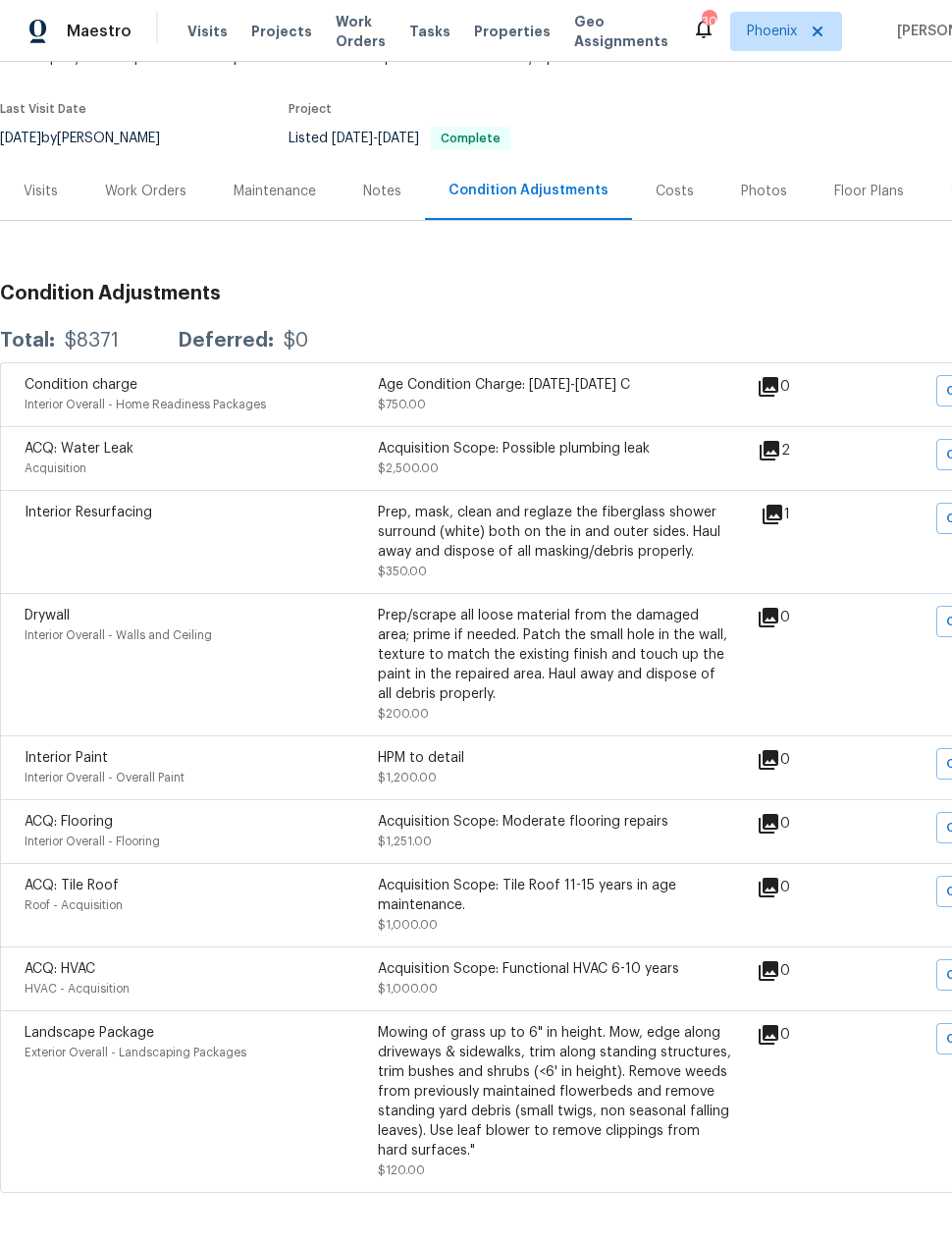 scroll, scrollTop: 135, scrollLeft: 0, axis: vertical 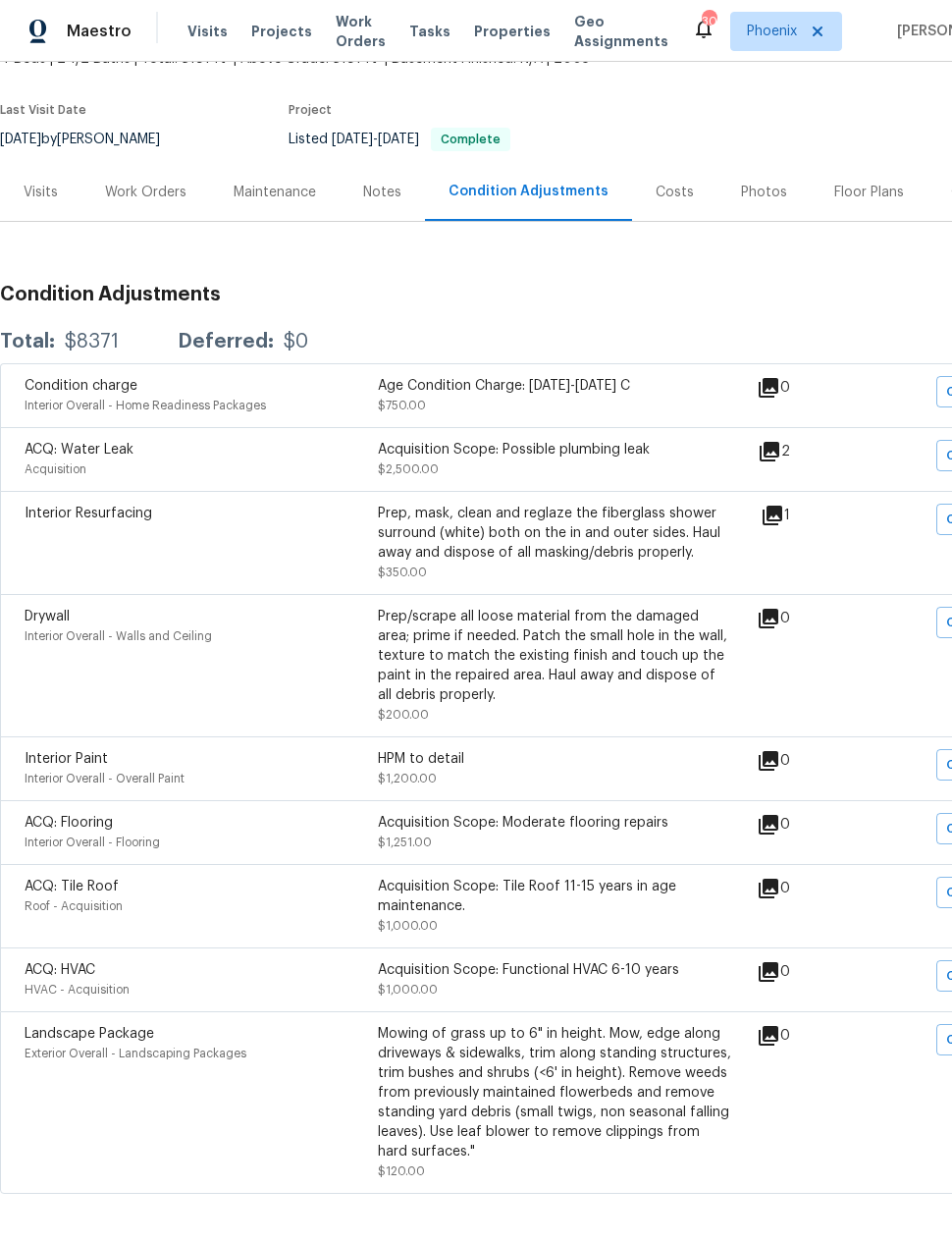 click on "Acquisition Scope: Moderate flooring repairs $1,251.00" at bounding box center (555, 833) 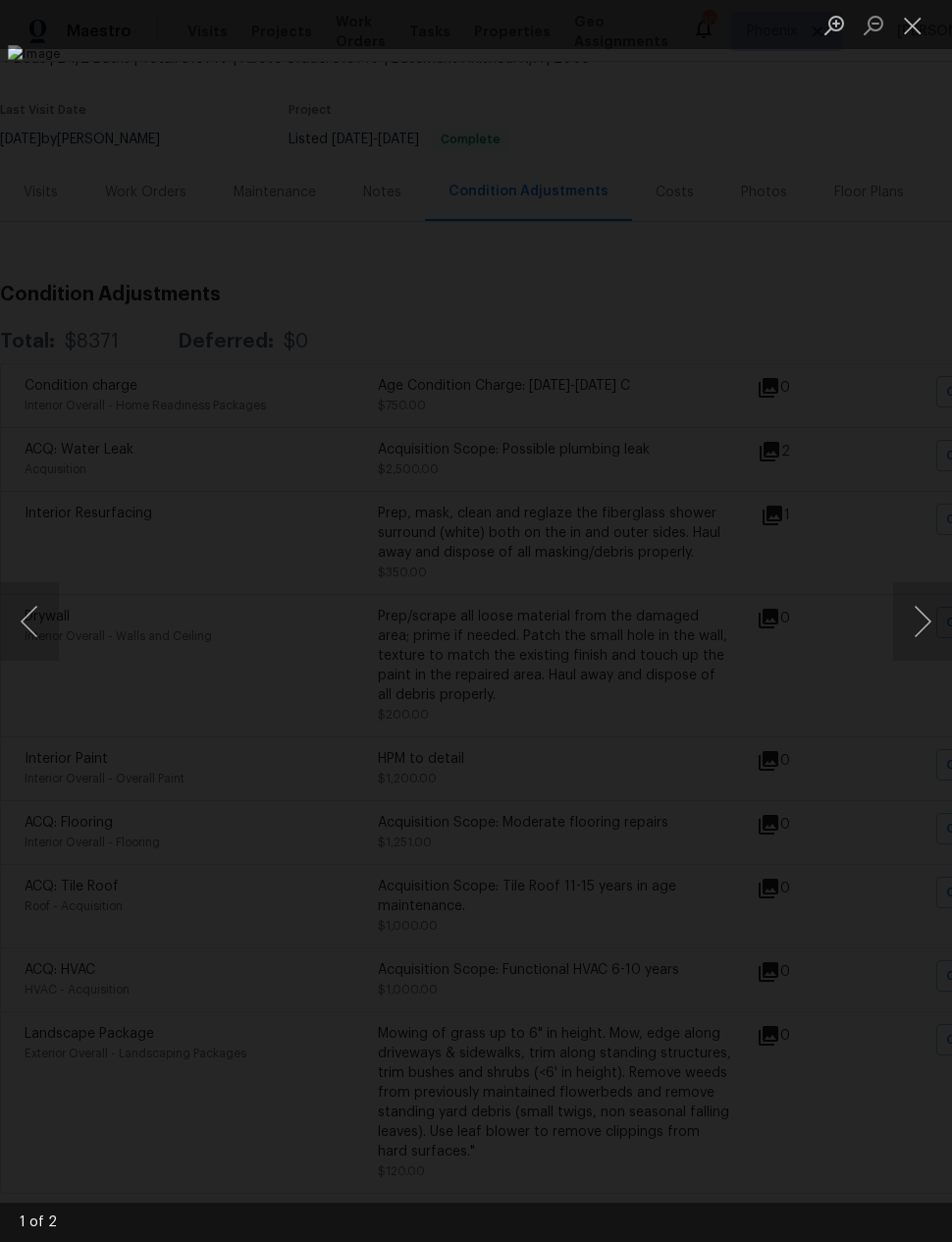 click at bounding box center (923, 621) 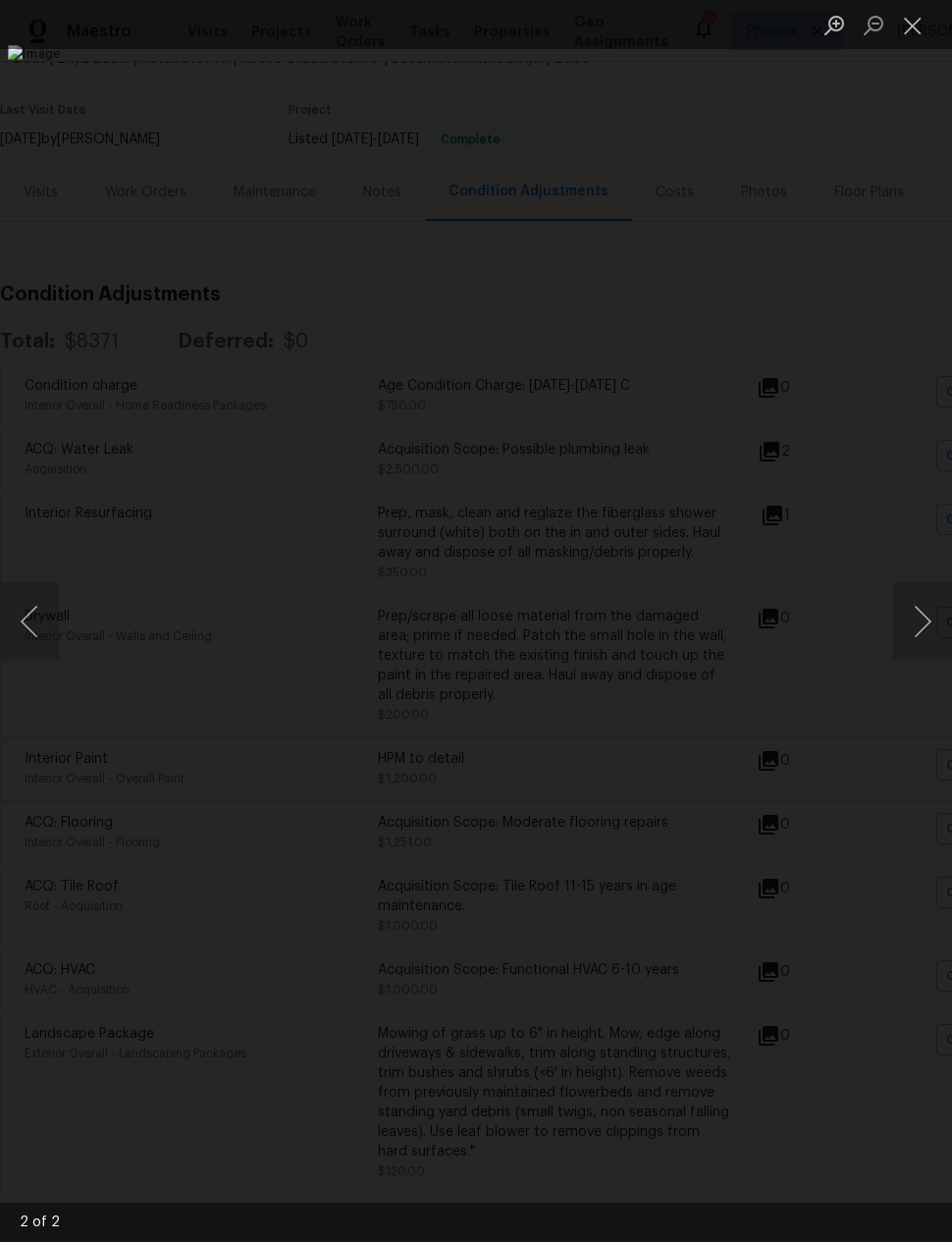 click at bounding box center (923, 621) 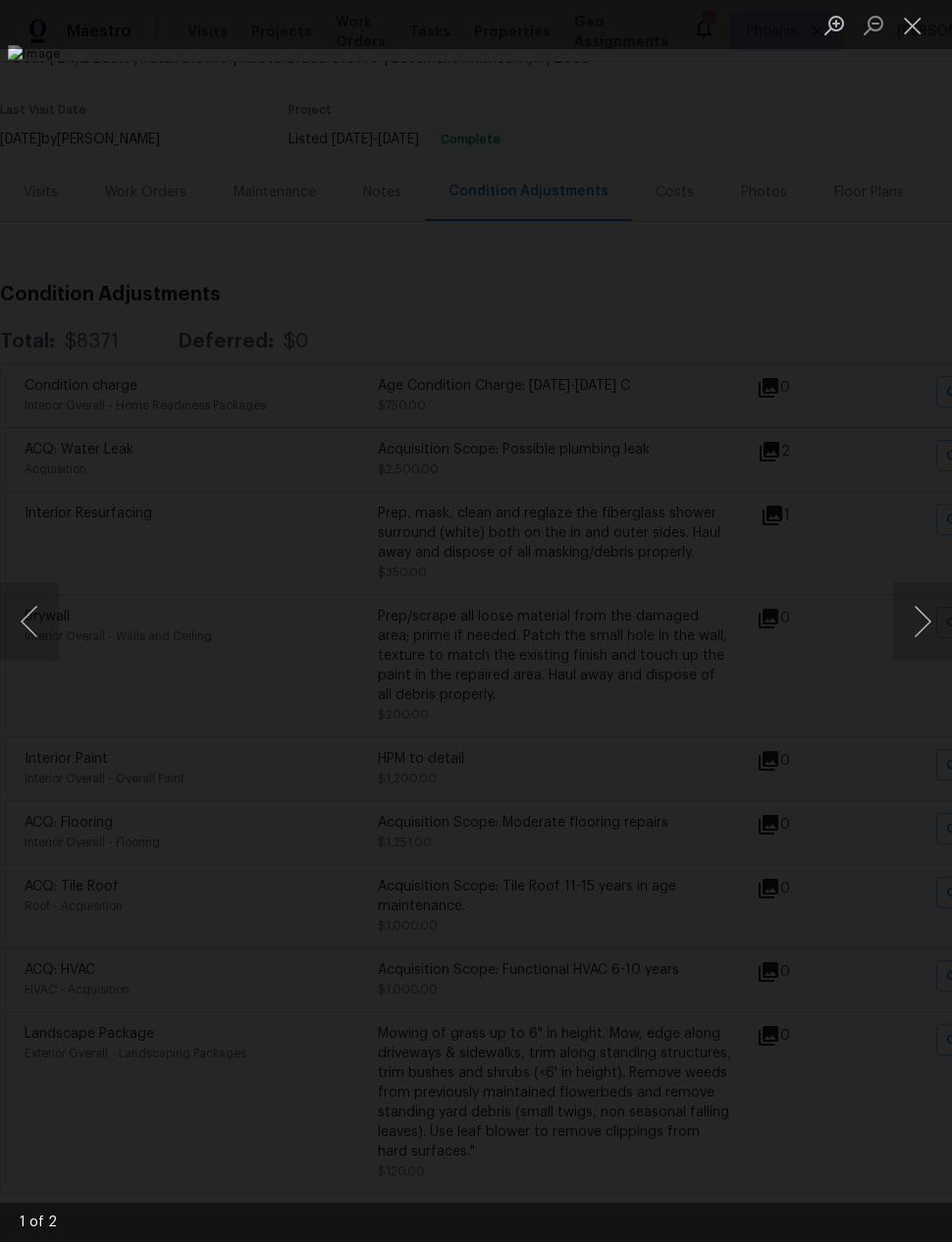 click at bounding box center [923, 621] 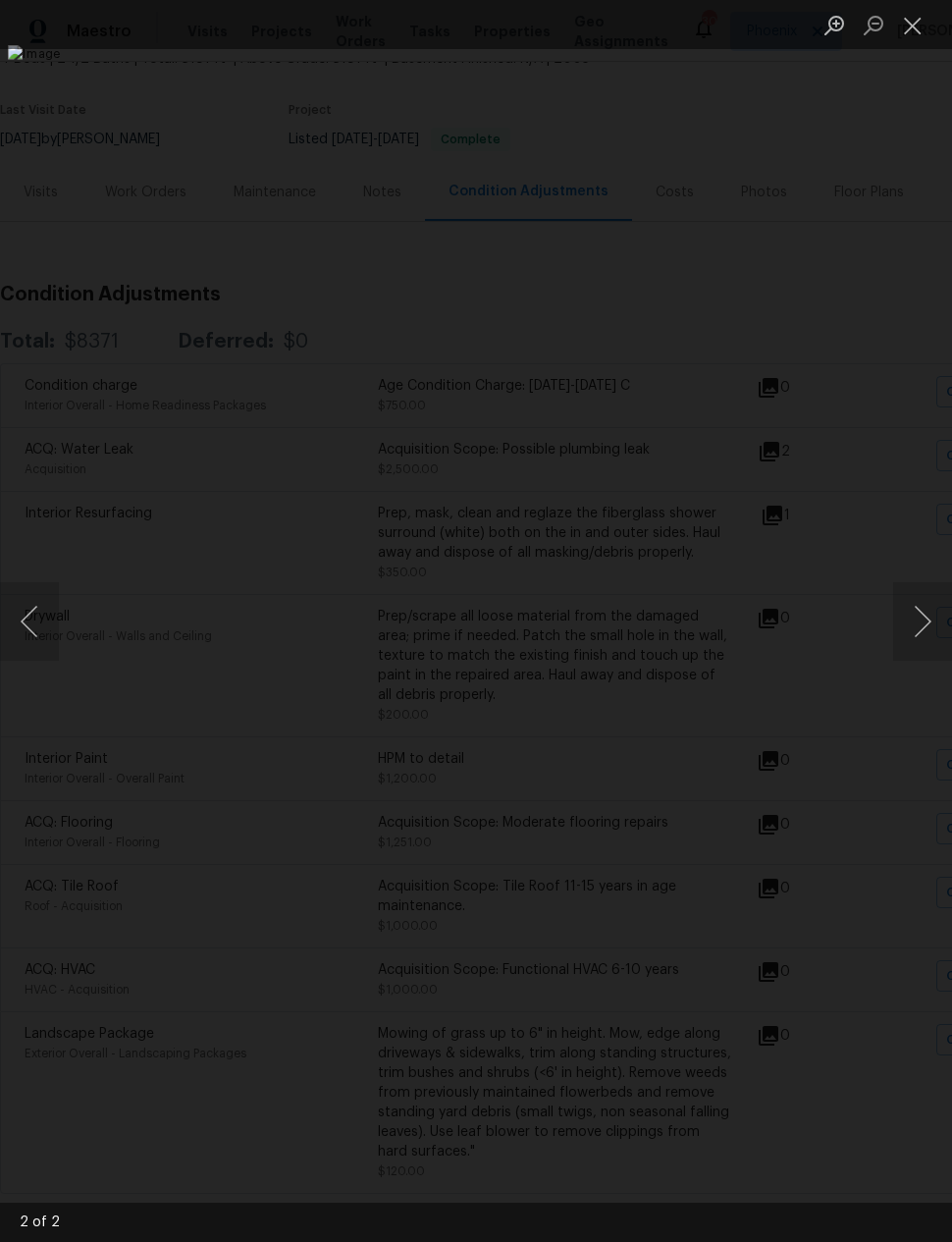 click at bounding box center [476, 621] 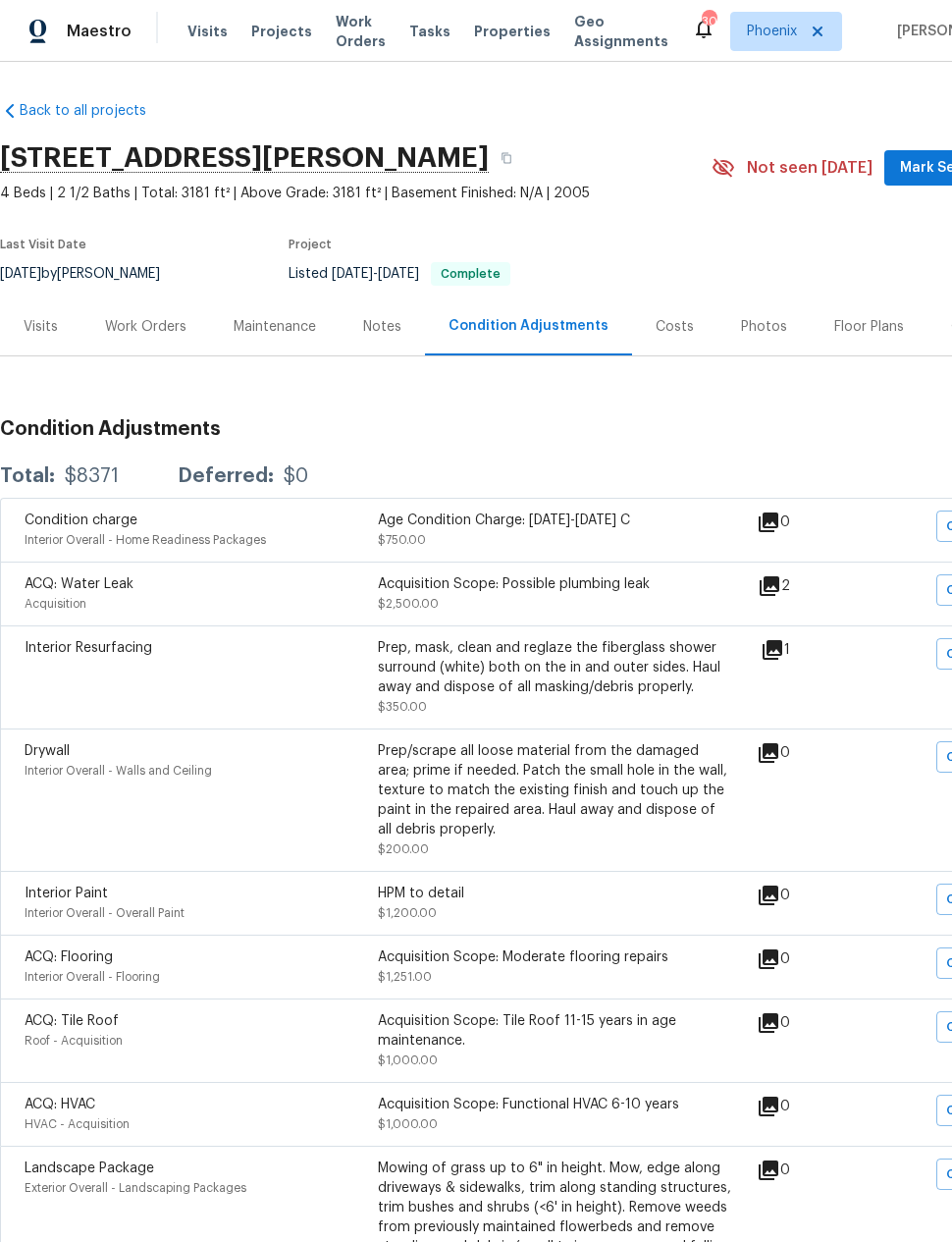 scroll, scrollTop: 0, scrollLeft: 0, axis: both 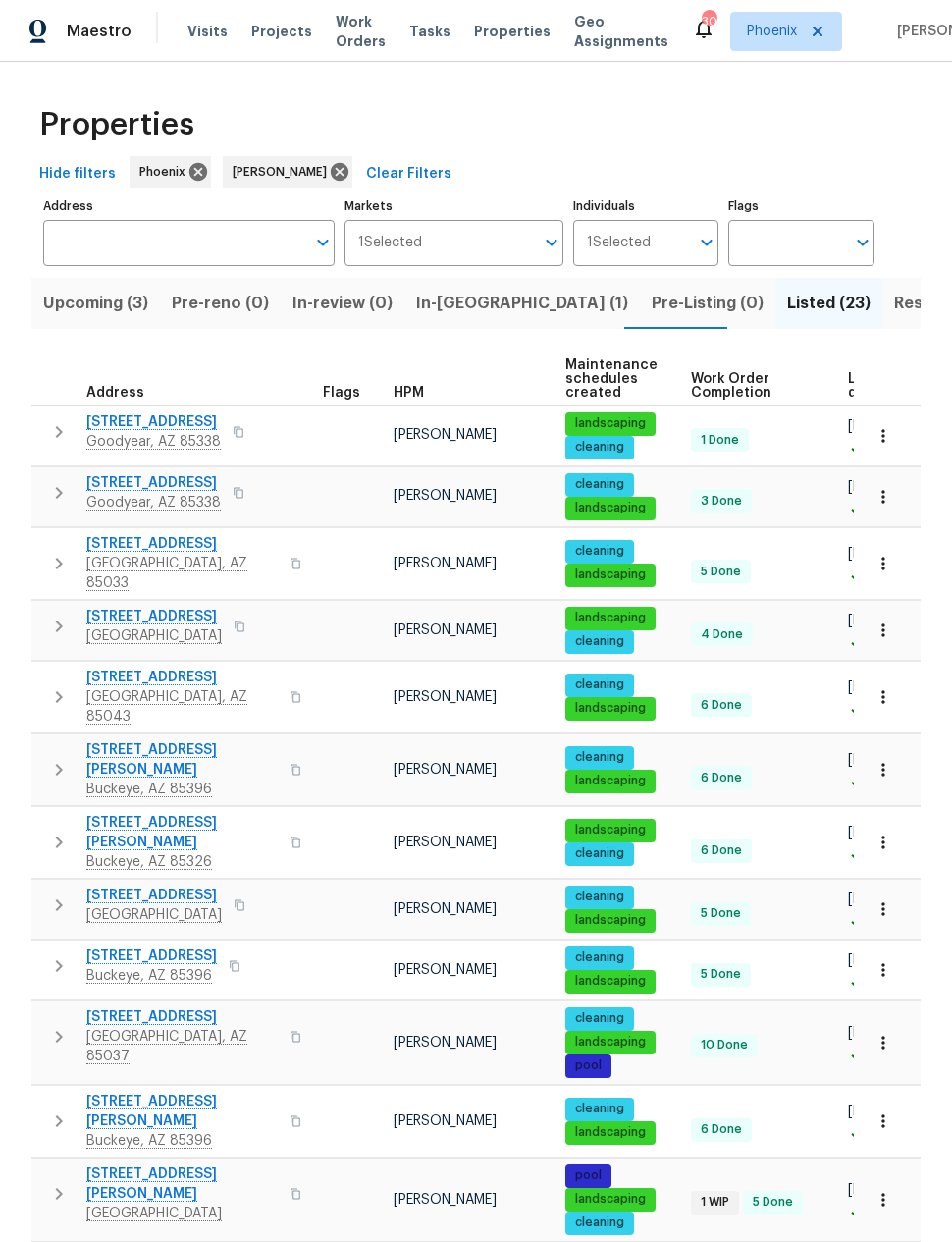 click on "Resale (13)" at bounding box center [935, 303] 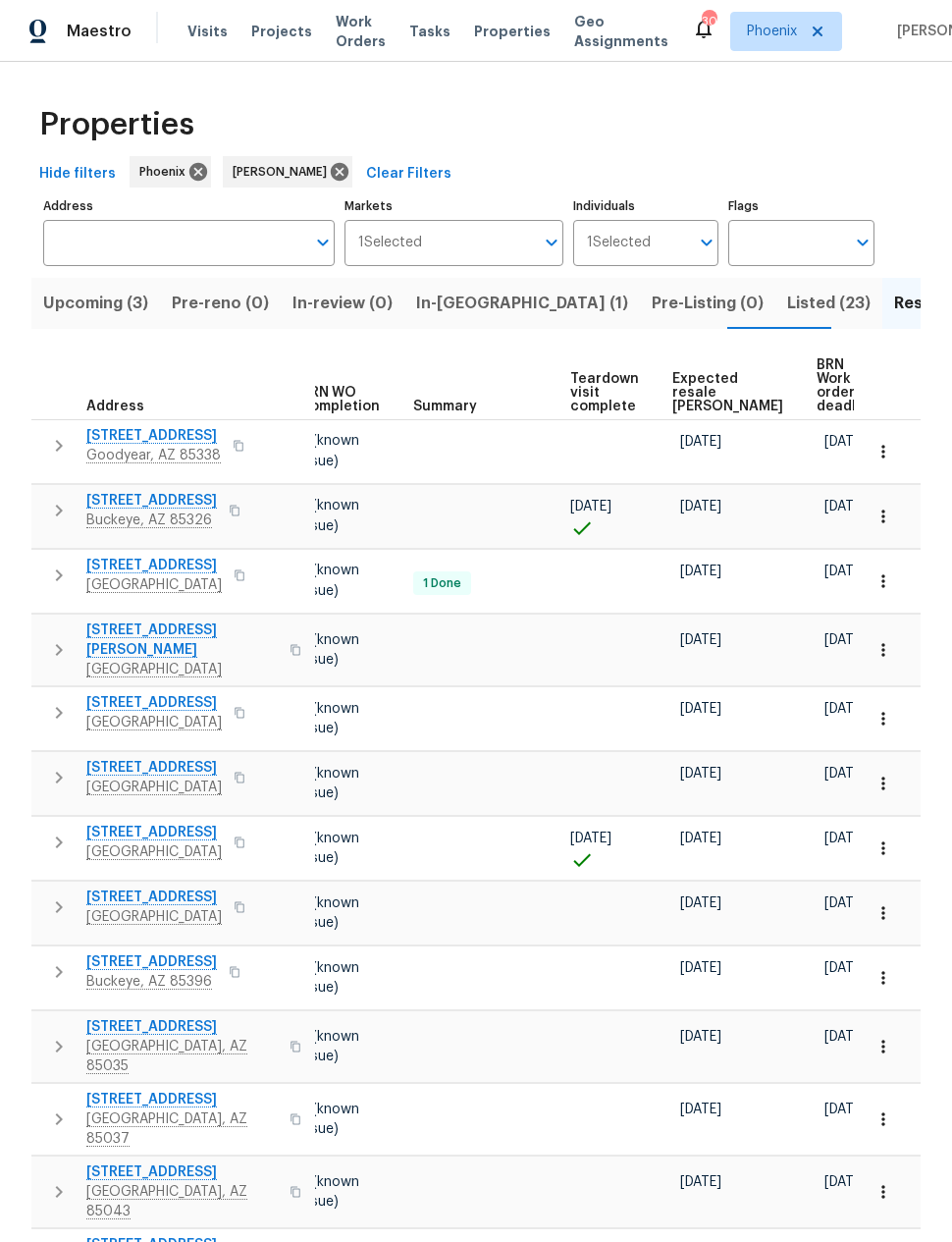 scroll, scrollTop: 0, scrollLeft: 263, axis: horizontal 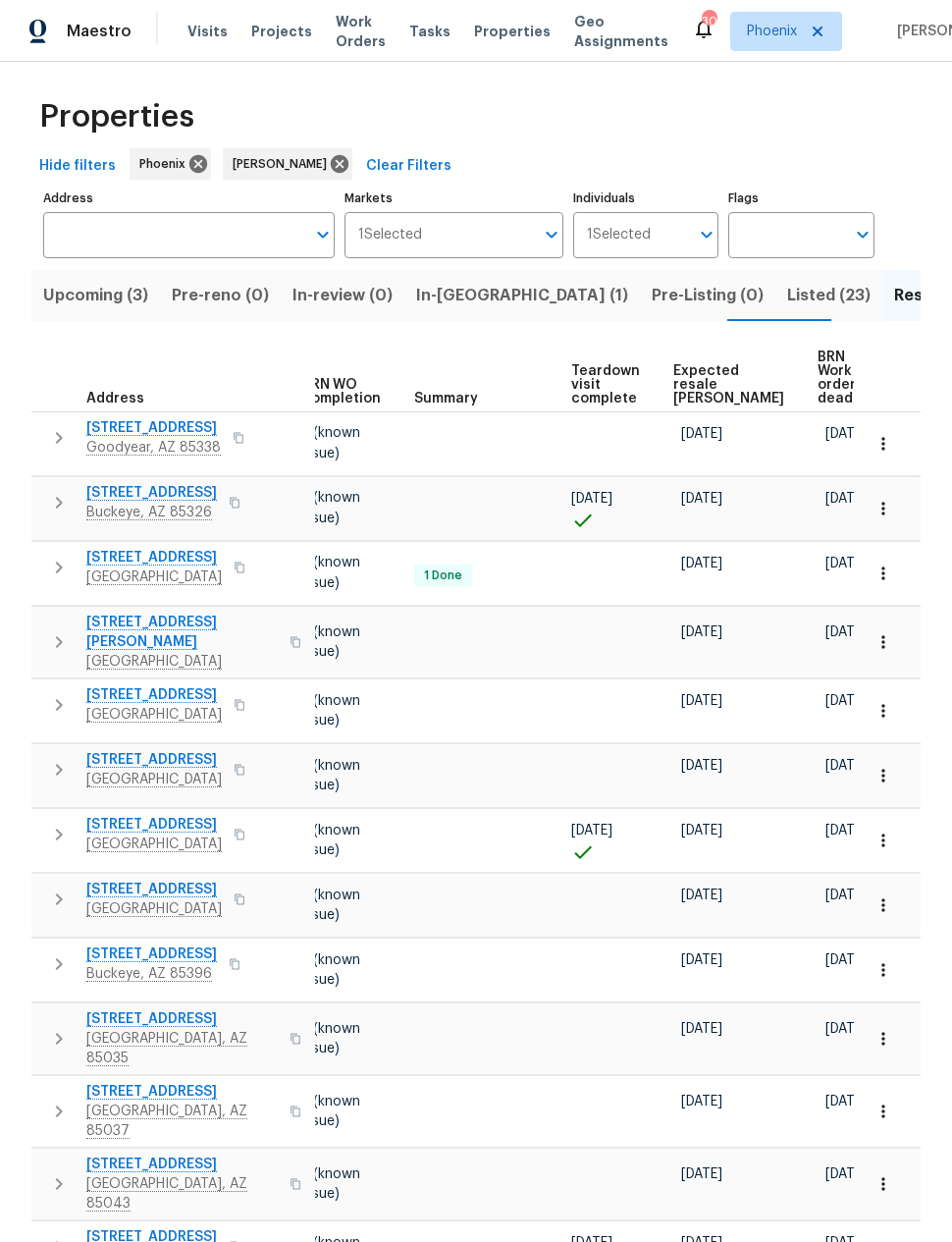 click on "Expected resale [PERSON_NAME]" at bounding box center [728, 385] 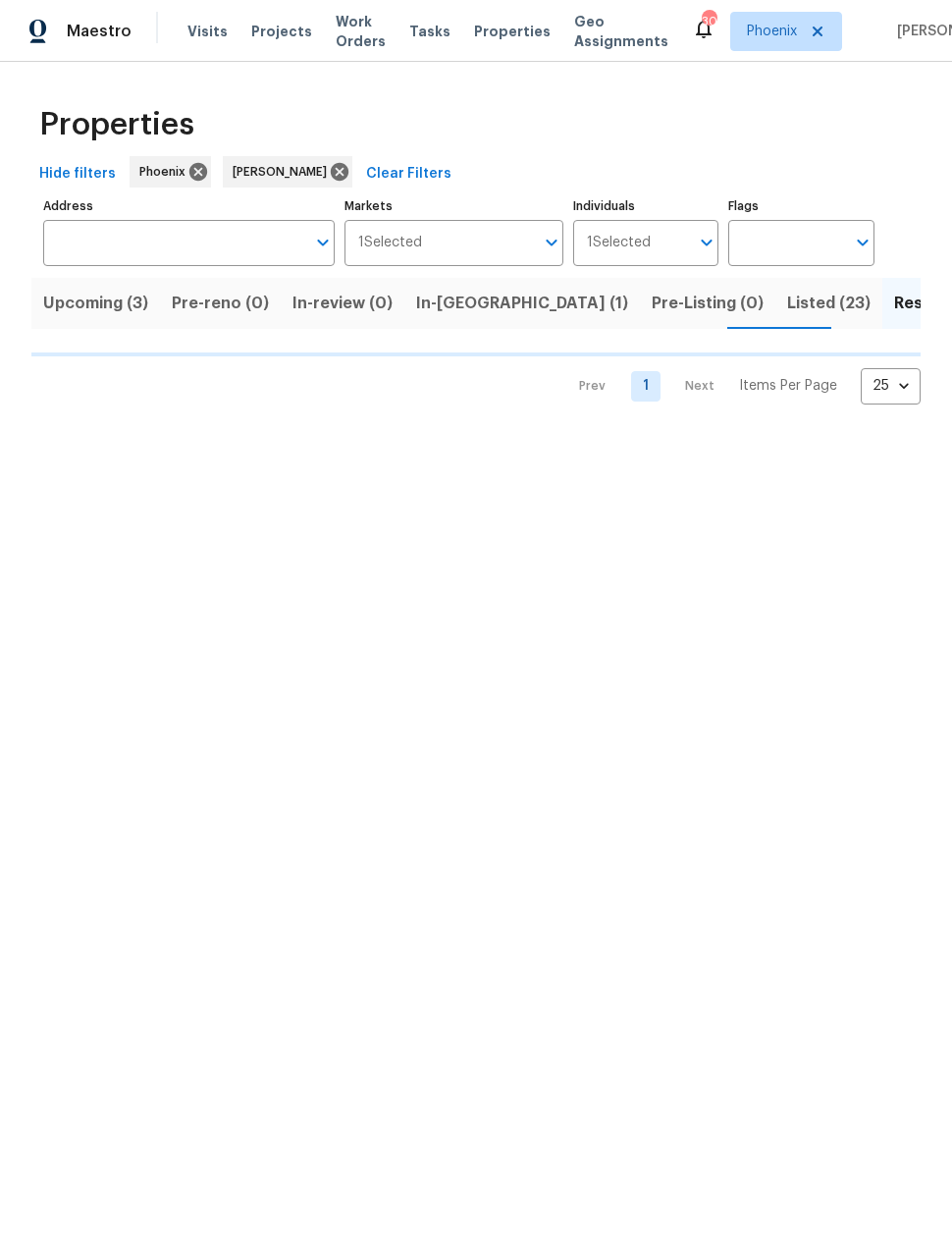 scroll, scrollTop: 0, scrollLeft: 0, axis: both 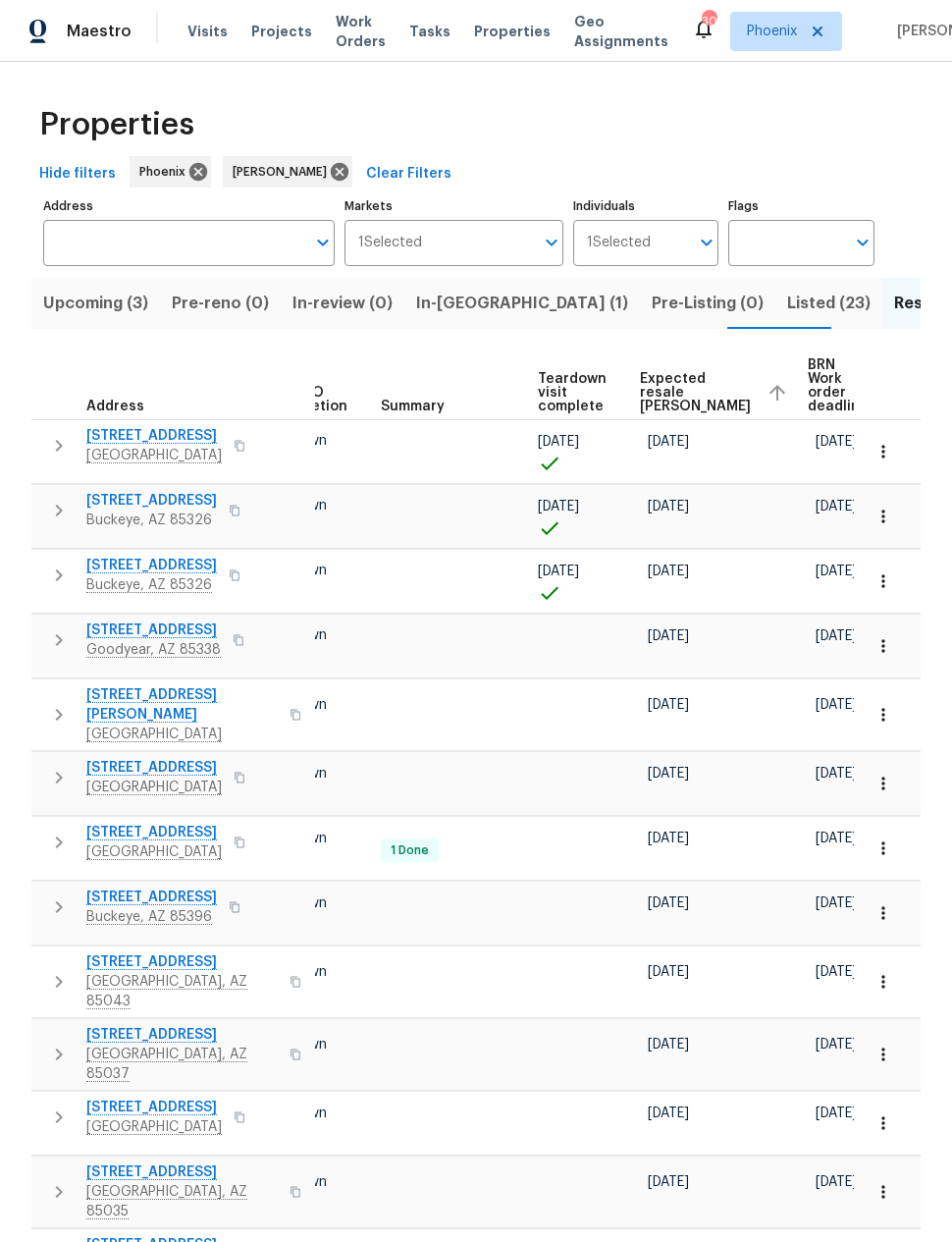 click on "Listed (23)" at bounding box center [828, 303] 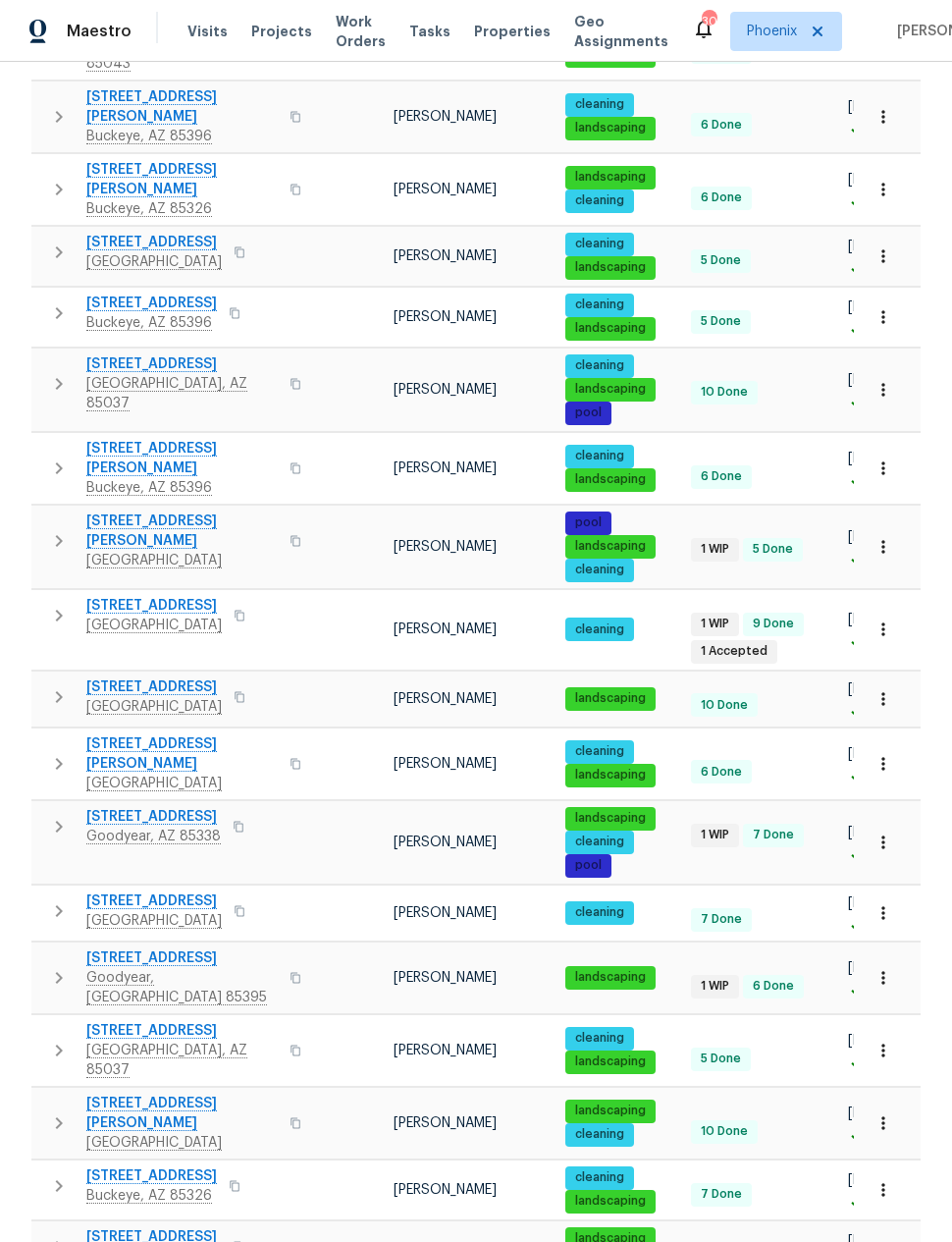 scroll, scrollTop: 652, scrollLeft: 0, axis: vertical 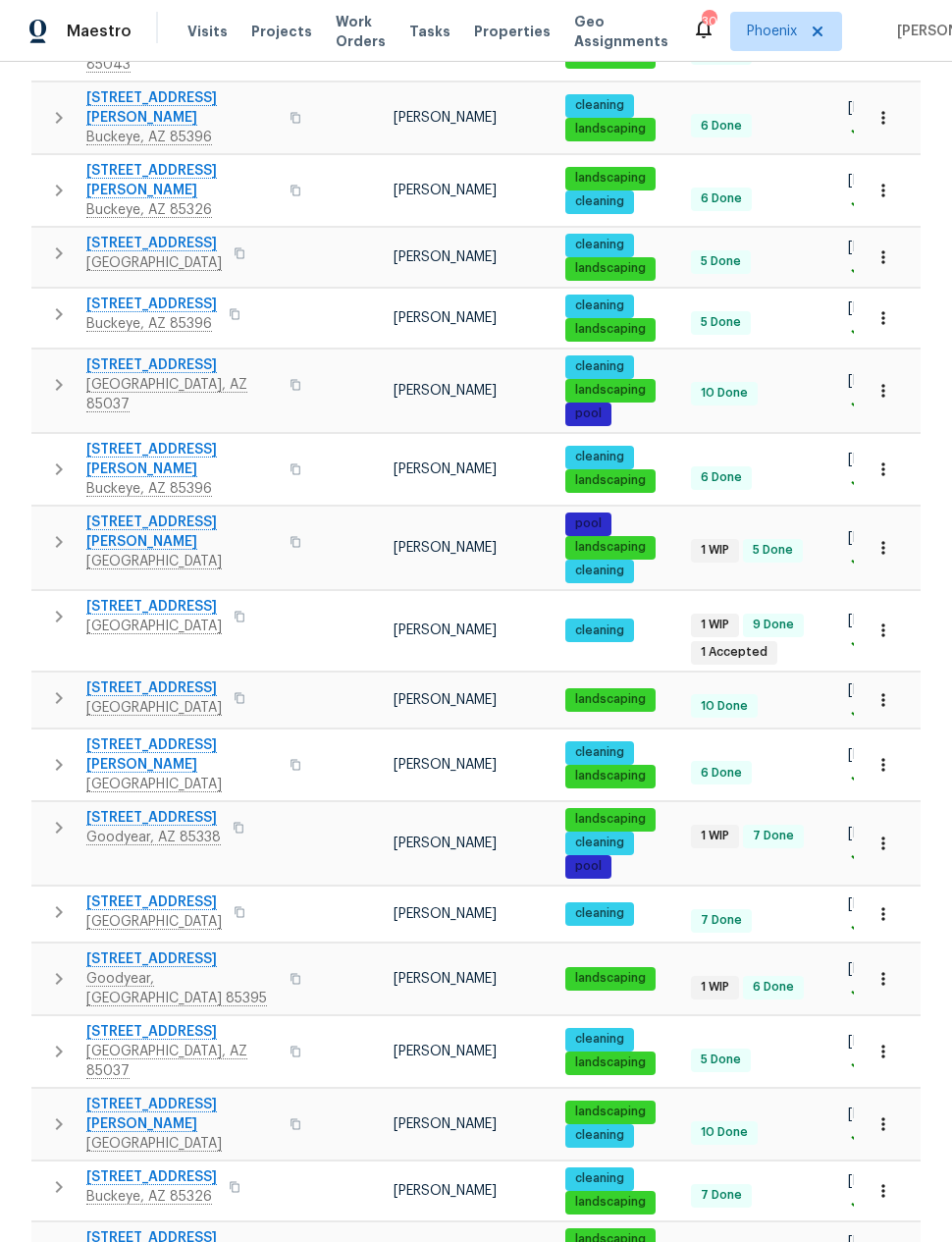 click on "[STREET_ADDRESS] [PERSON_NAME] landscaping 1 WIP 6 Done [DATE] 105" at bounding box center (535, 978) 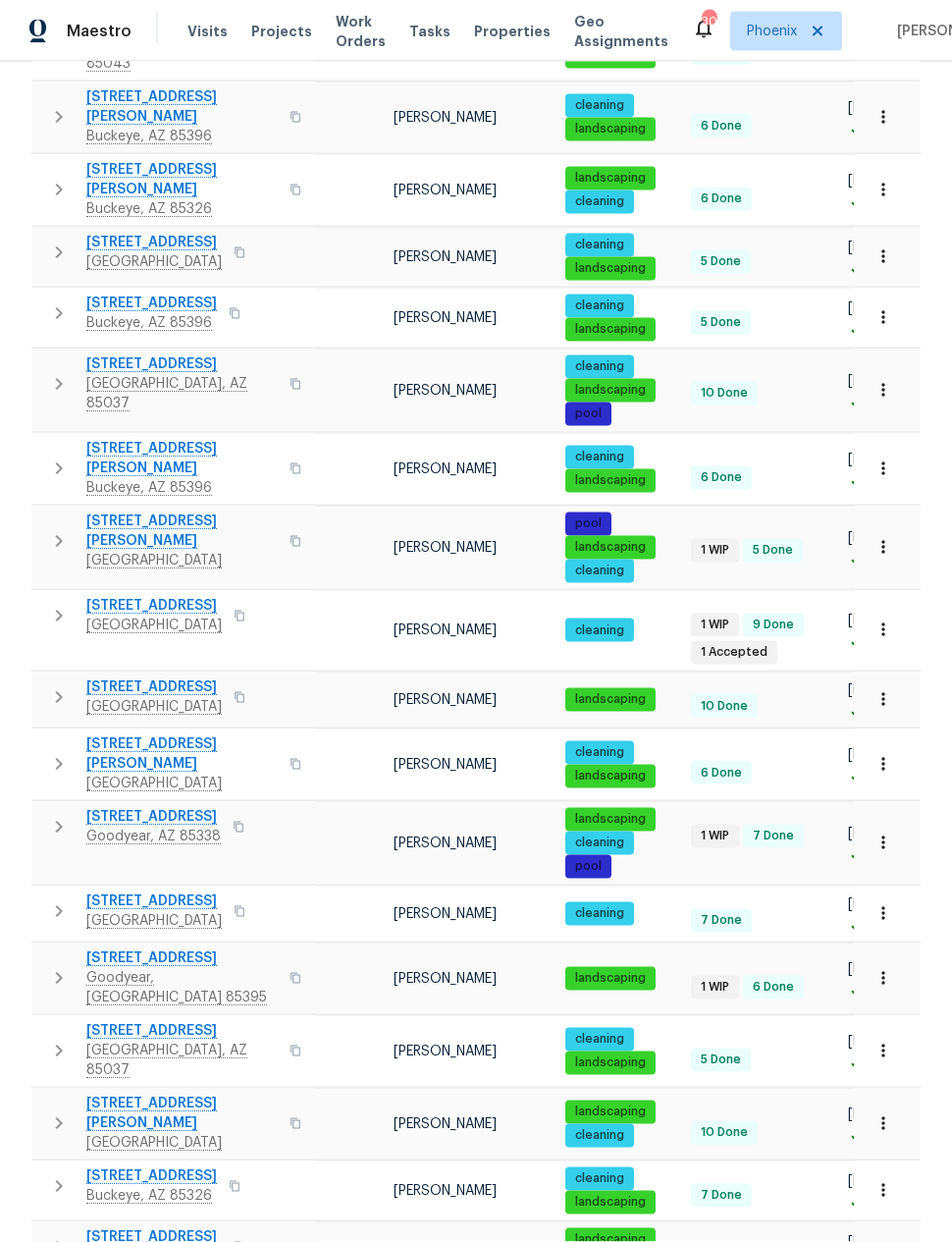 scroll, scrollTop: 79, scrollLeft: 0, axis: vertical 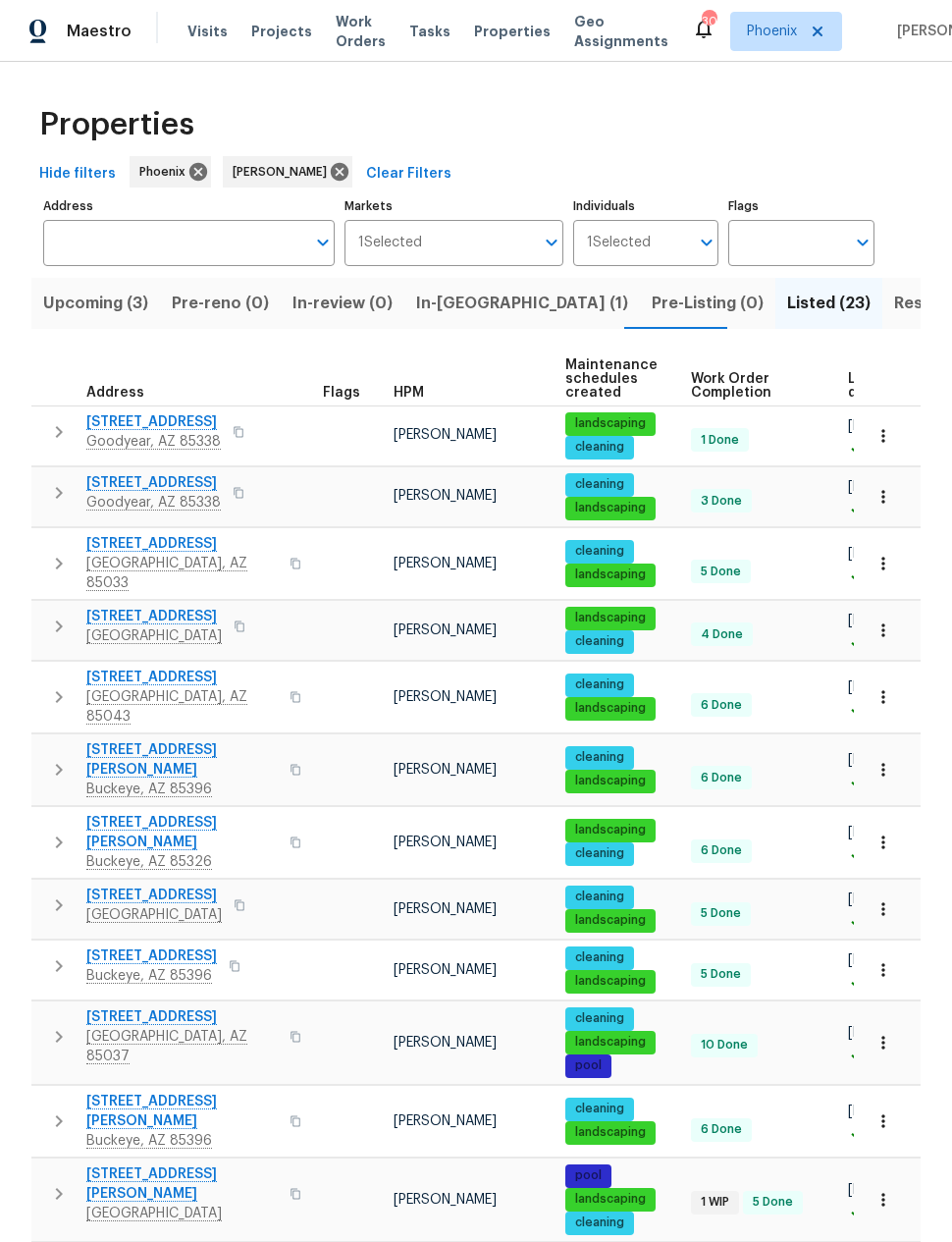 click on "In-reno (1)" at bounding box center [522, 303] 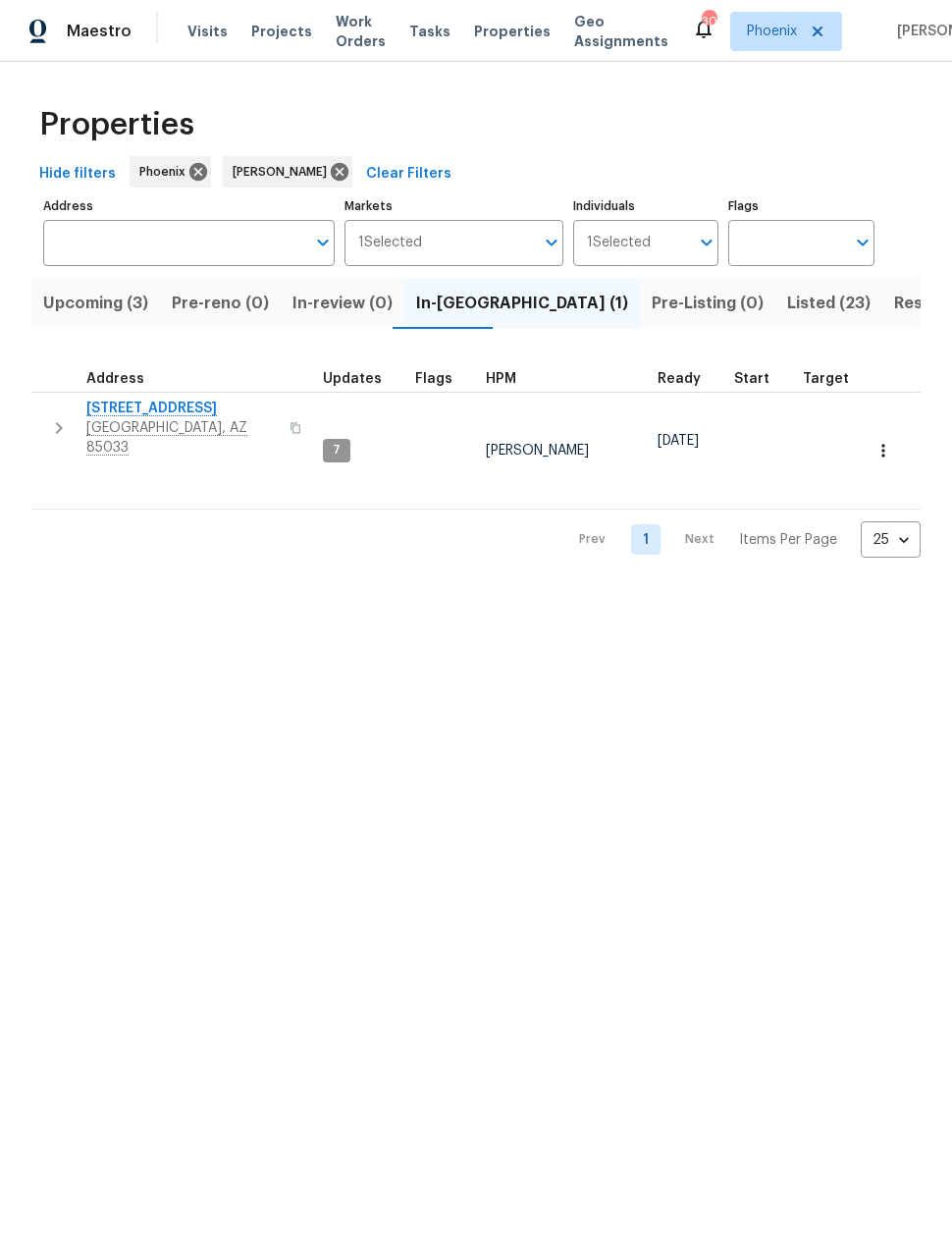 click on "Maestro Visits Projects Work Orders Tasks Properties Geo Assignments 30 Phoenix Nick Pulliam Properties Hide filters Phoenix Nick Pulliam Clear Filters Address Address Markets 1  Selected Markets Individuals 1  Selected Individuals Flags Flags Upcoming (3) Pre-reno (0) In-review (0) In-reno (1) Pre-Listing (0) Listed (23) Resale (13) Done (421) Unknown (0) Address Updates Flags HPM Ready Start Target Finish Overall WO Completion Reno Progress Last Seen Work Complete Setup Complete QC Complete 3614 N 64th Dr Phoenix, AZ 85033 7 Nick Pulliam 07/30/25 1 WIP 1 Done 1 Sent 1 Draft 1 Accepted 2 %   1 / 43 No ∞  ago Prev 1 Next Items Per Page 25 25 ​" at bounding box center (476, 295) 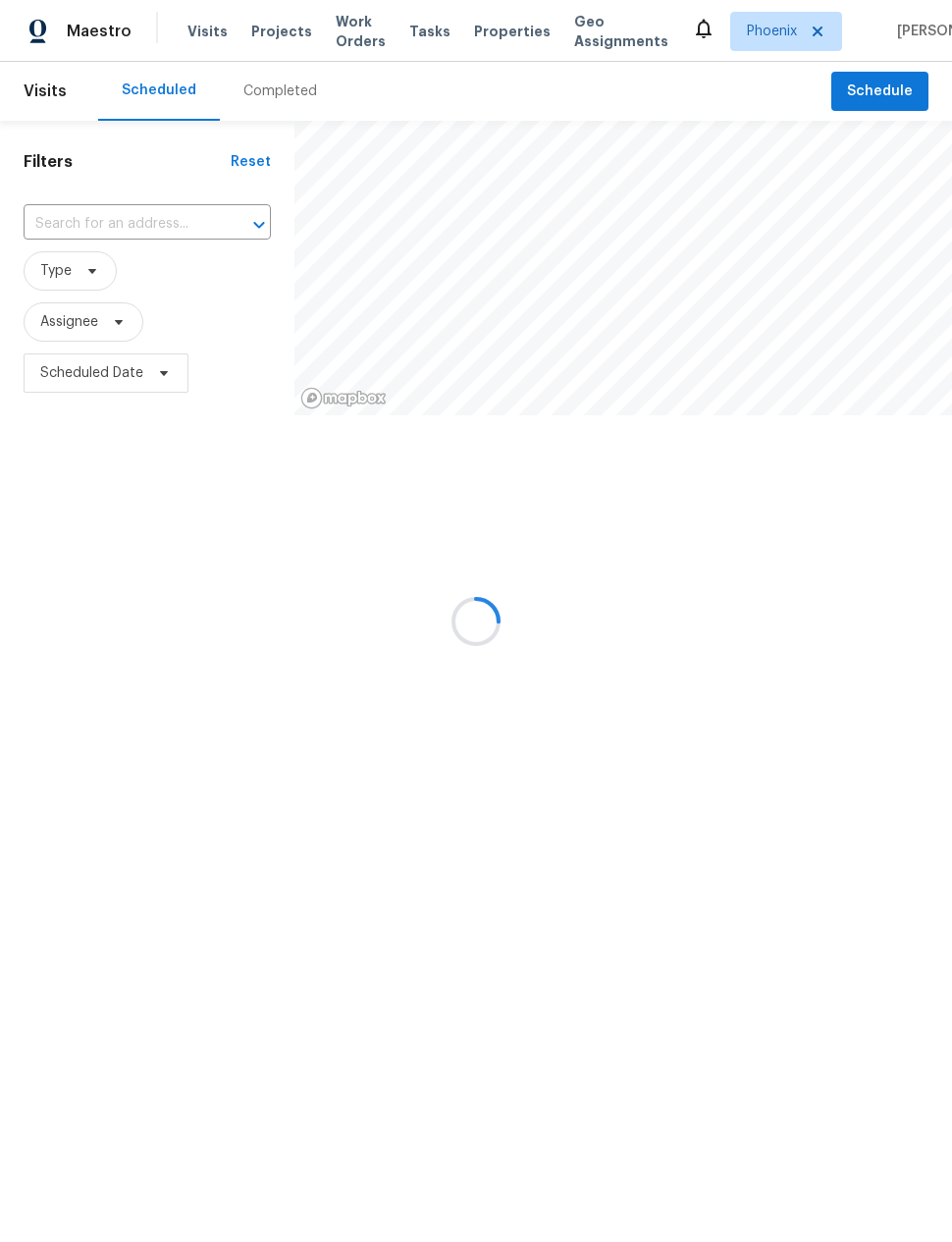 scroll, scrollTop: 0, scrollLeft: 0, axis: both 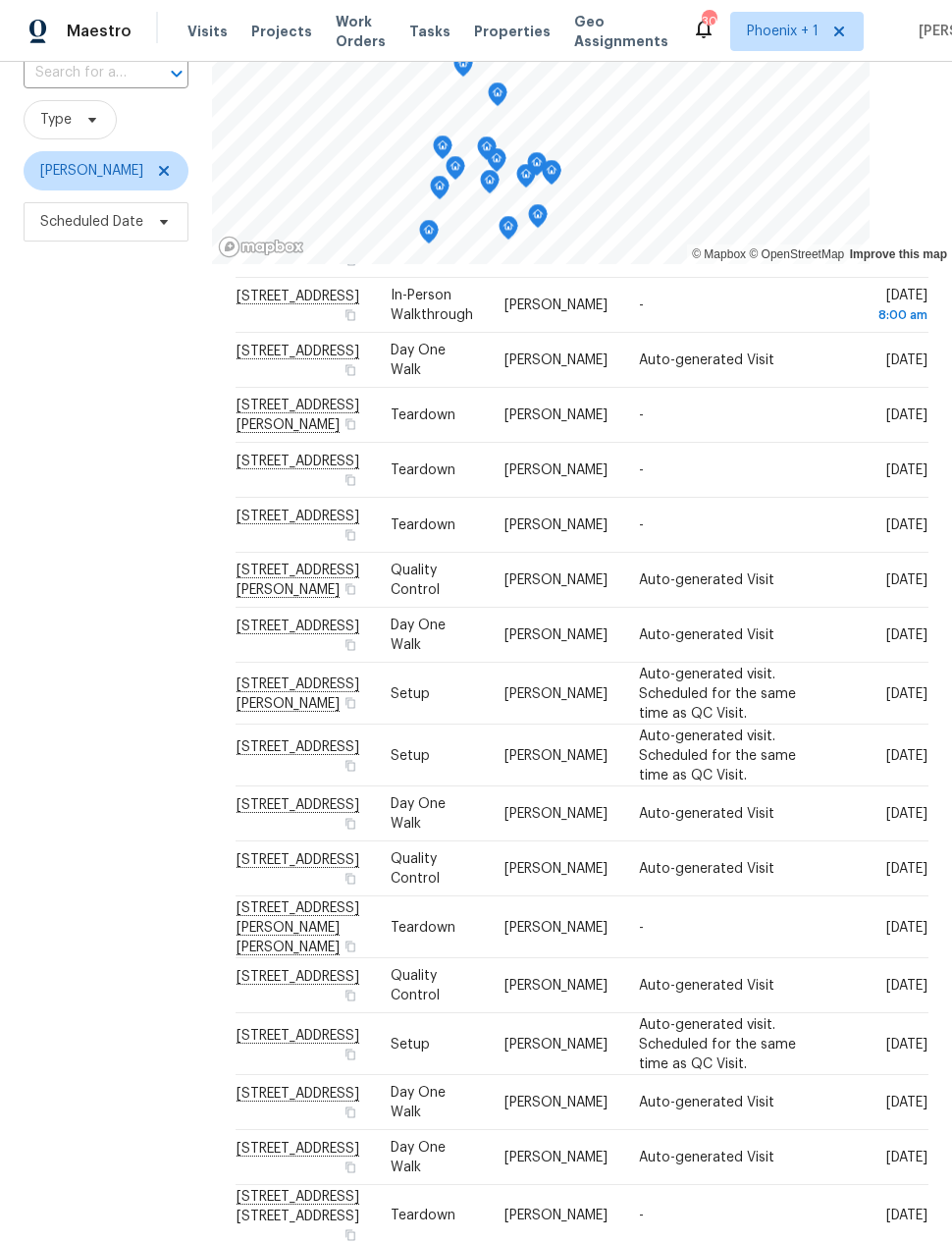 click on "Filters Reset ​ Type [PERSON_NAME] Scheduled Date" at bounding box center (106, 614) 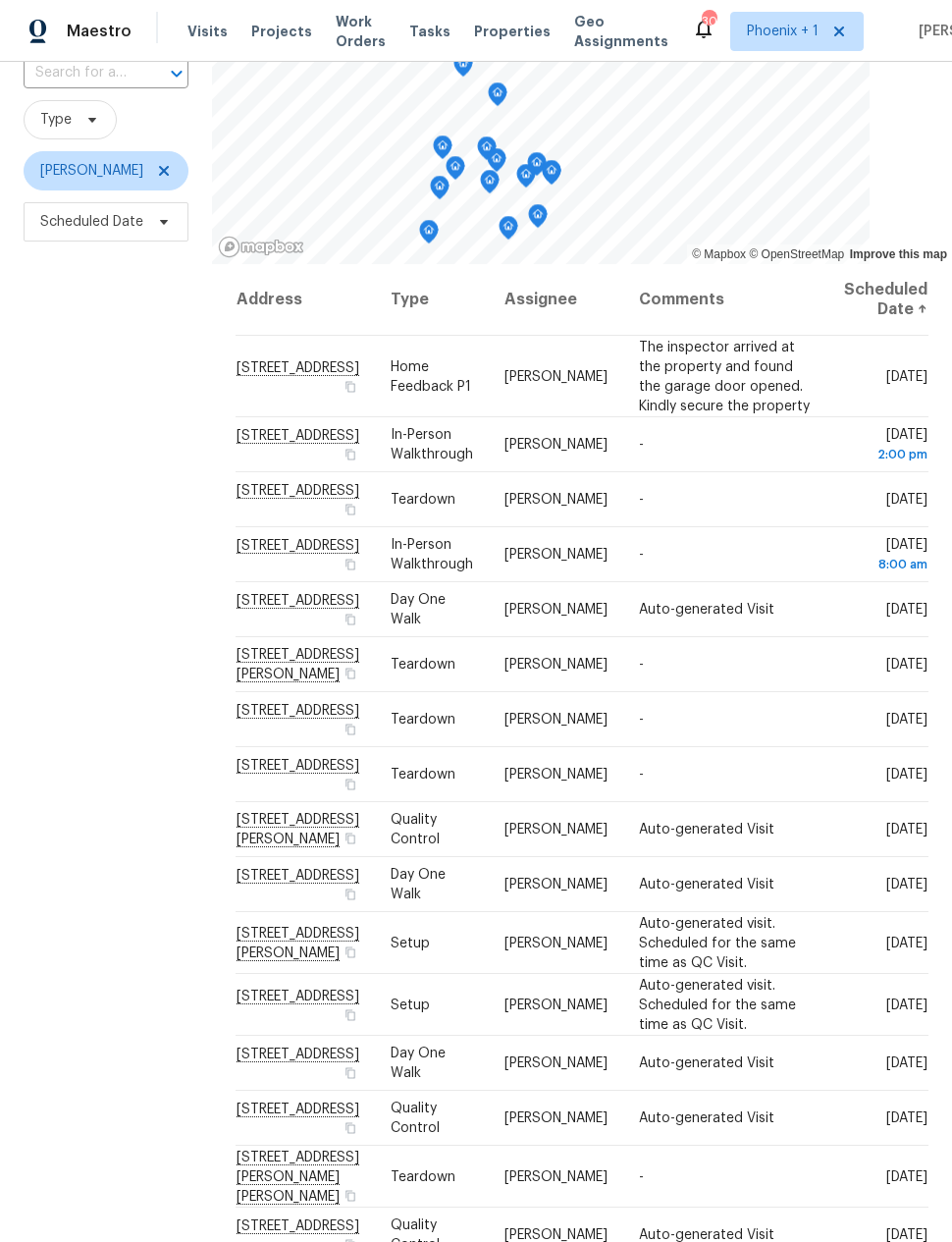 scroll, scrollTop: 0, scrollLeft: 0, axis: both 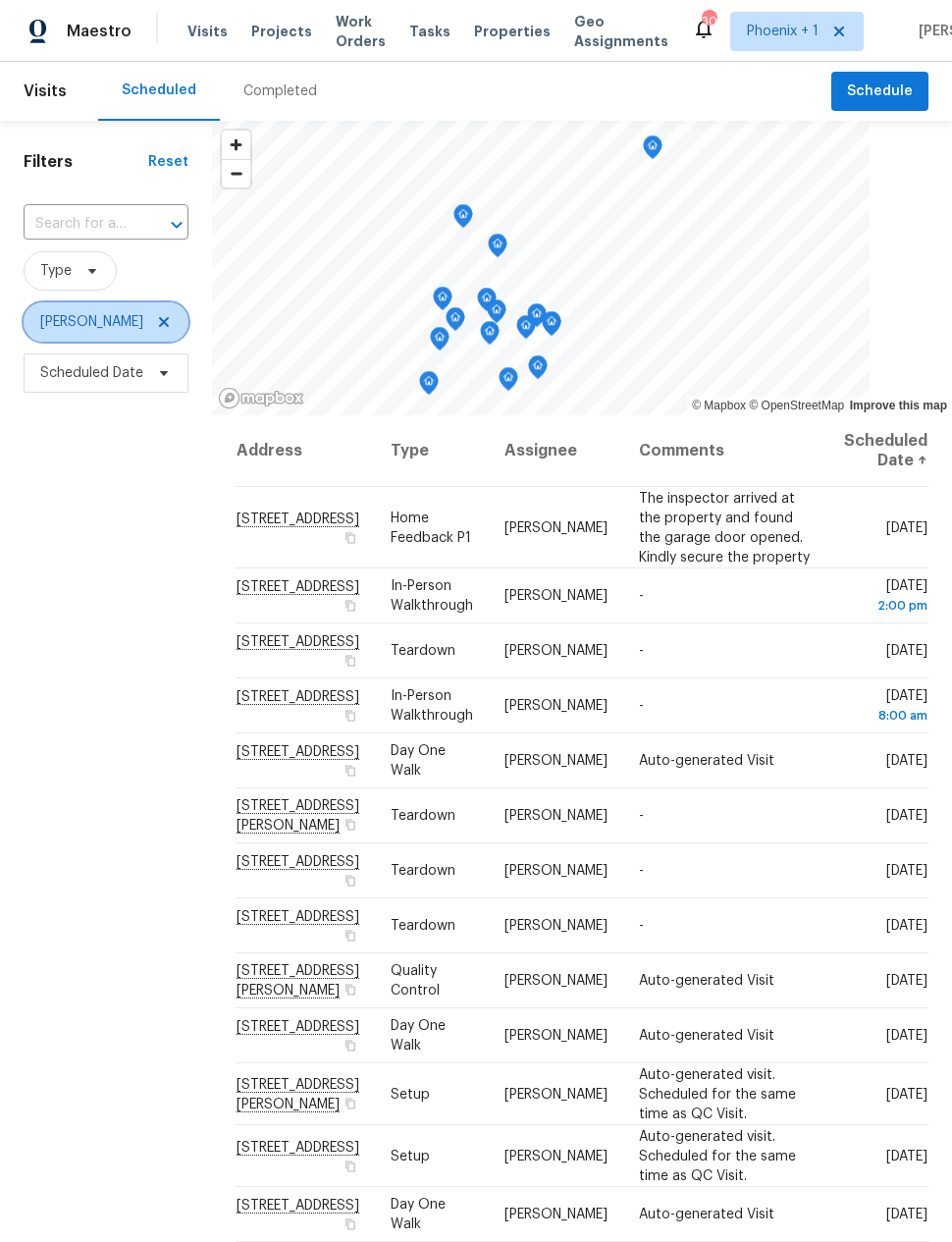 click 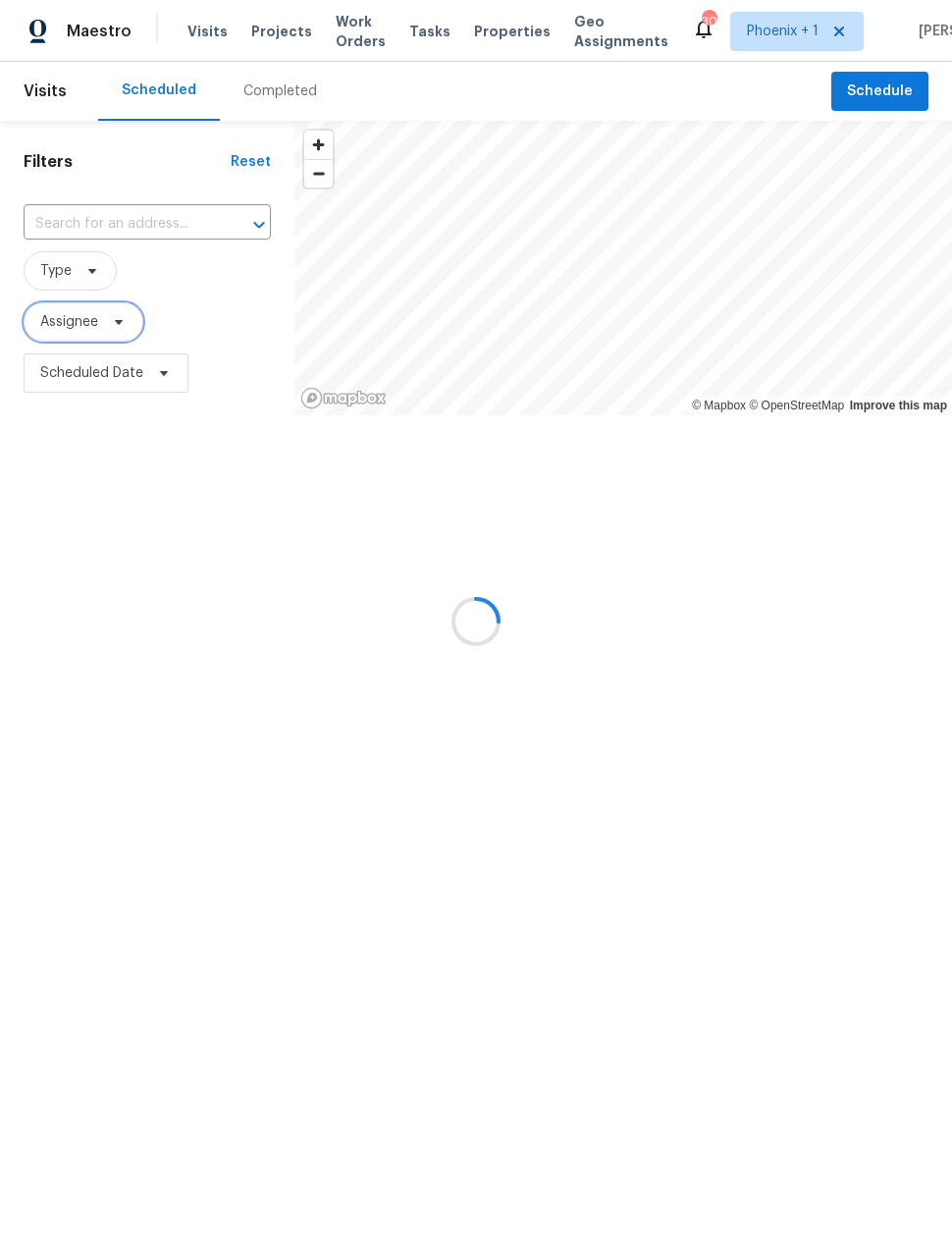 scroll, scrollTop: 0, scrollLeft: 0, axis: both 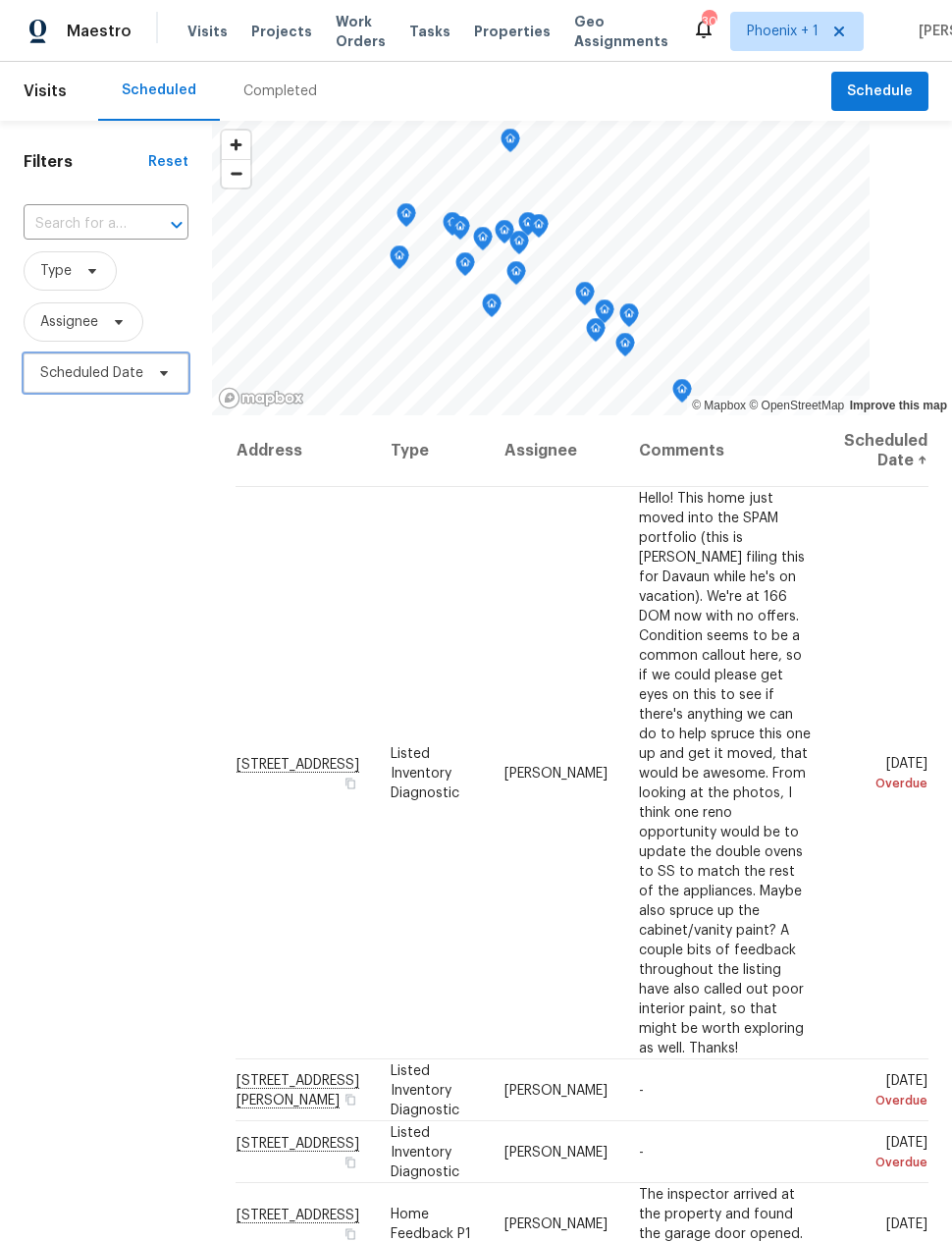 click 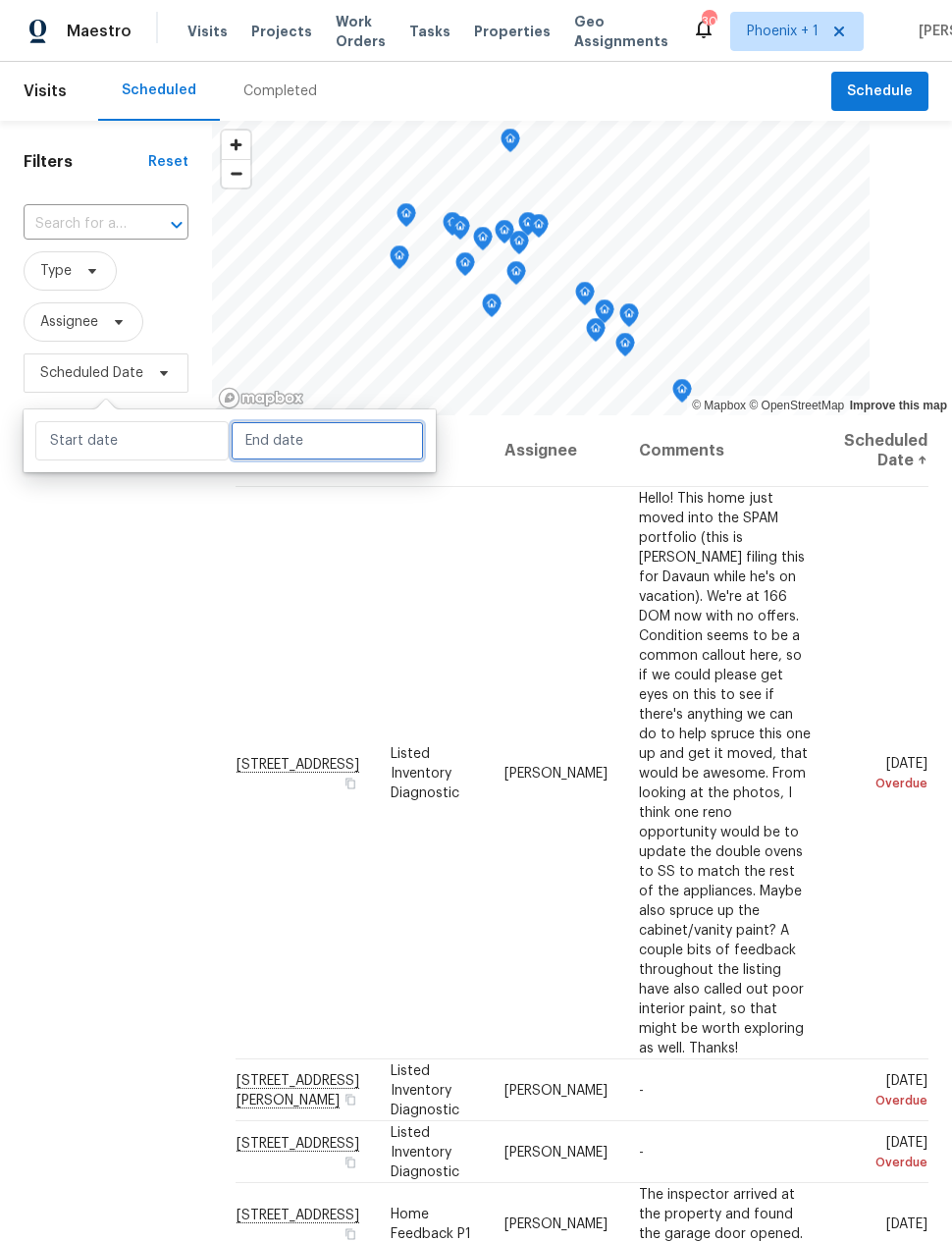 click at bounding box center [327, 441] 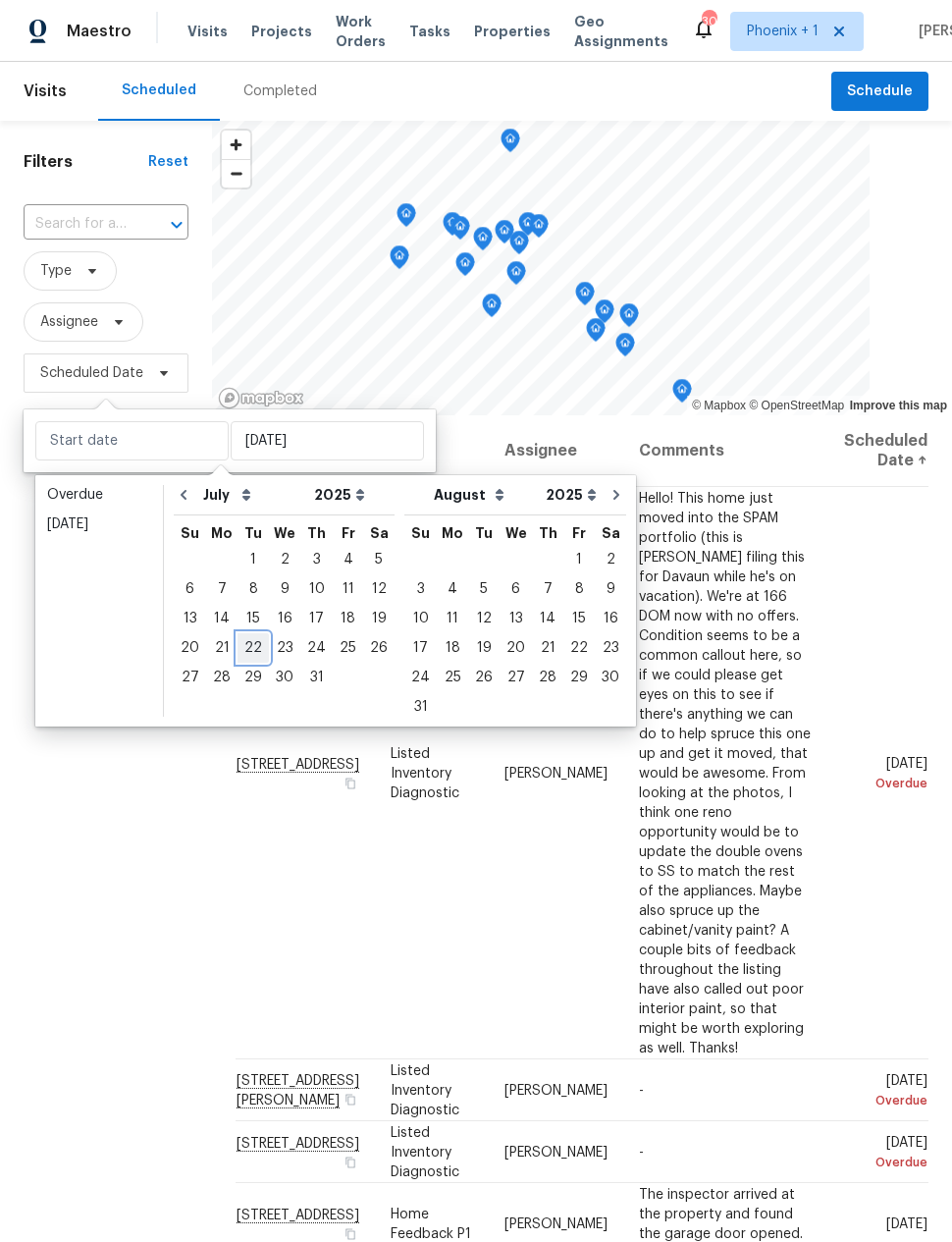click on "22" at bounding box center (253, 648) 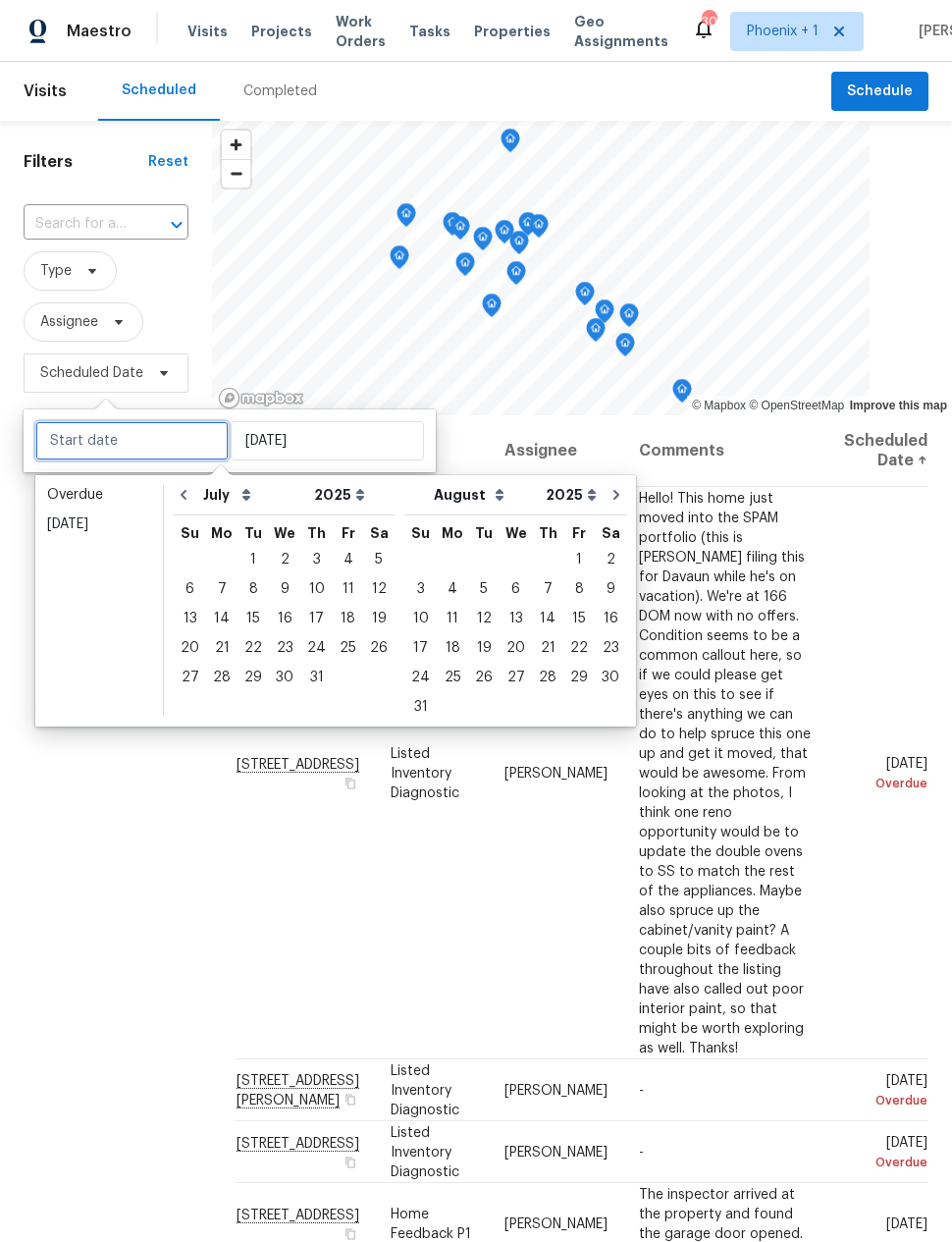 type on "[DATE]" 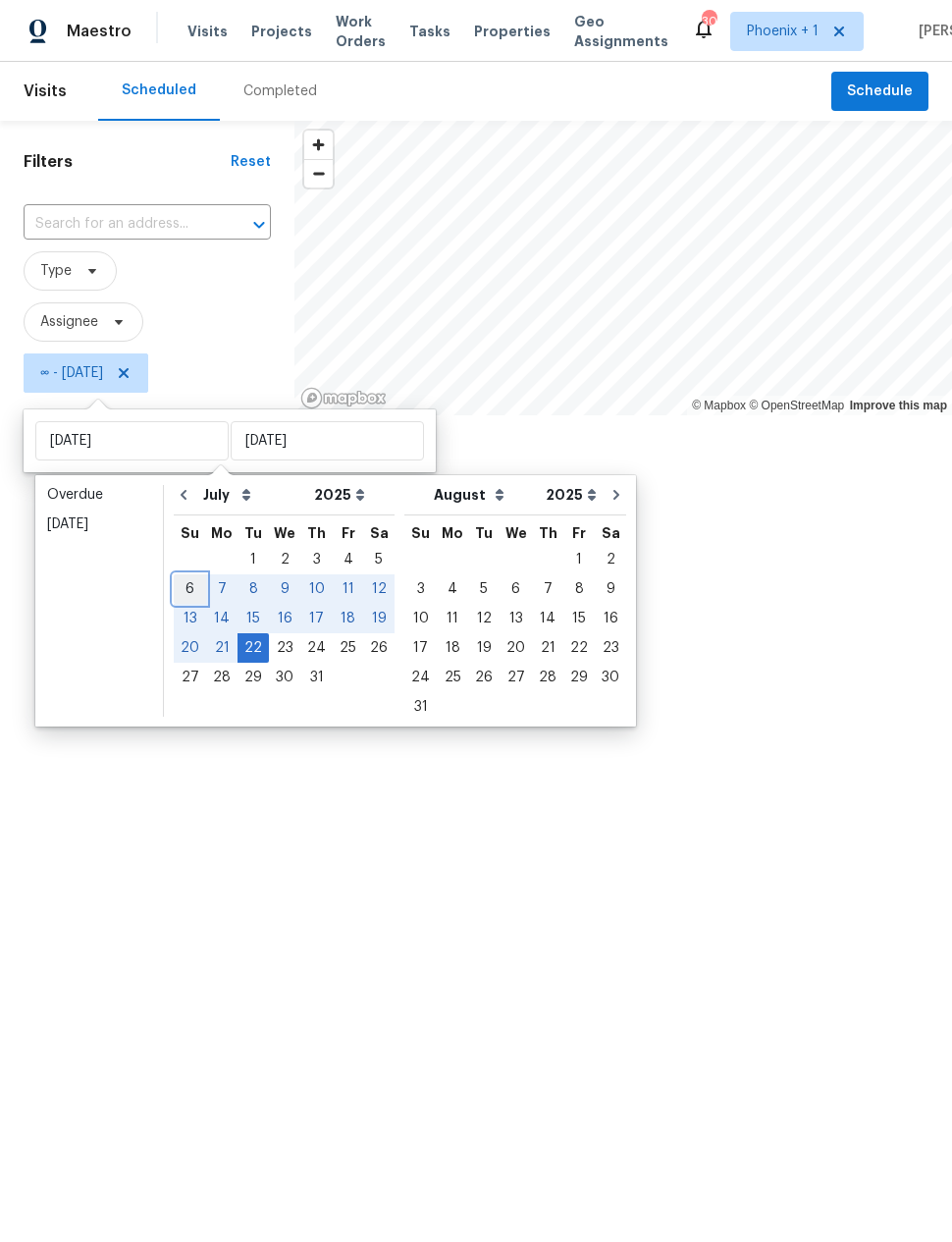 click on "6" at bounding box center (189, 589) 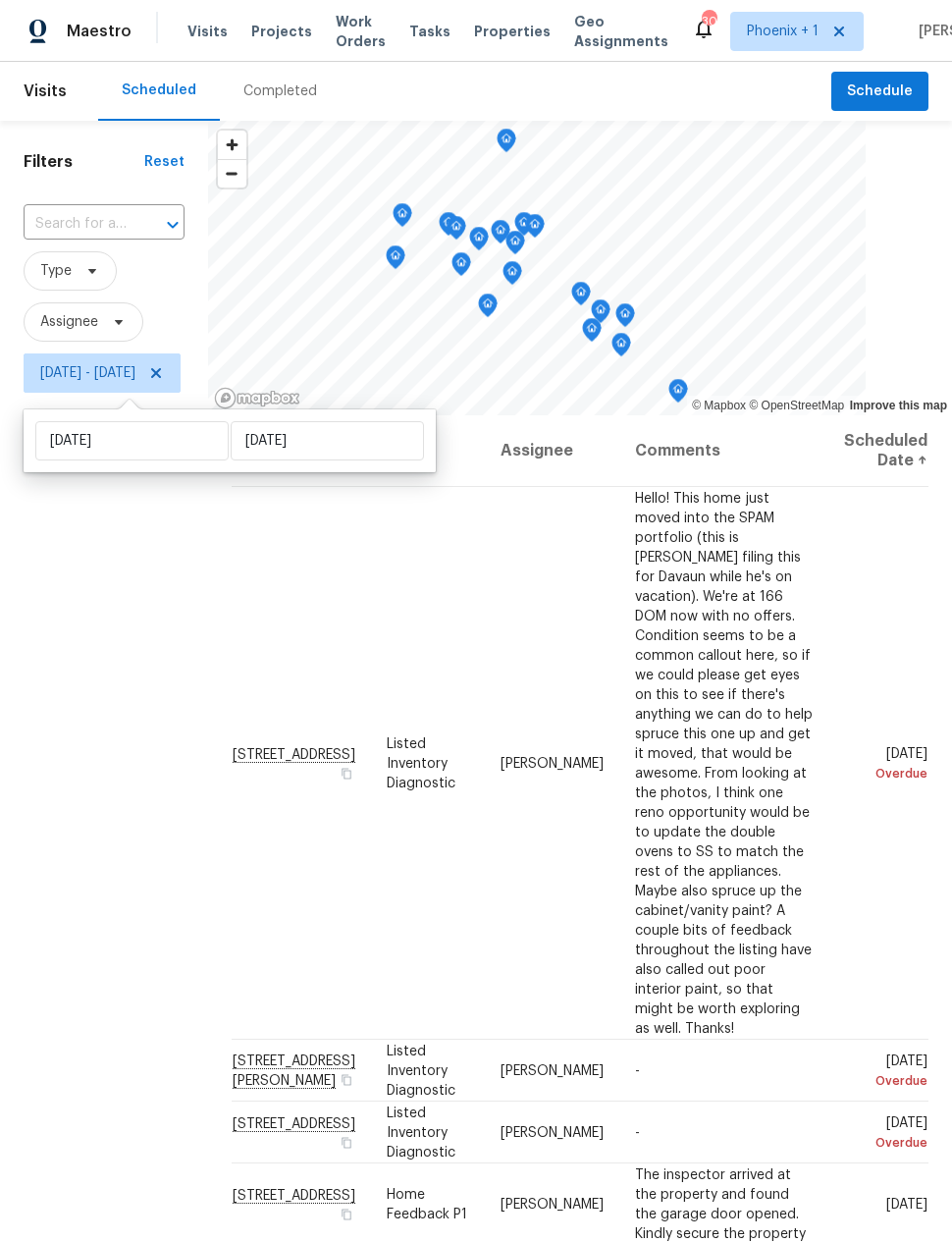 click on "Filters Reset ​ Type Assignee [DATE] - [DATE]" at bounding box center (104, 765) 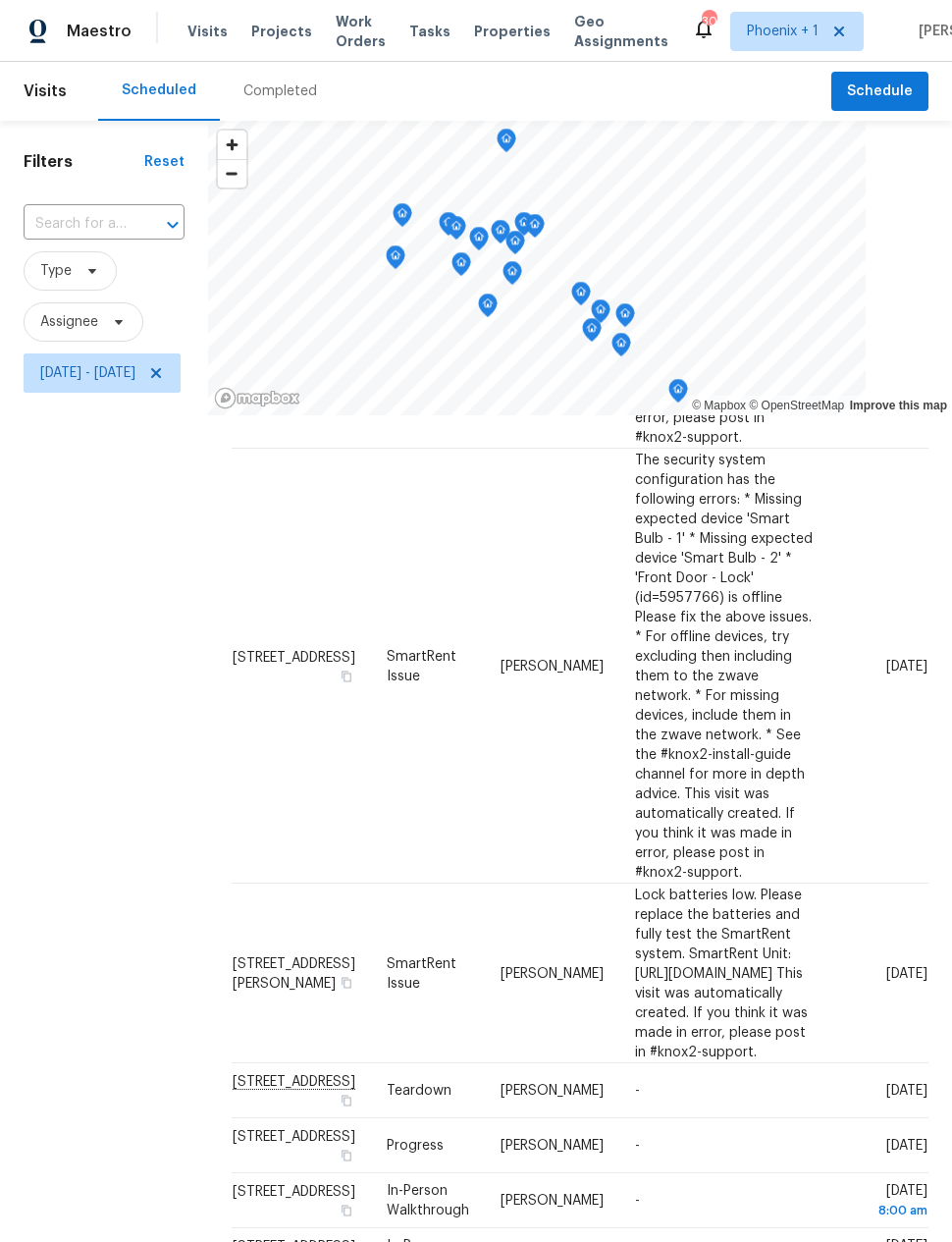 scroll, scrollTop: 1402, scrollLeft: 80, axis: both 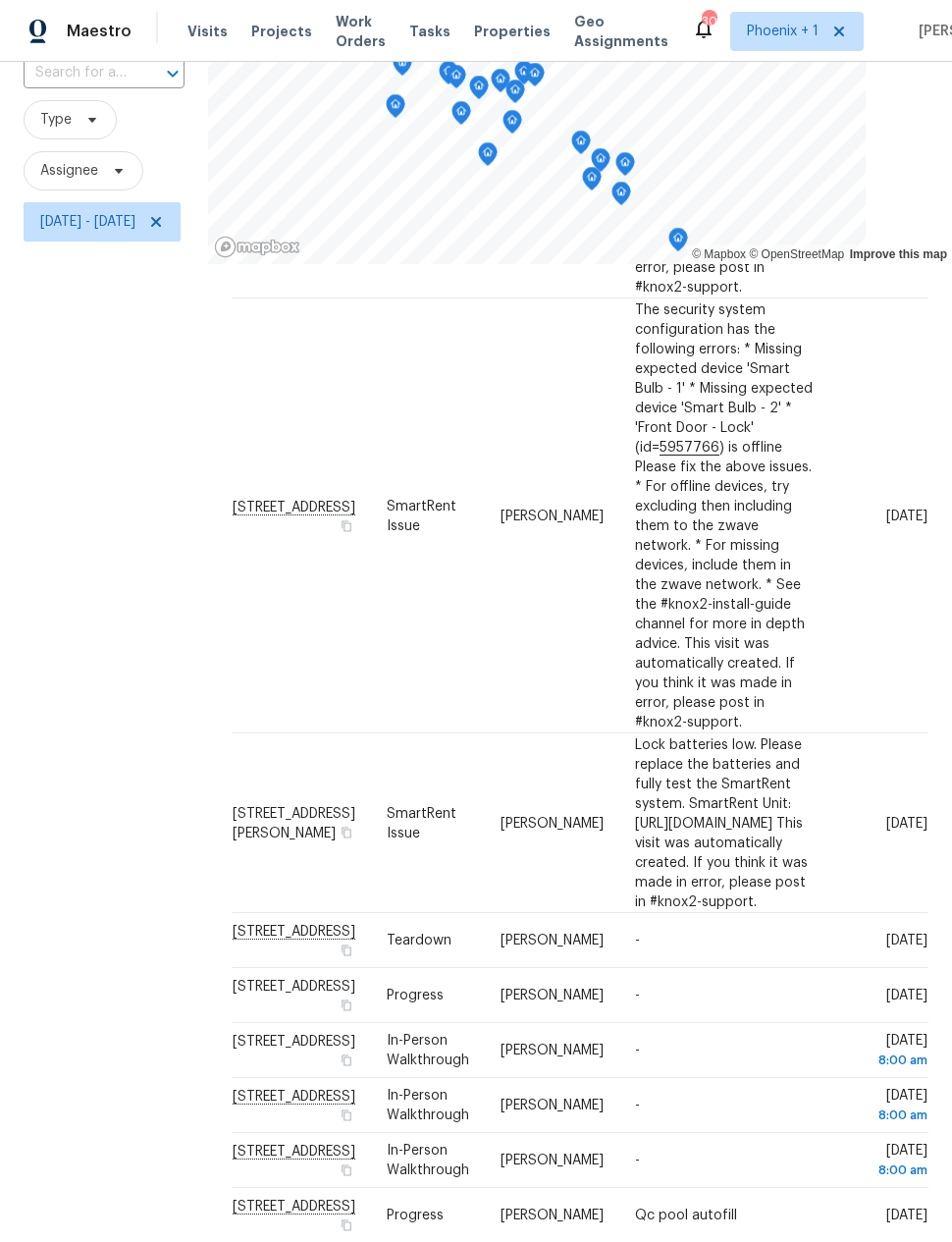 click 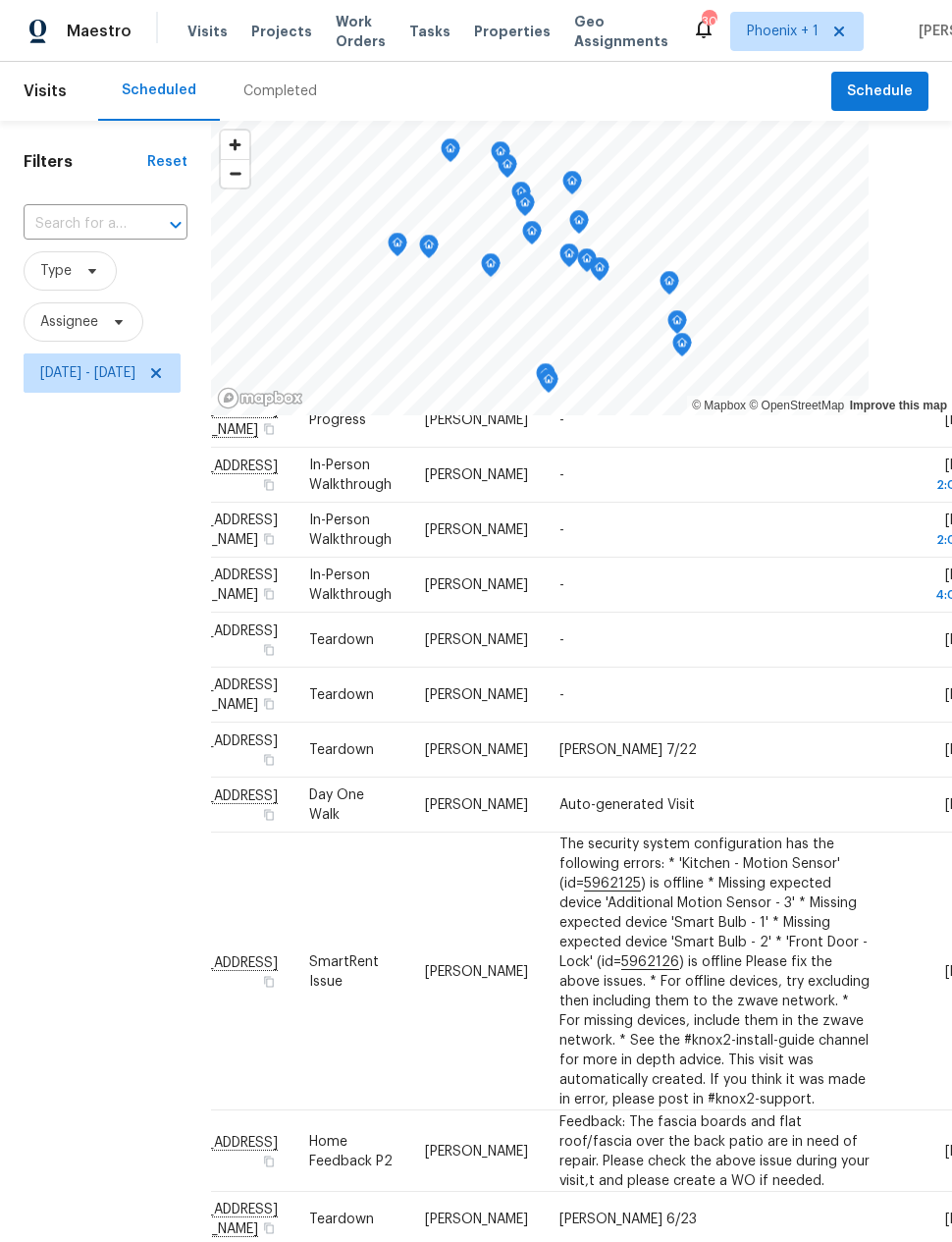 scroll, scrollTop: 2606, scrollLeft: 80, axis: both 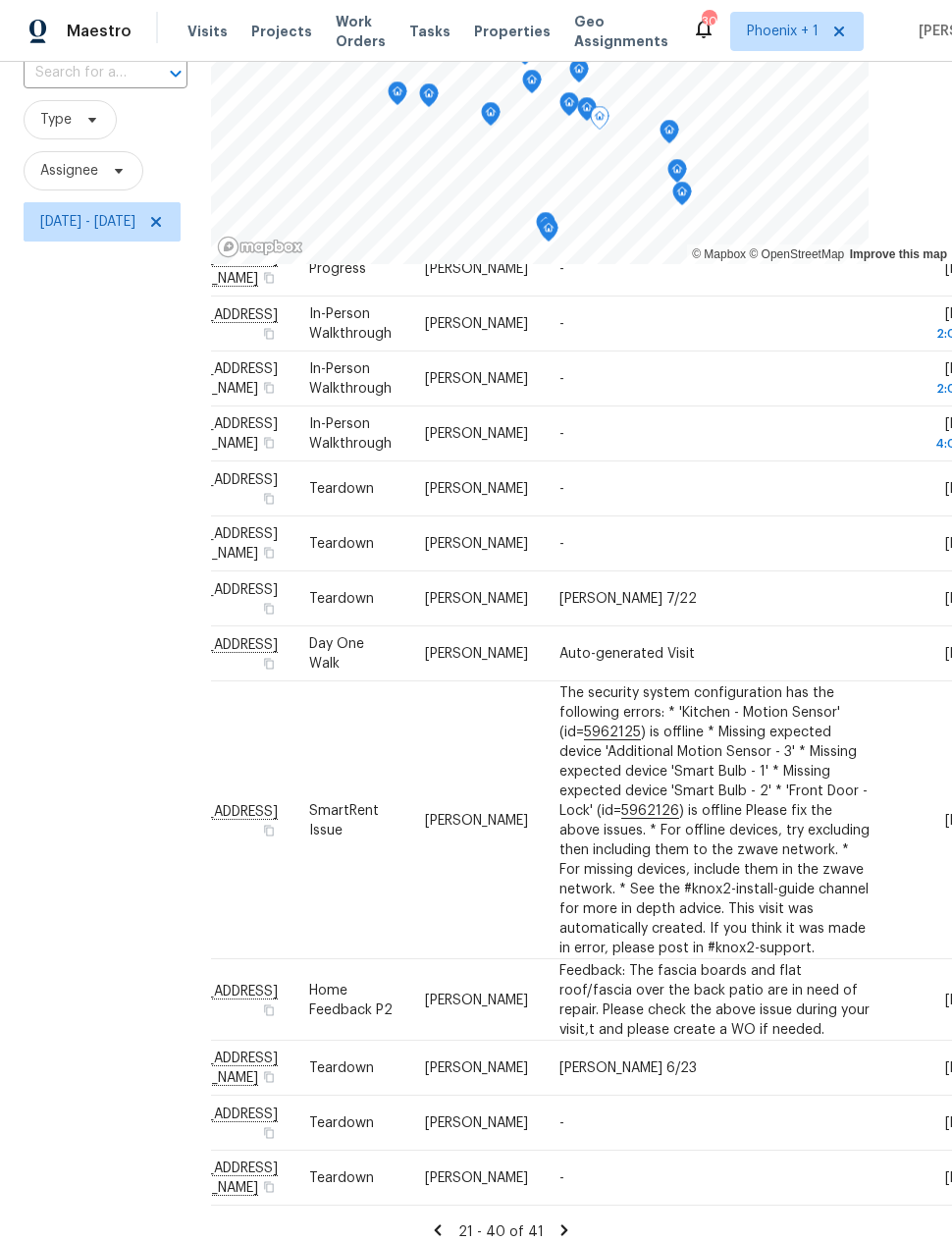 click 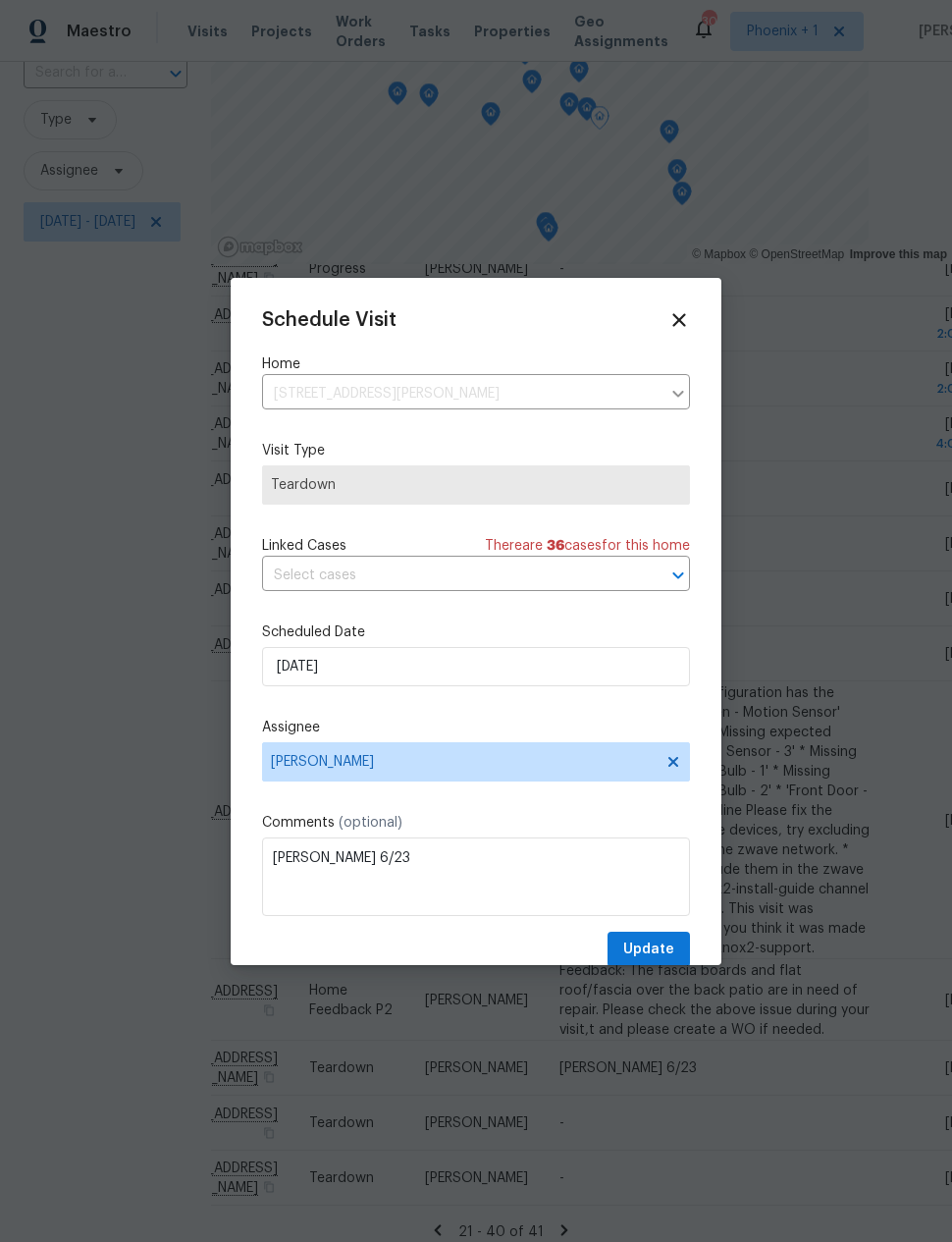 click on "Schedule Visit Home   [STREET_ADDRESS][PERSON_NAME] ​ Visit Type   Teardown Linked Cases There  are   36  case s  for this home   ​ Scheduled Date   [DATE] Assignee   [PERSON_NAME] Comments   (optional) [PERSON_NAME] 6/23 Update" at bounding box center (476, 638) 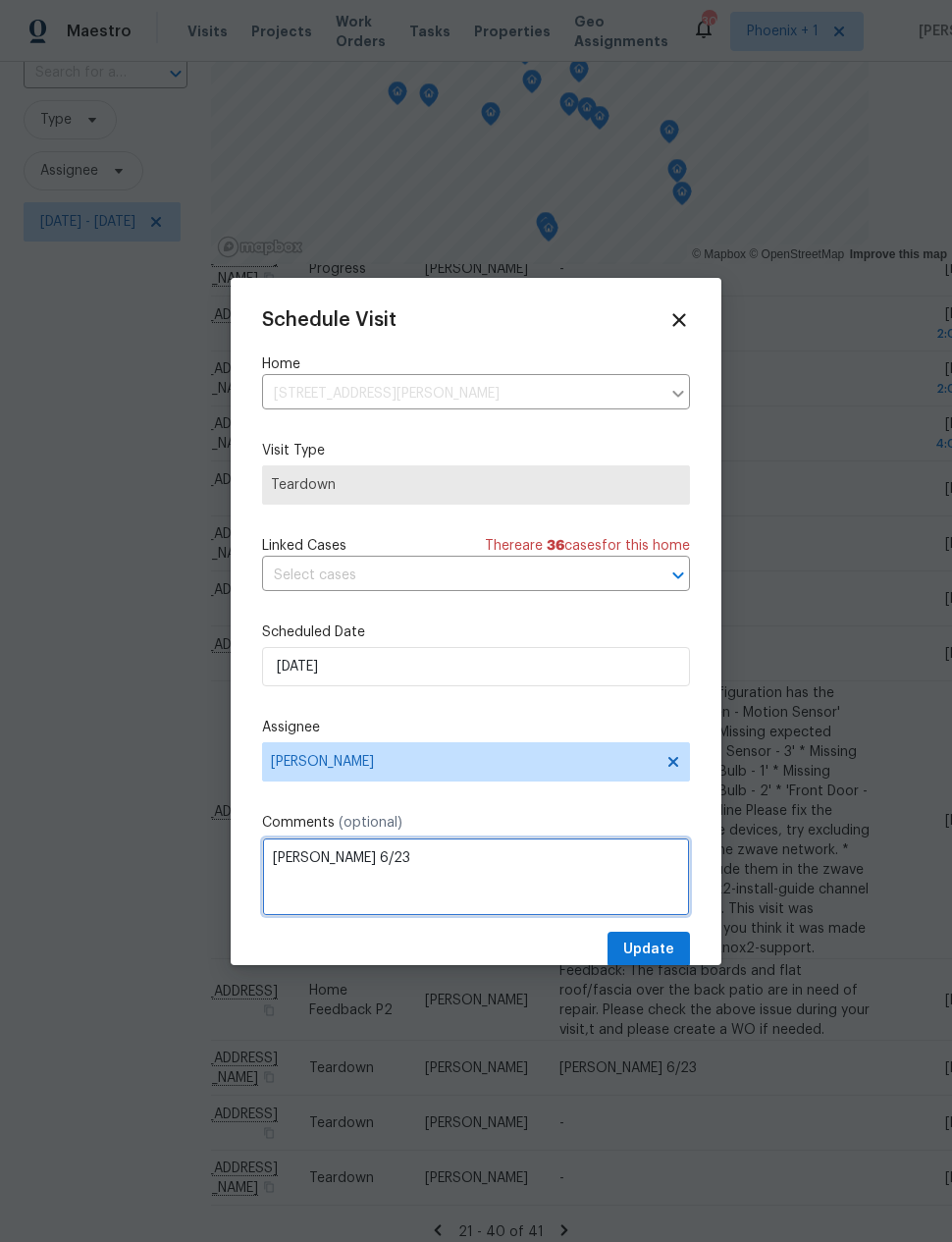 click on "[PERSON_NAME] 6/23" at bounding box center (476, 877) 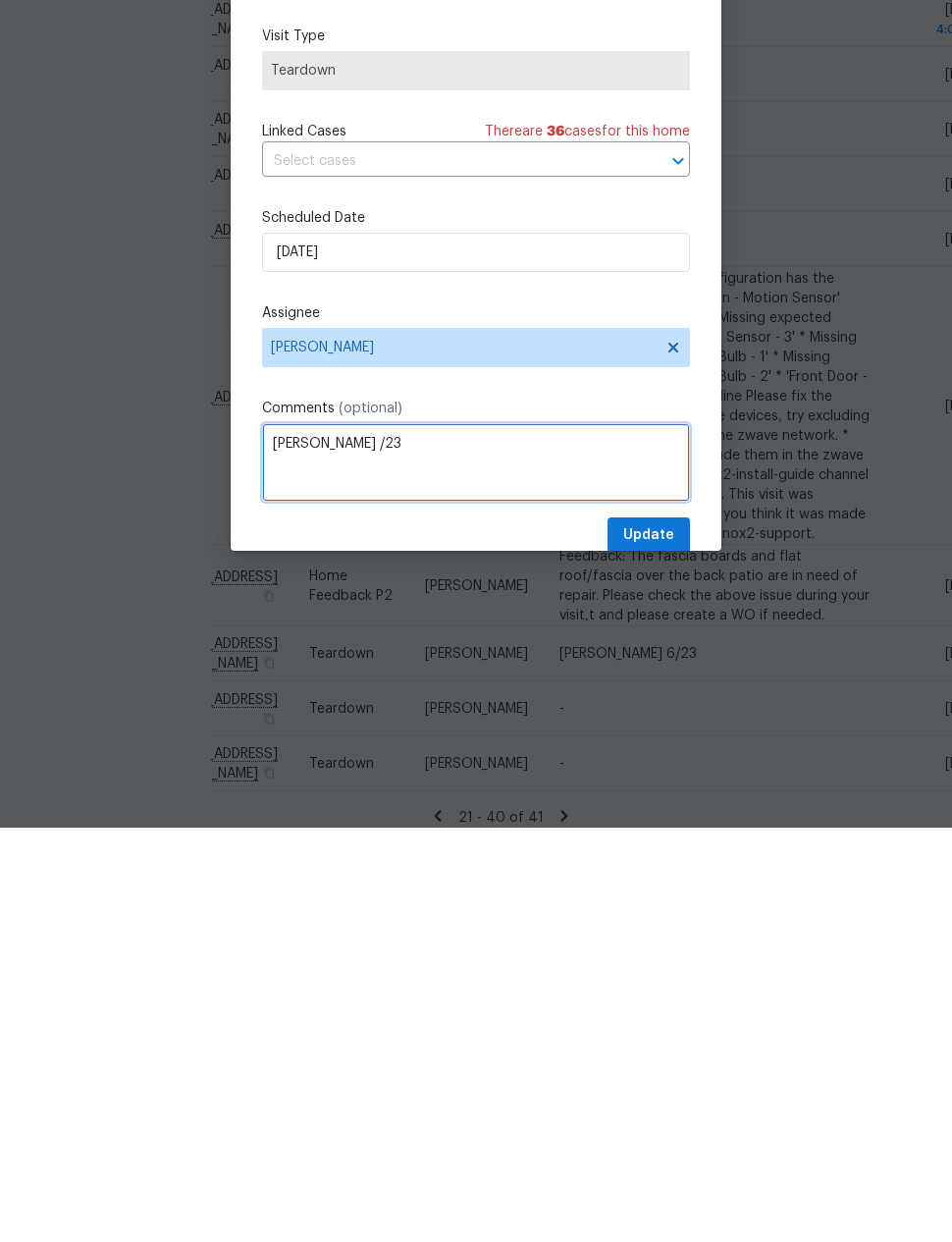 scroll, scrollTop: 79, scrollLeft: 0, axis: vertical 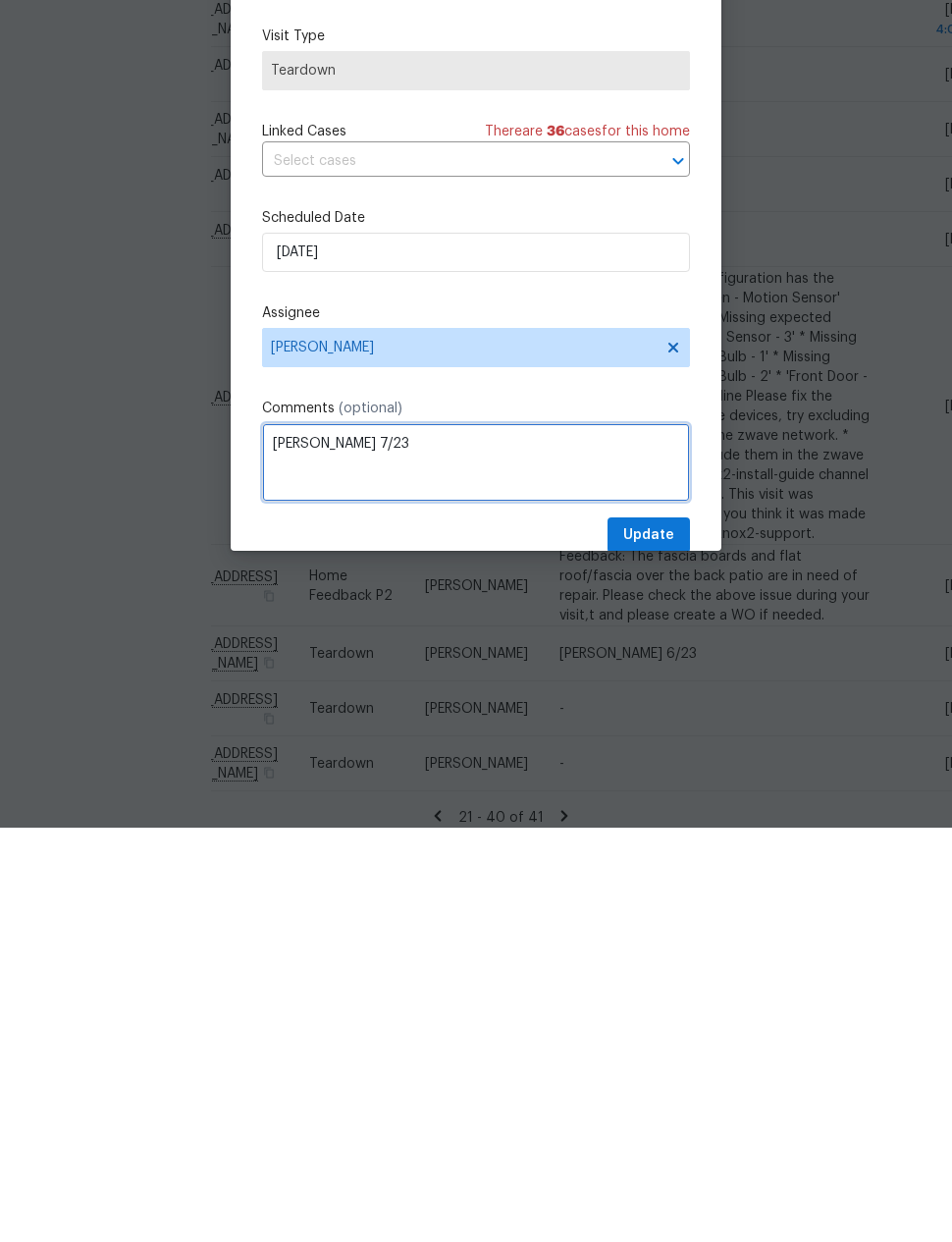 type on "[PERSON_NAME] 7/23" 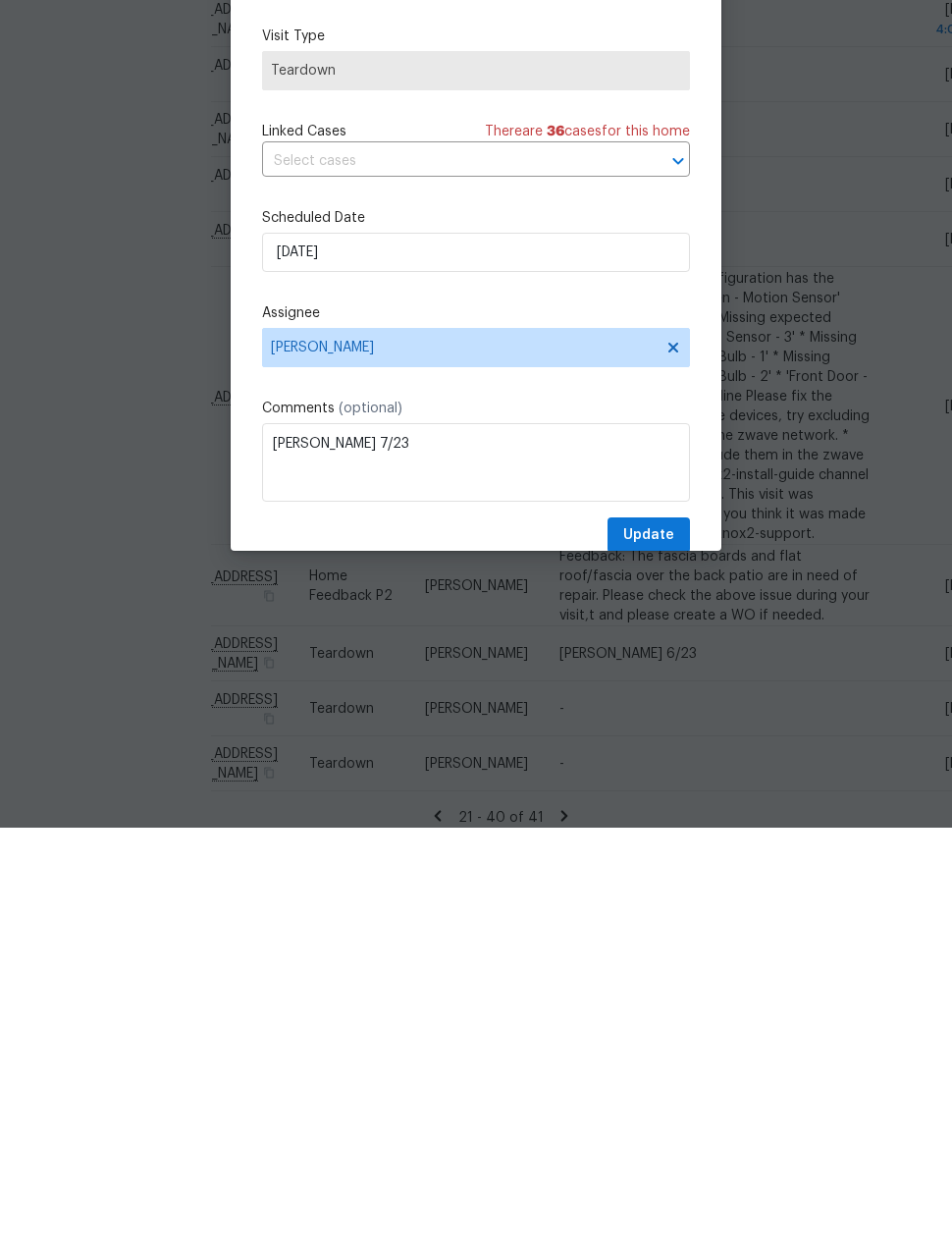 click on "Schedule Visit Home   [STREET_ADDRESS][PERSON_NAME] ​ Visit Type   Teardown Linked Cases There  are   36  case s  for this home   ​ Scheduled Date   [DATE] Assignee   [PERSON_NAME] Comments   (optional) [PERSON_NAME] 7/23 Update" at bounding box center [476, 638] 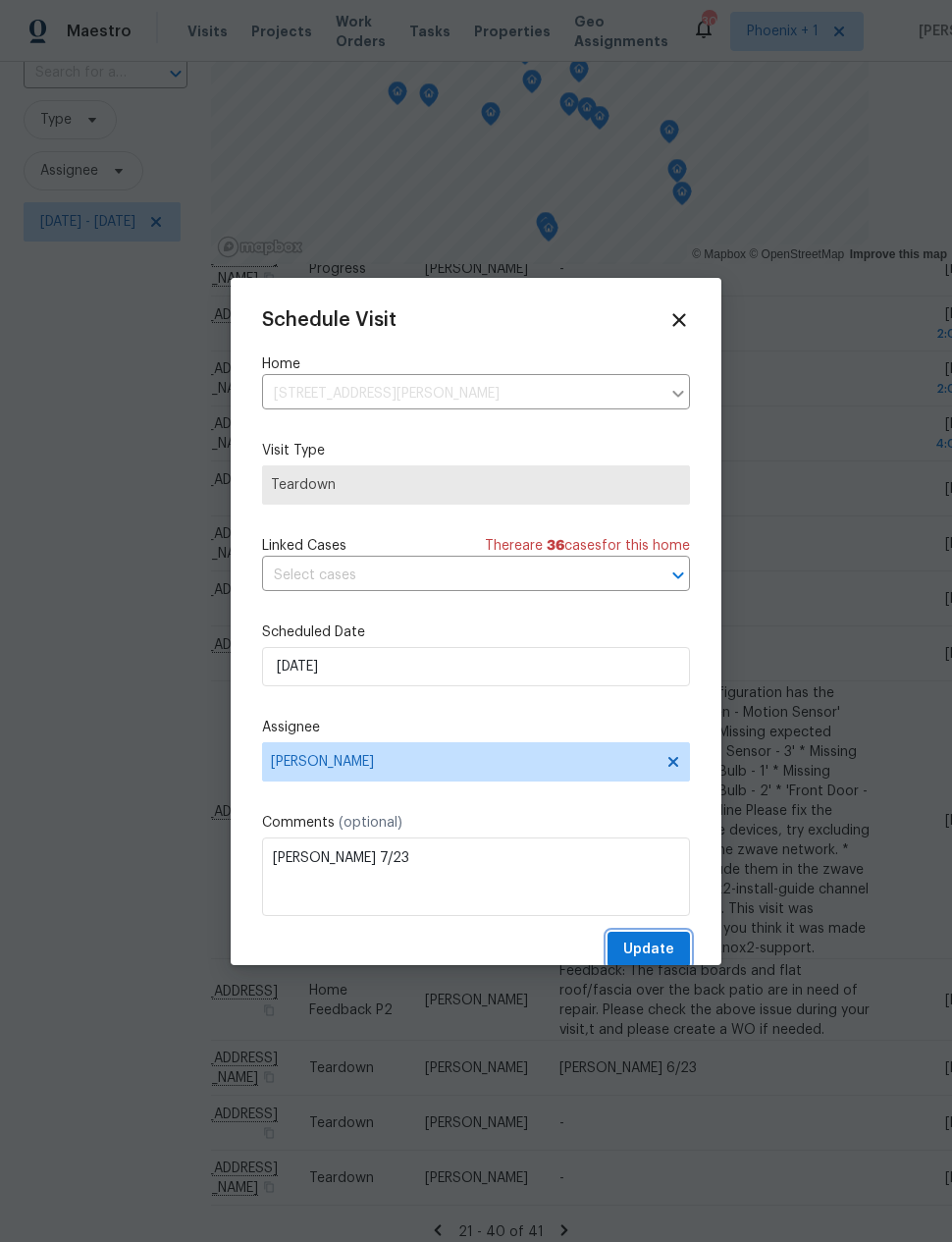 click on "Update" at bounding box center [649, 949] 